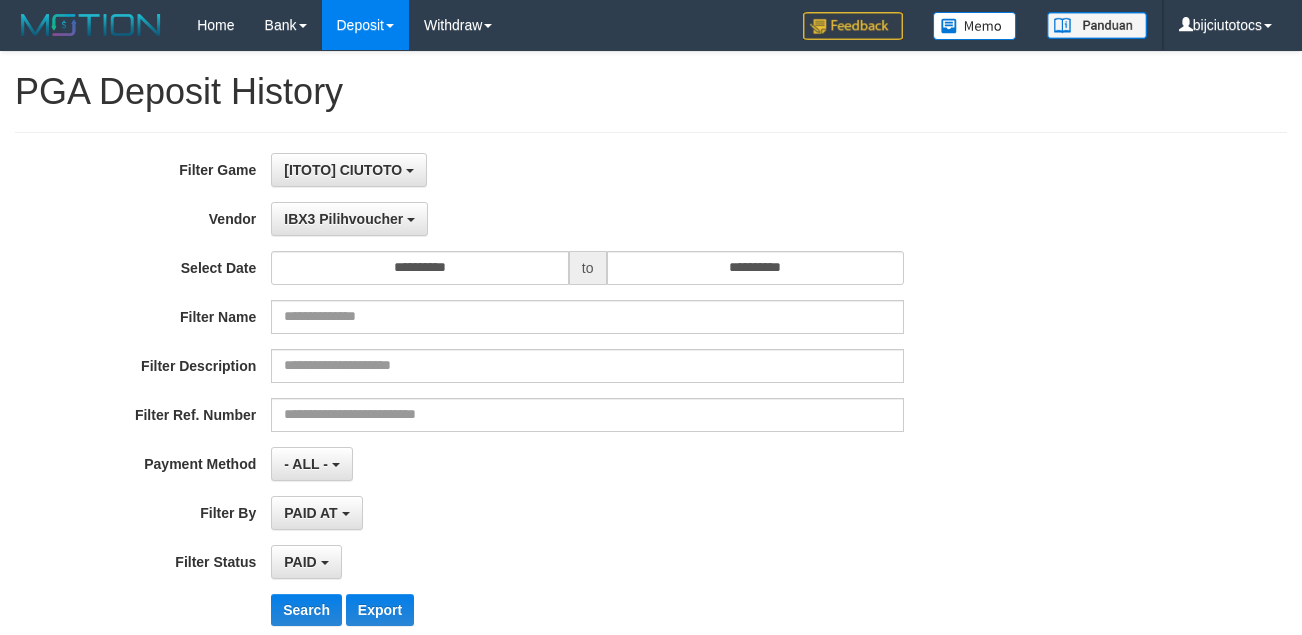 select on "**********" 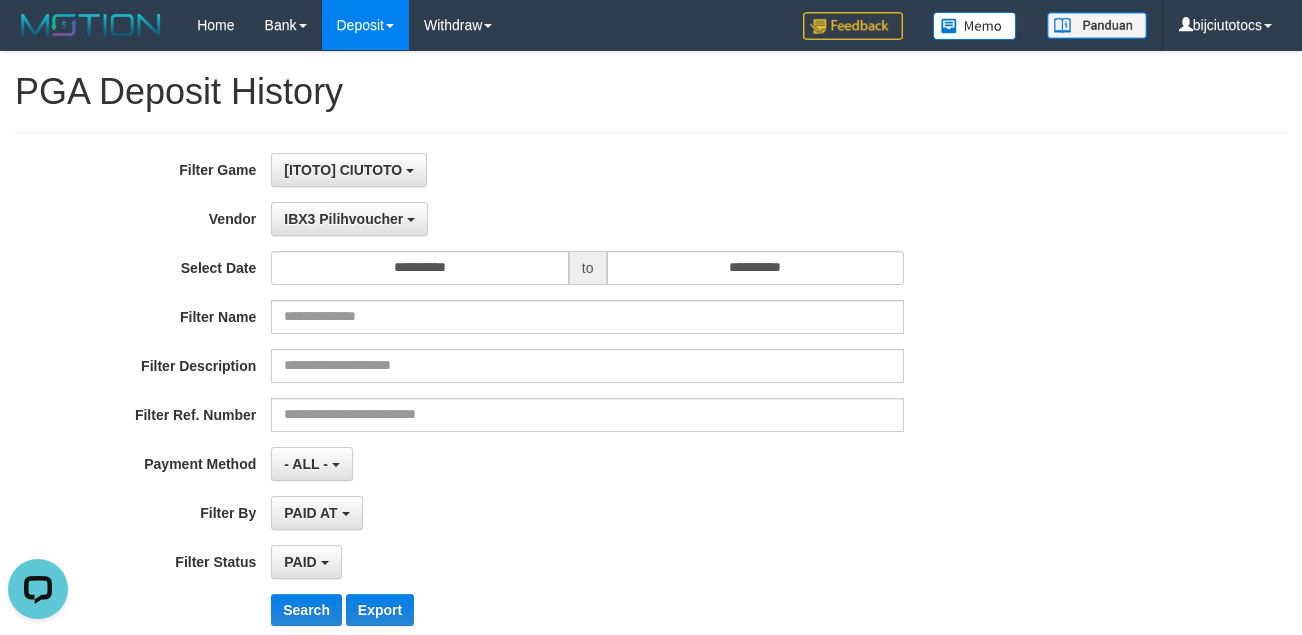 scroll, scrollTop: 74, scrollLeft: 0, axis: vertical 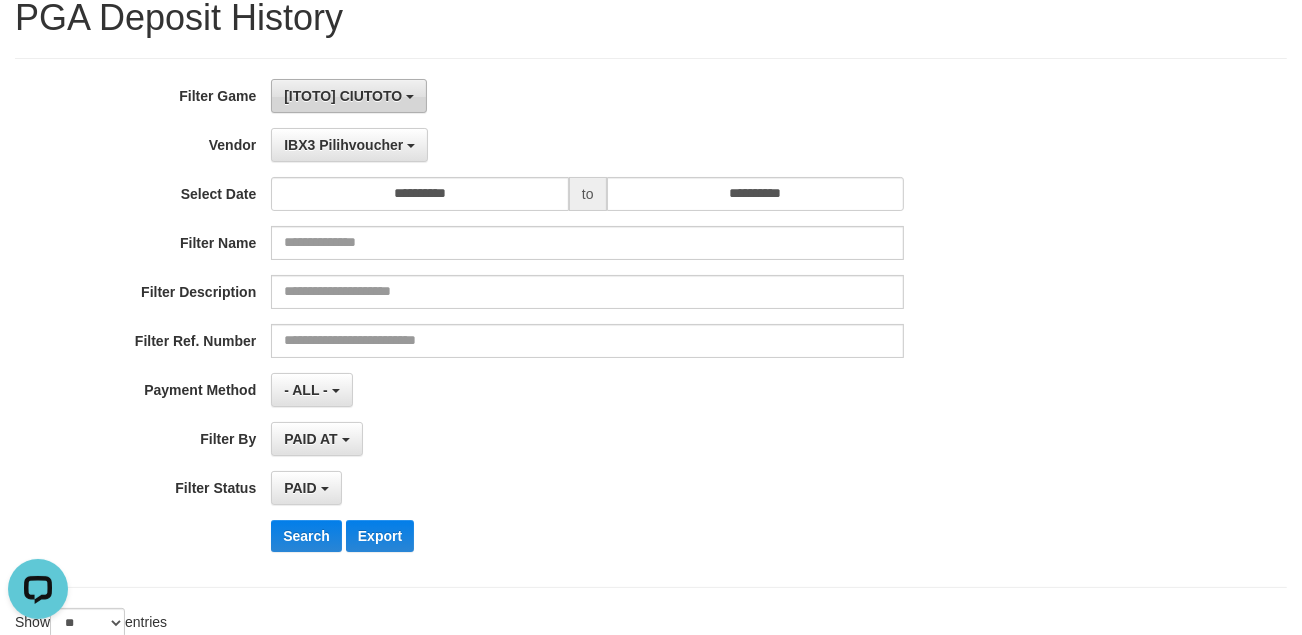 type 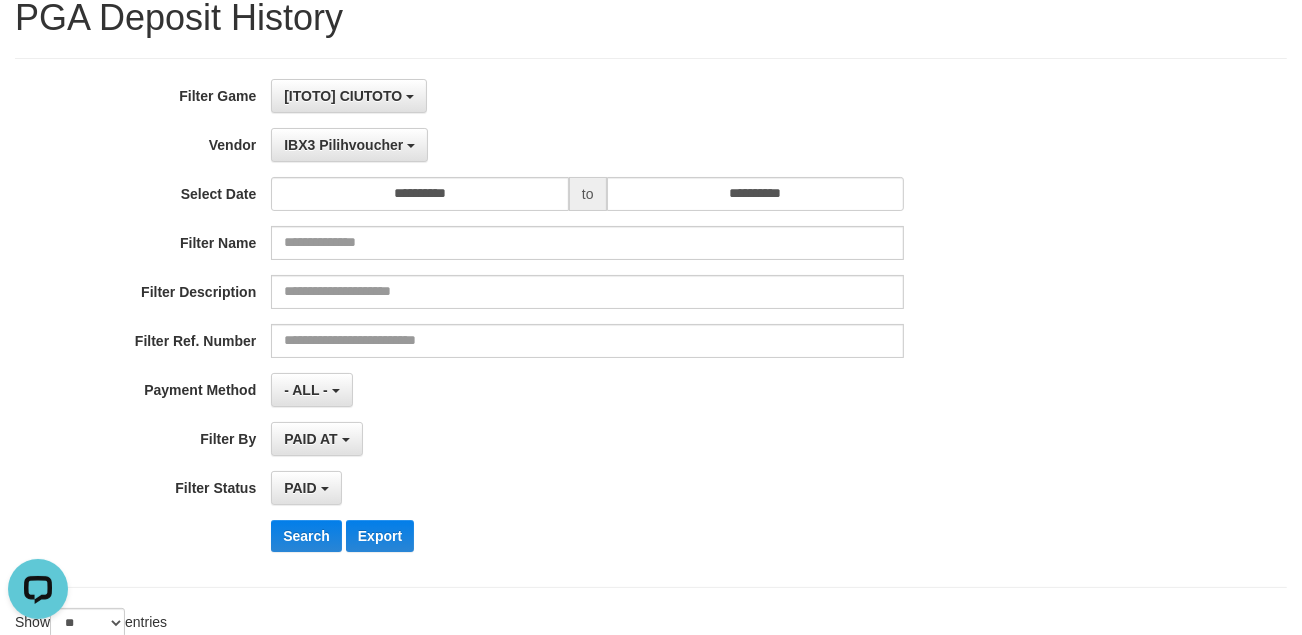 click on "IBX3 Pilihvoucher    - Default Vendor -  [FIRST]  [LAST]  Atlas  WD LB  Java  Purple  Green  Gigantic  Aladin  Dubai  Alibaba  Grape  Gameboy  Bigon  Allstar  Xtr  Gama  IBX11  Selat  Borde  Indahjualpulsa  Lemavo  Gogogoy  Itudo  Yuwanatopup  Sidikgame  Voucher100  Awalpulsa  Lambda  Combo  IBX3 NUANSATOPUP  IBX3 Pusatjualpulsa  IBX3 Itemgame  IBX3 SILAKSA  IBX3 Makmurvoucher  IBX3 MAKMURTOPUP  IBX3 Pilihvoucher" at bounding box center (587, 145) 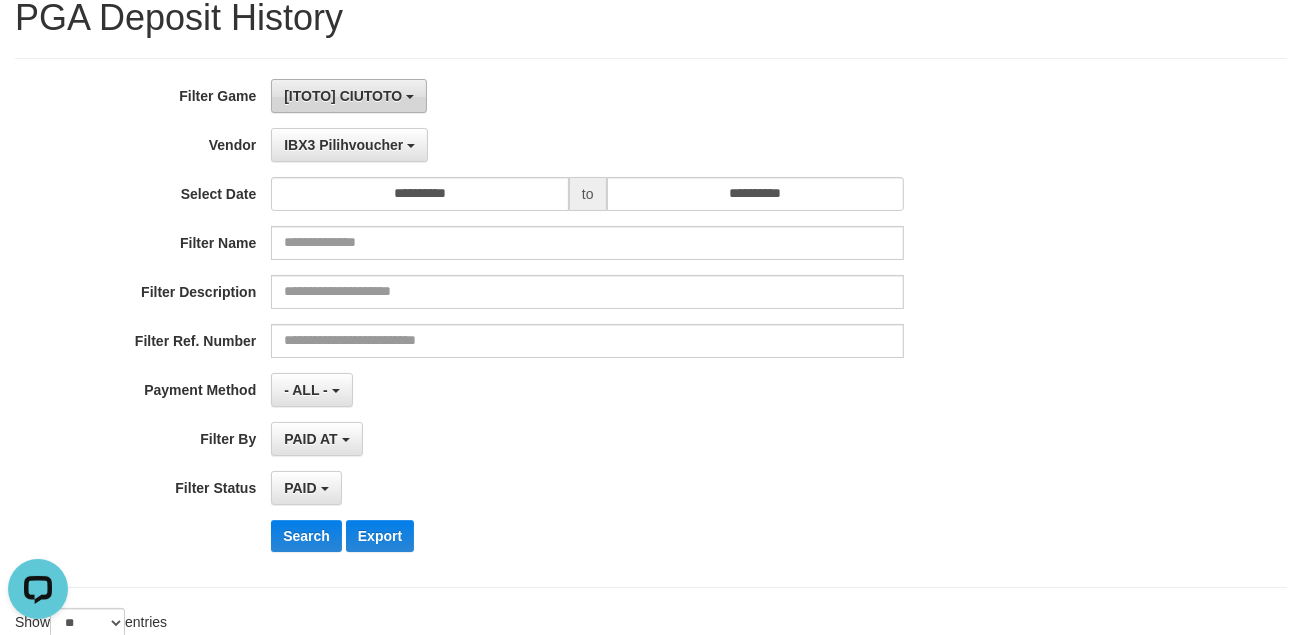 click on "[ITOTO] CIUTOTO" at bounding box center (343, 96) 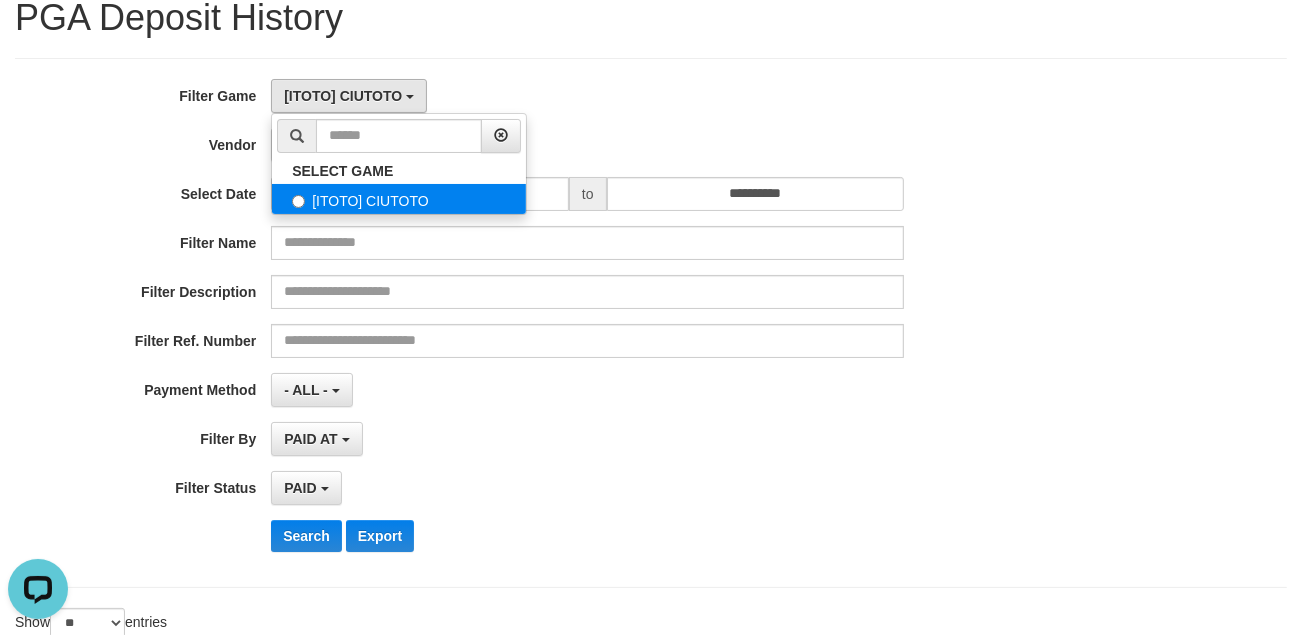 click on "[ITOTO] CIUTOTO" at bounding box center (399, 199) 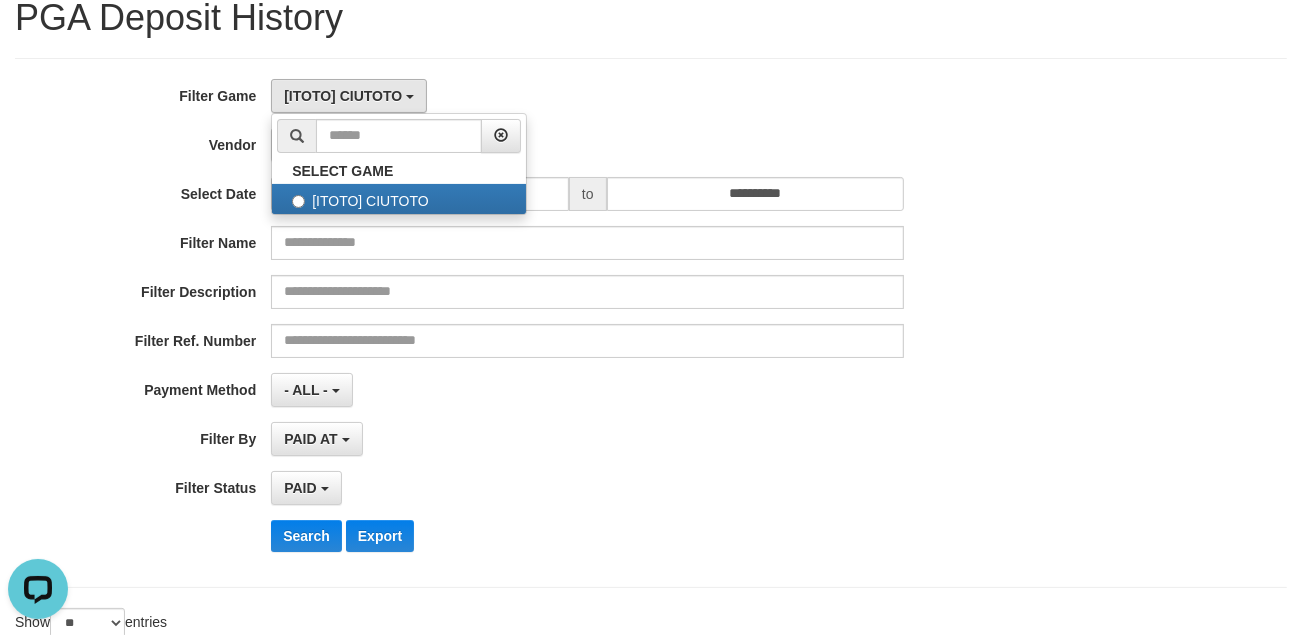 drag, startPoint x: 795, startPoint y: 145, endPoint x: 561, endPoint y: 178, distance: 236.31546 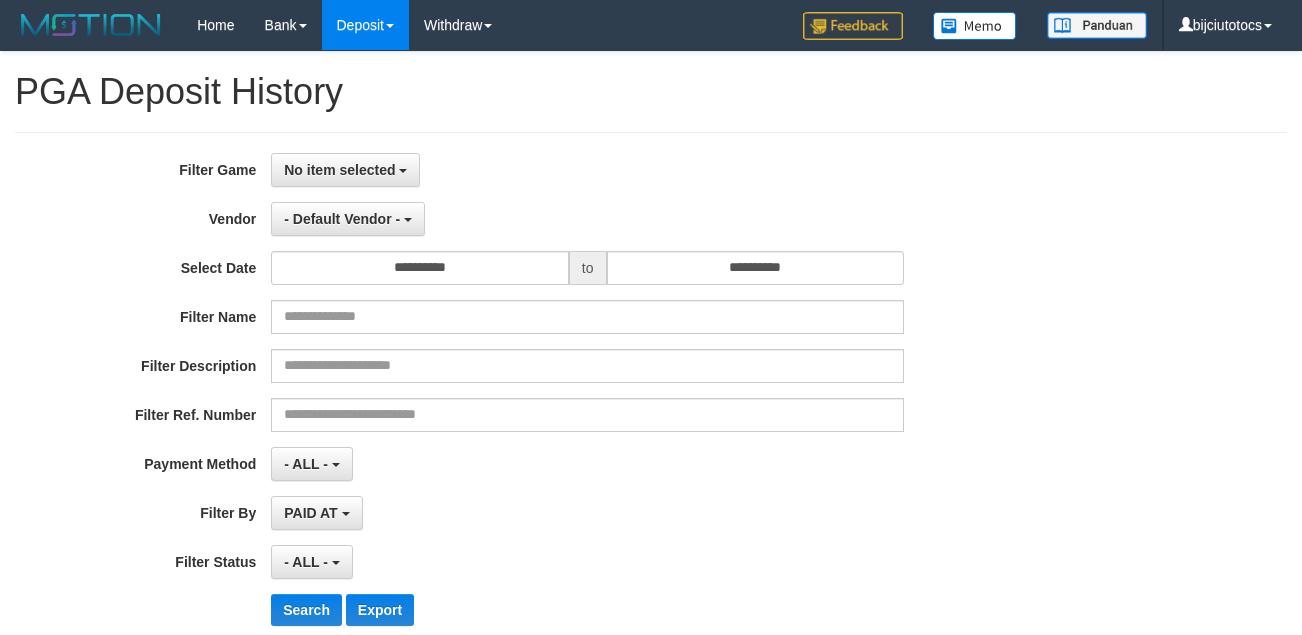 select 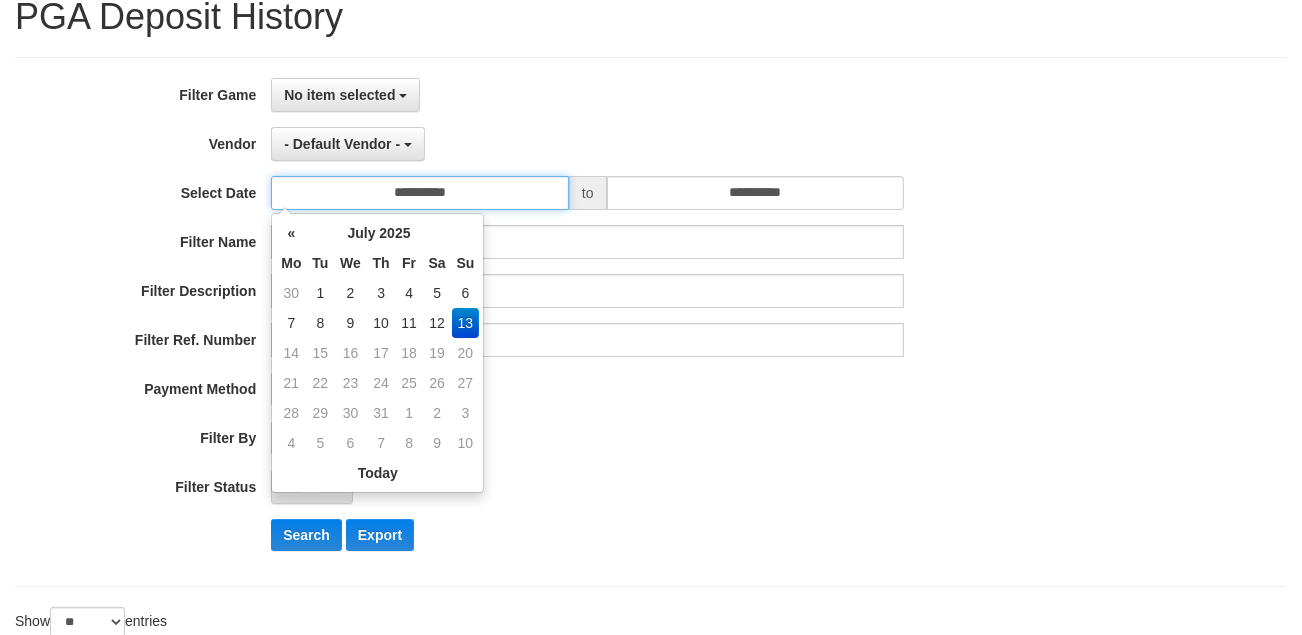 click on "**********" at bounding box center (420, 193) 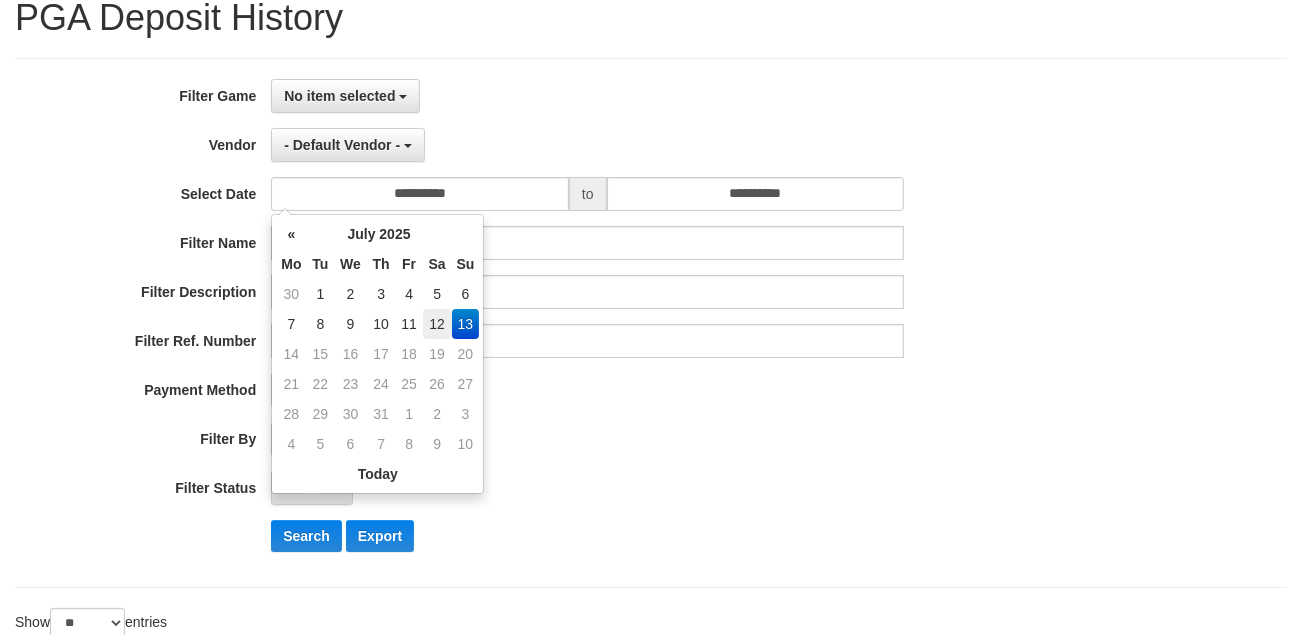 click on "12" at bounding box center [437, 324] 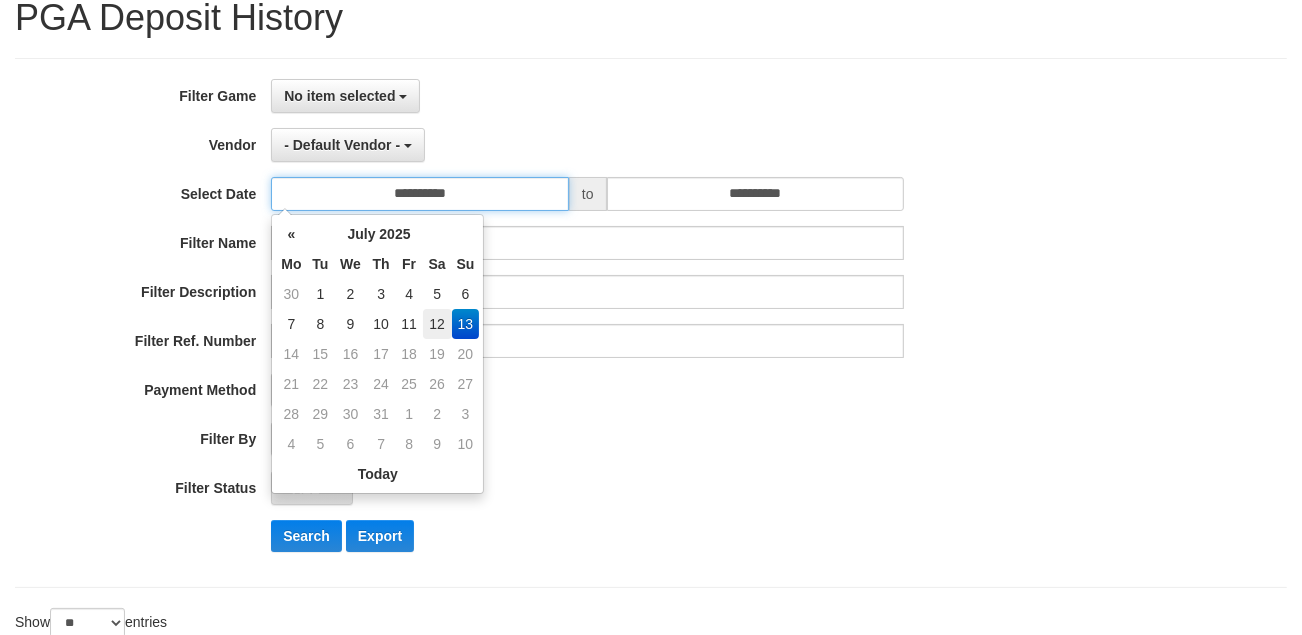 type on "**********" 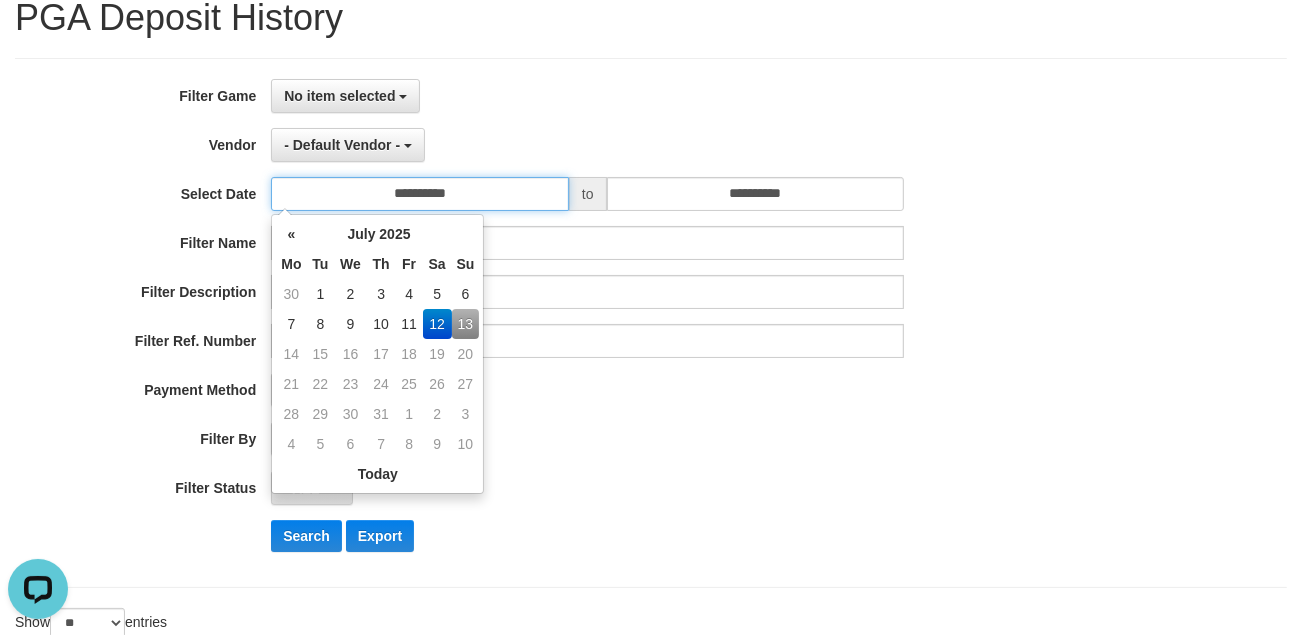 scroll, scrollTop: 0, scrollLeft: 0, axis: both 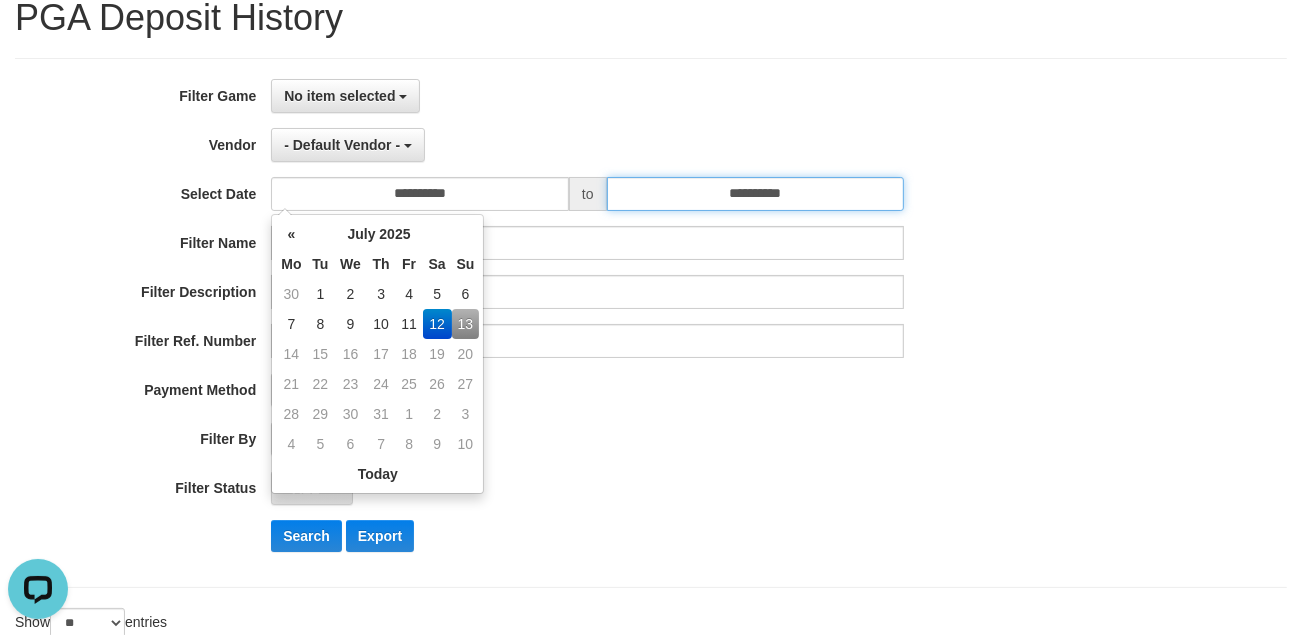 click on "**********" at bounding box center (756, 194) 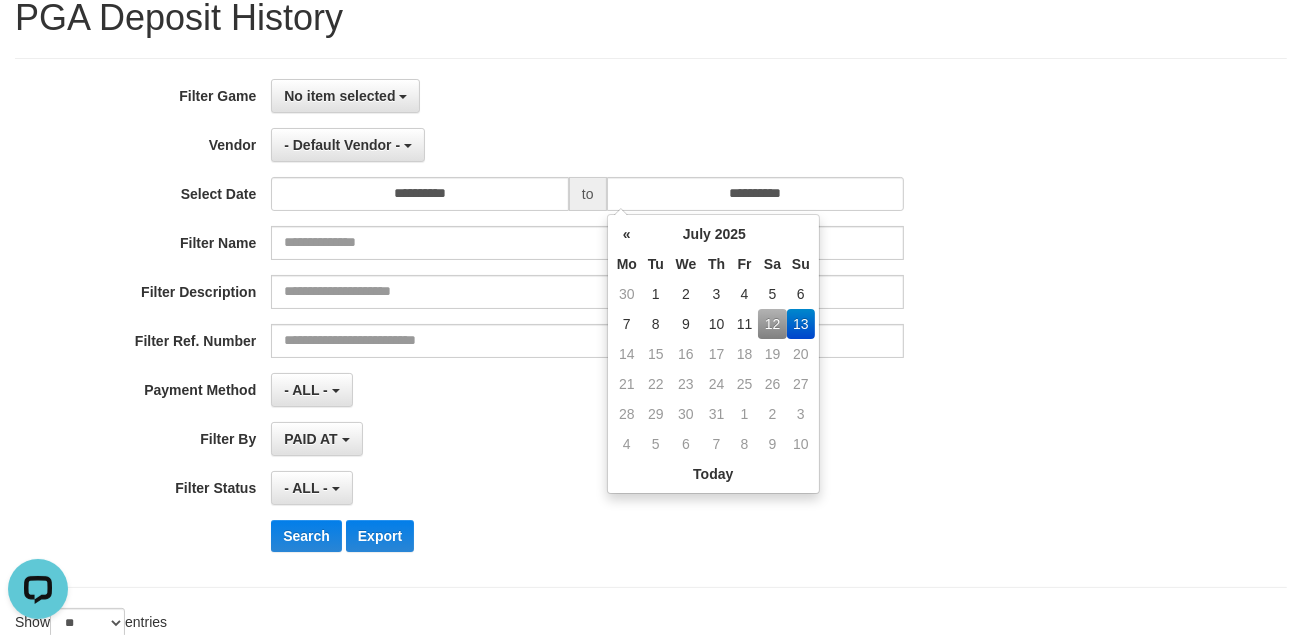 click on "12" at bounding box center [772, 324] 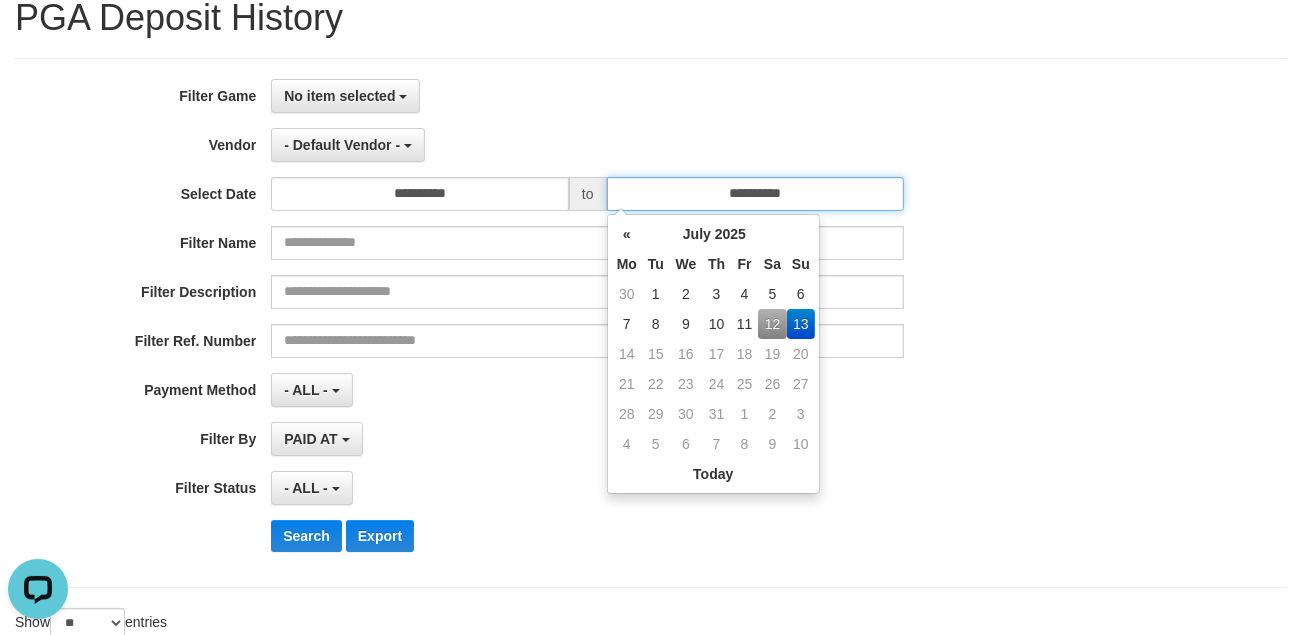 type on "**********" 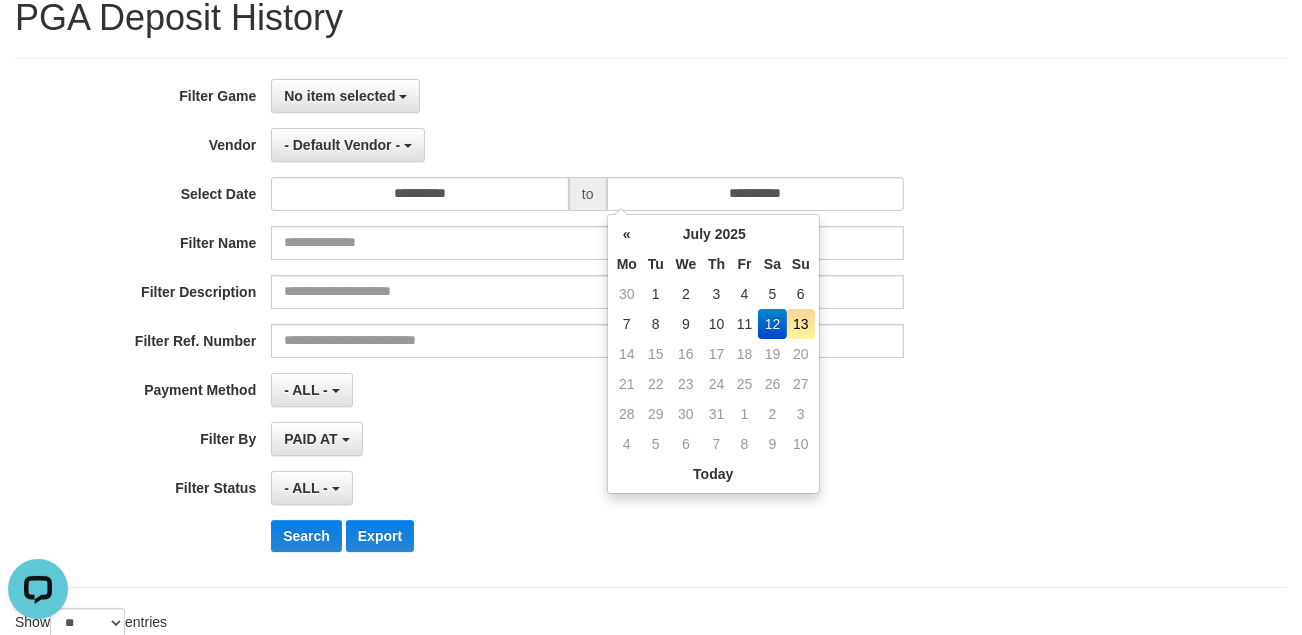 click on "No item selected    SELECT GAME
[ITOTO] CIUTOTO" at bounding box center (587, 96) 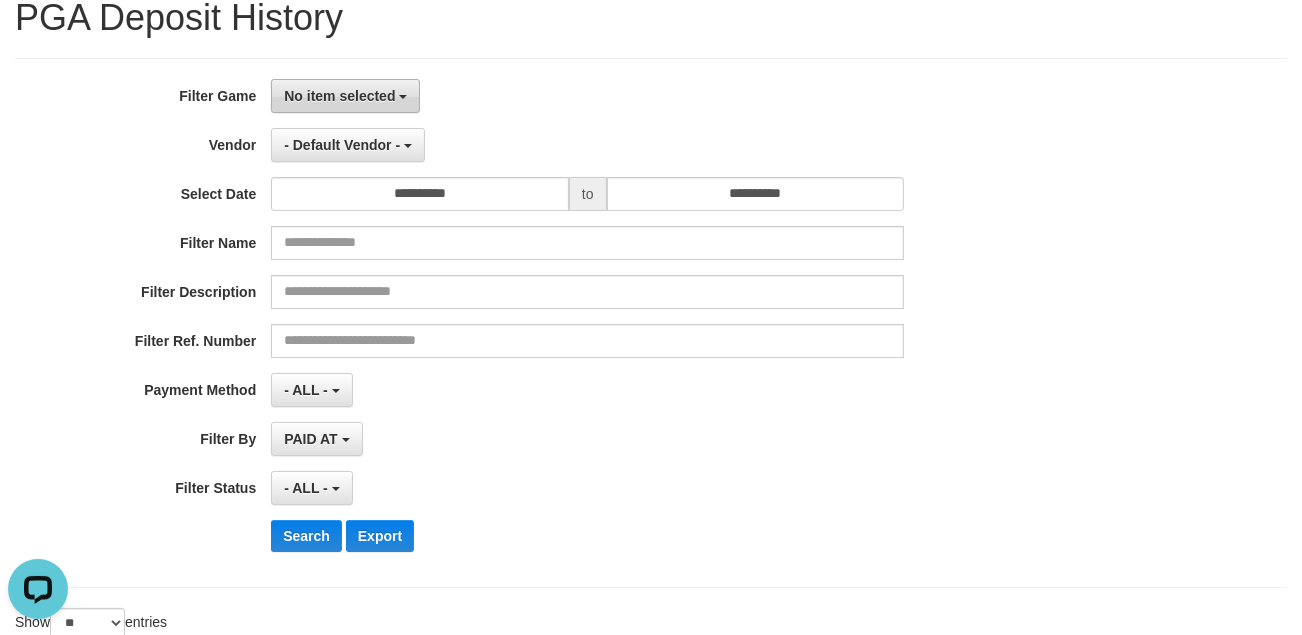 click on "No item selected" at bounding box center (345, 96) 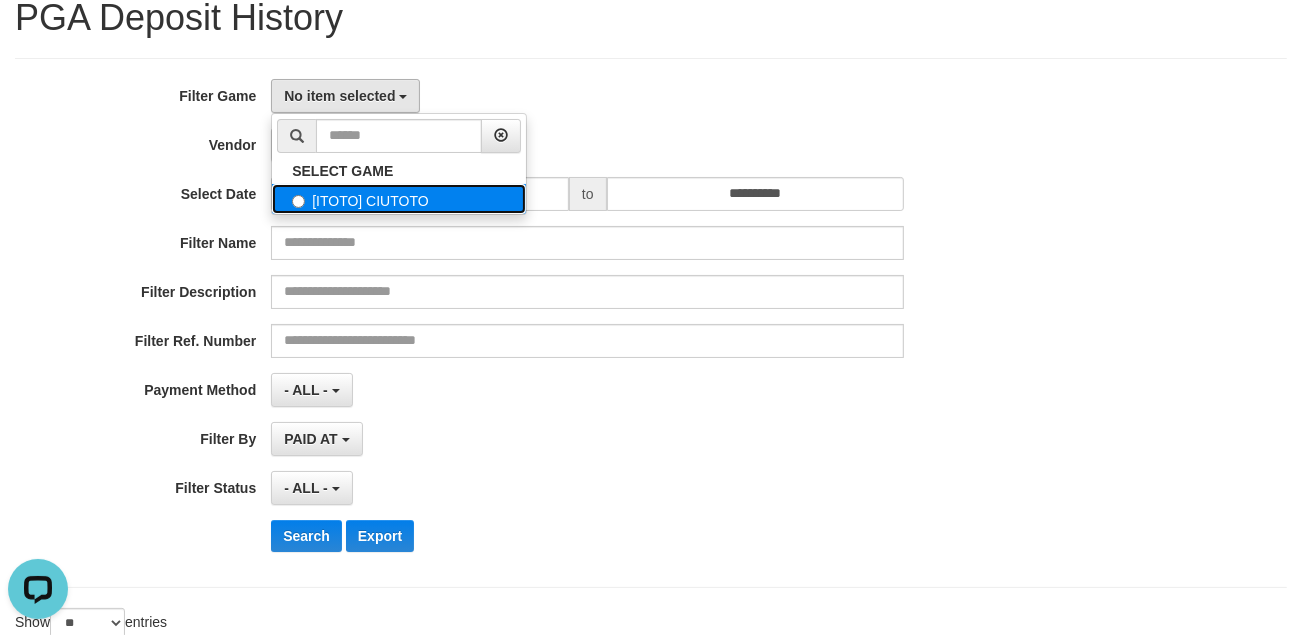 click on "[ITOTO] CIUTOTO" at bounding box center [399, 199] 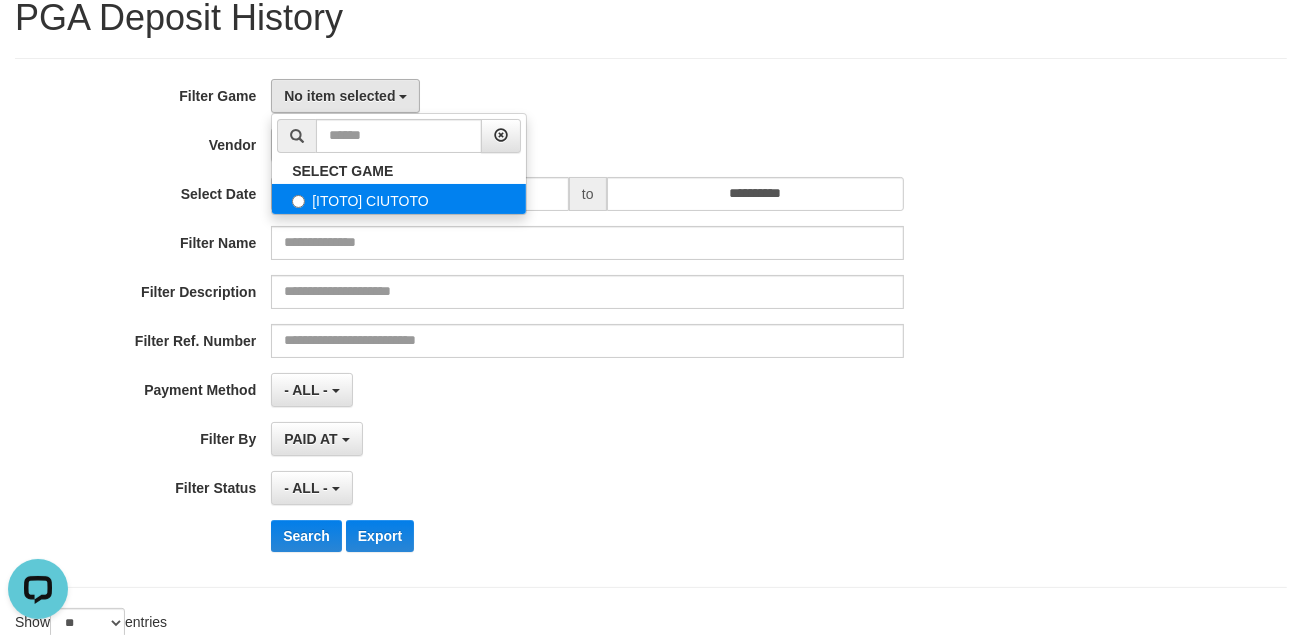 select on "****" 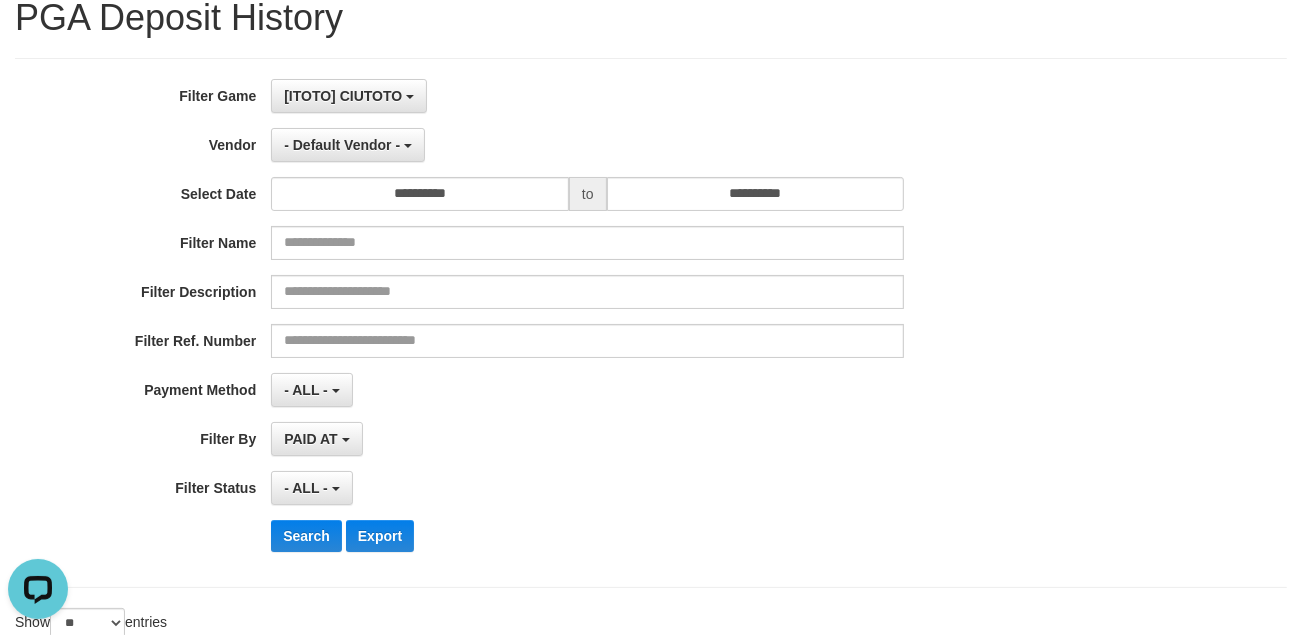 scroll, scrollTop: 17, scrollLeft: 0, axis: vertical 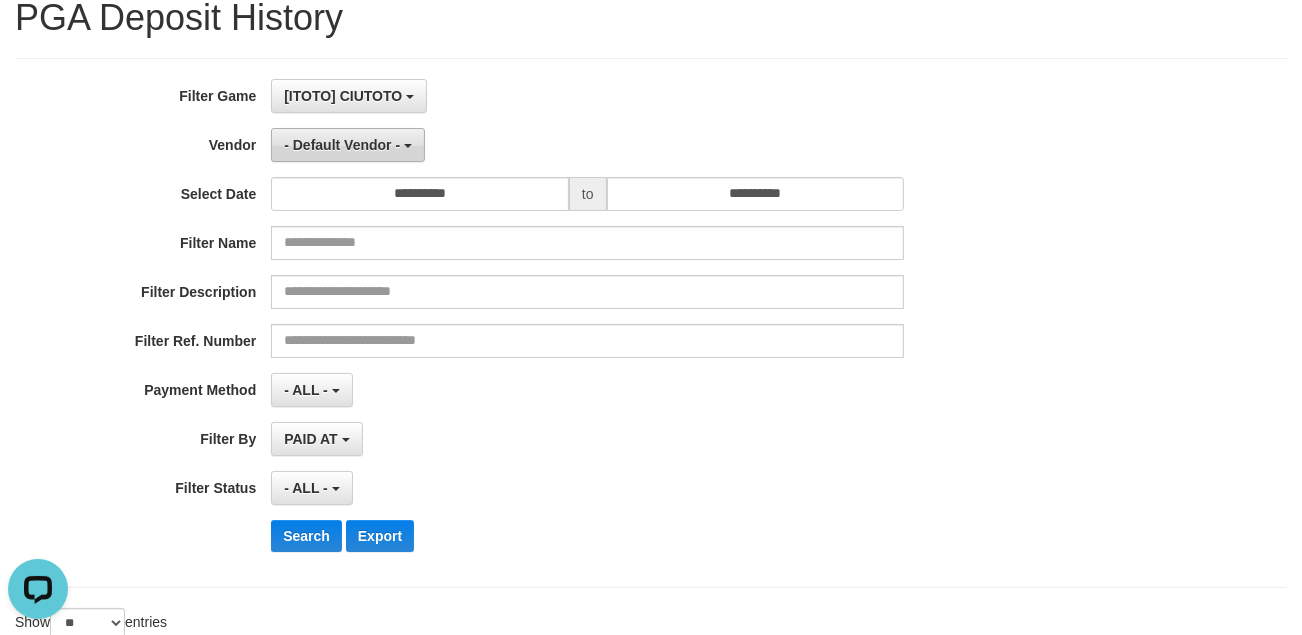click on "- Default Vendor -" at bounding box center (348, 145) 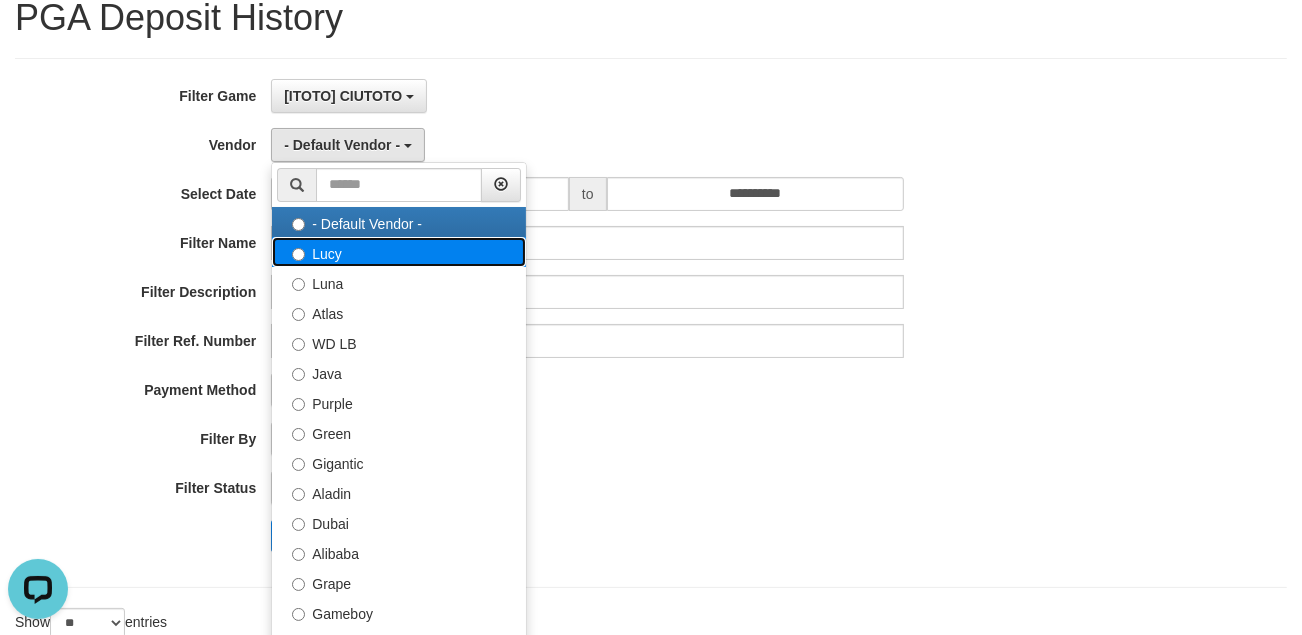 click on "Lucy" at bounding box center [399, 252] 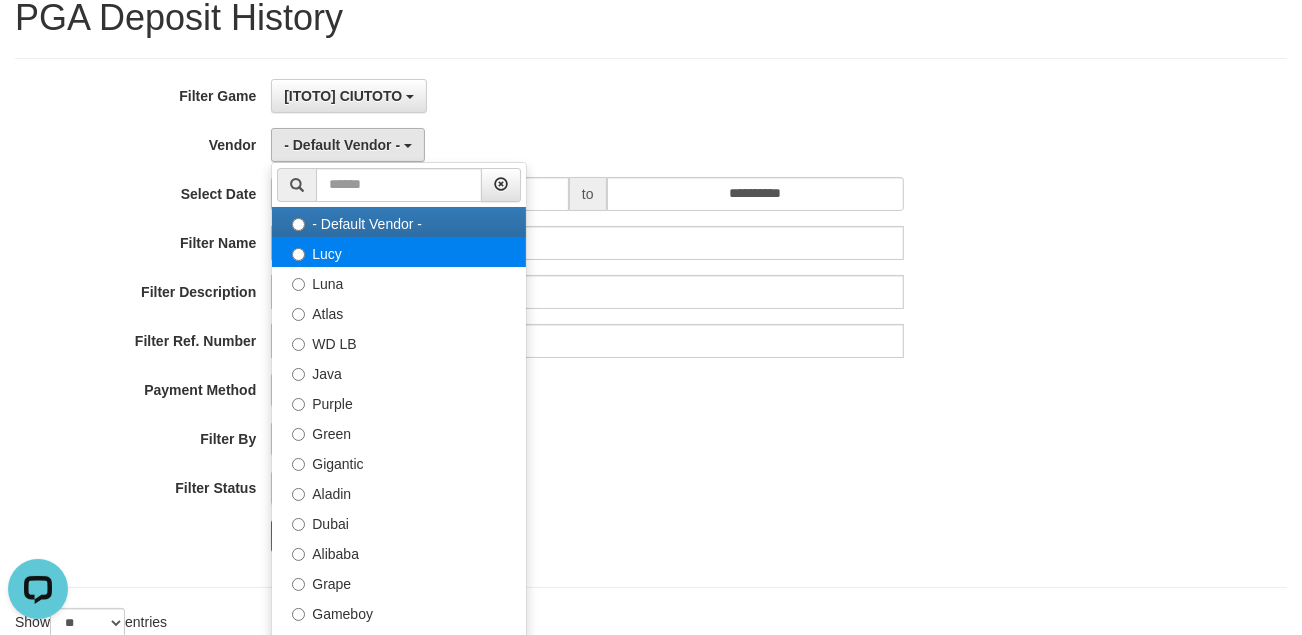 select on "**********" 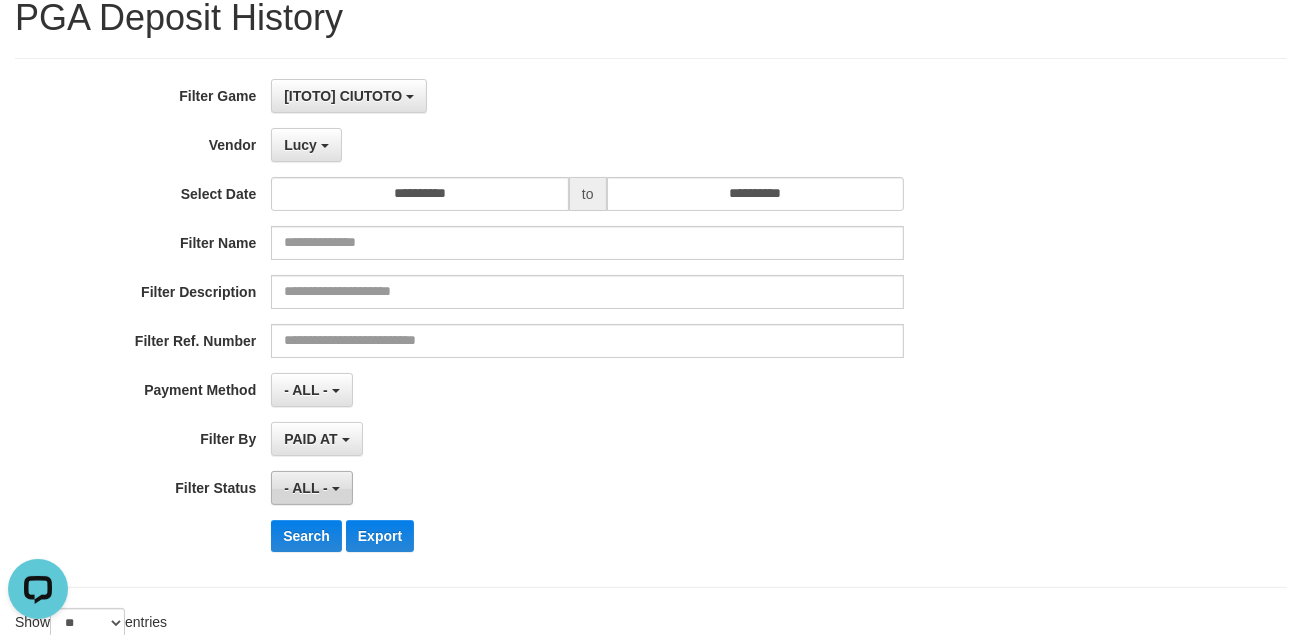 click on "- ALL -" at bounding box center [306, 488] 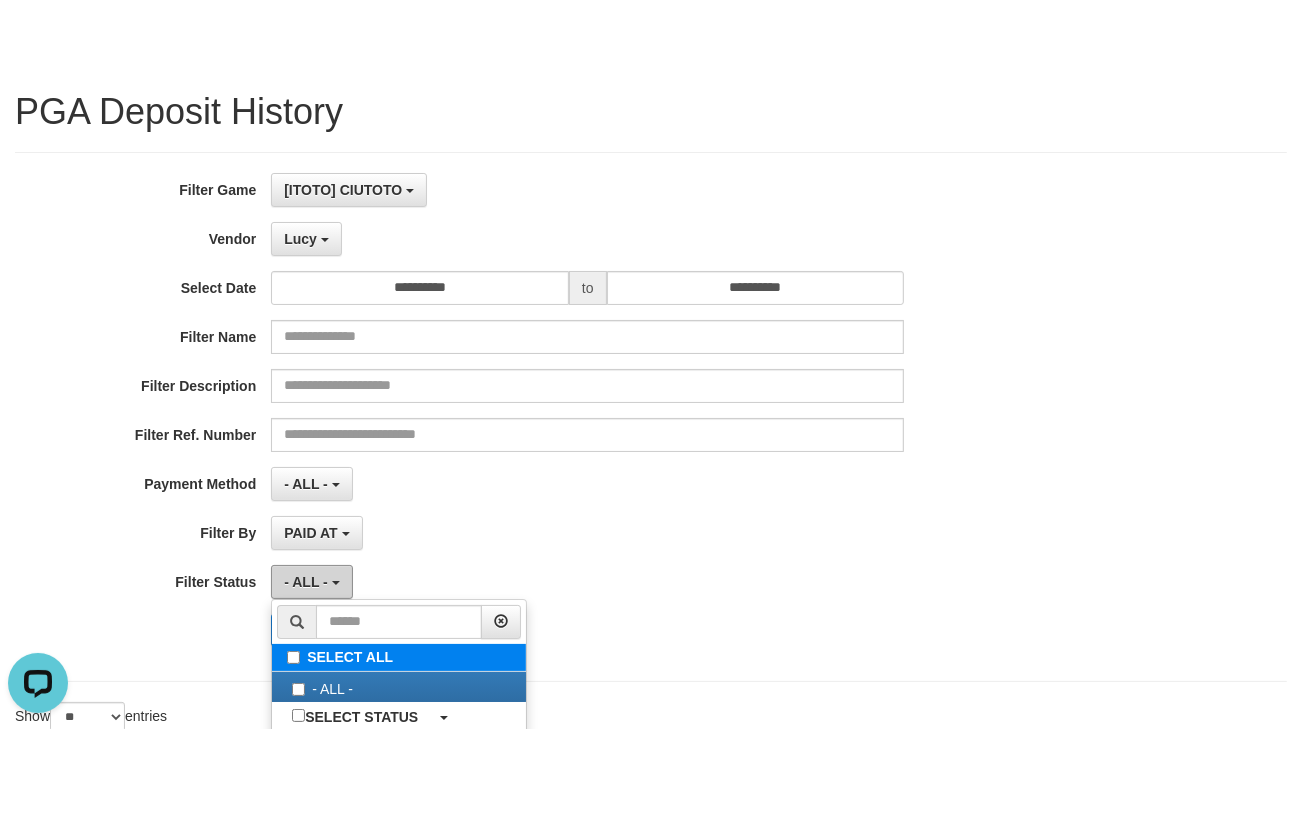 scroll, scrollTop: 148, scrollLeft: 0, axis: vertical 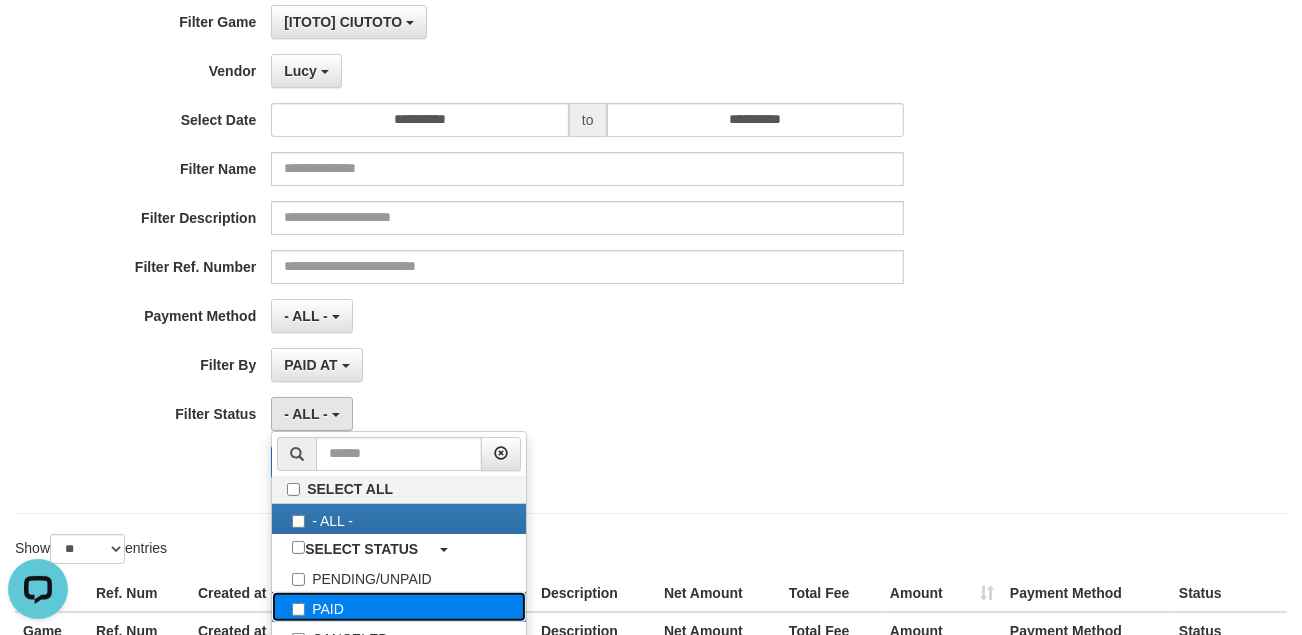 click on "PAID" at bounding box center [399, 607] 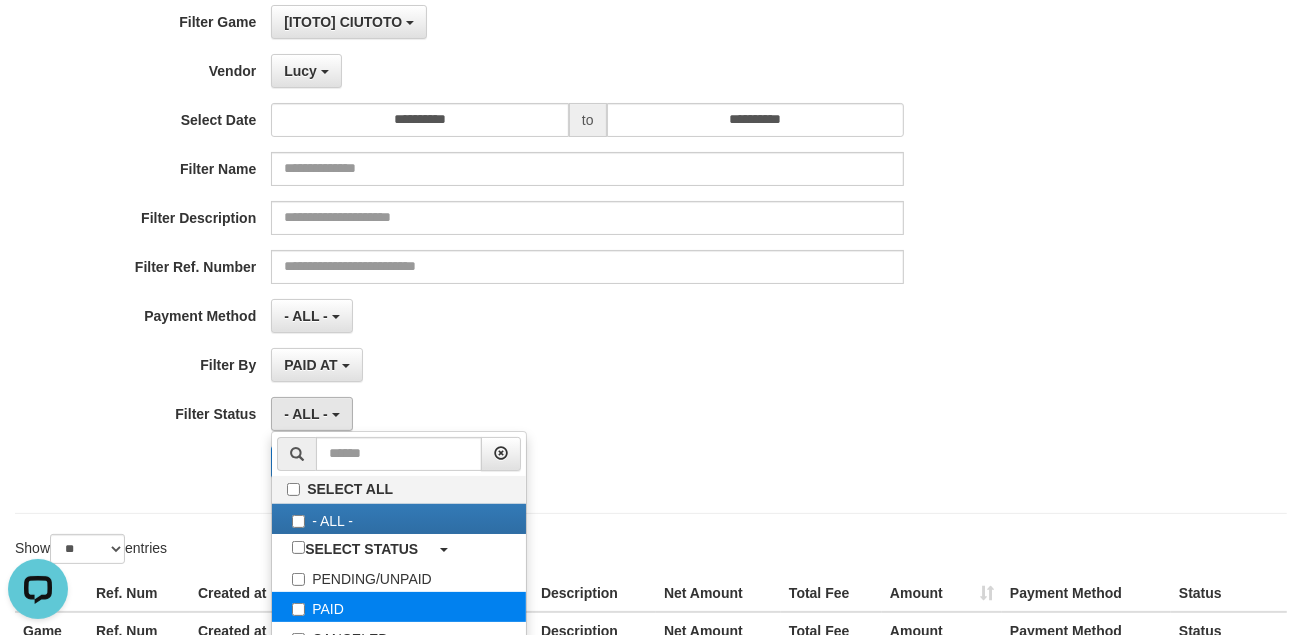 select on "*" 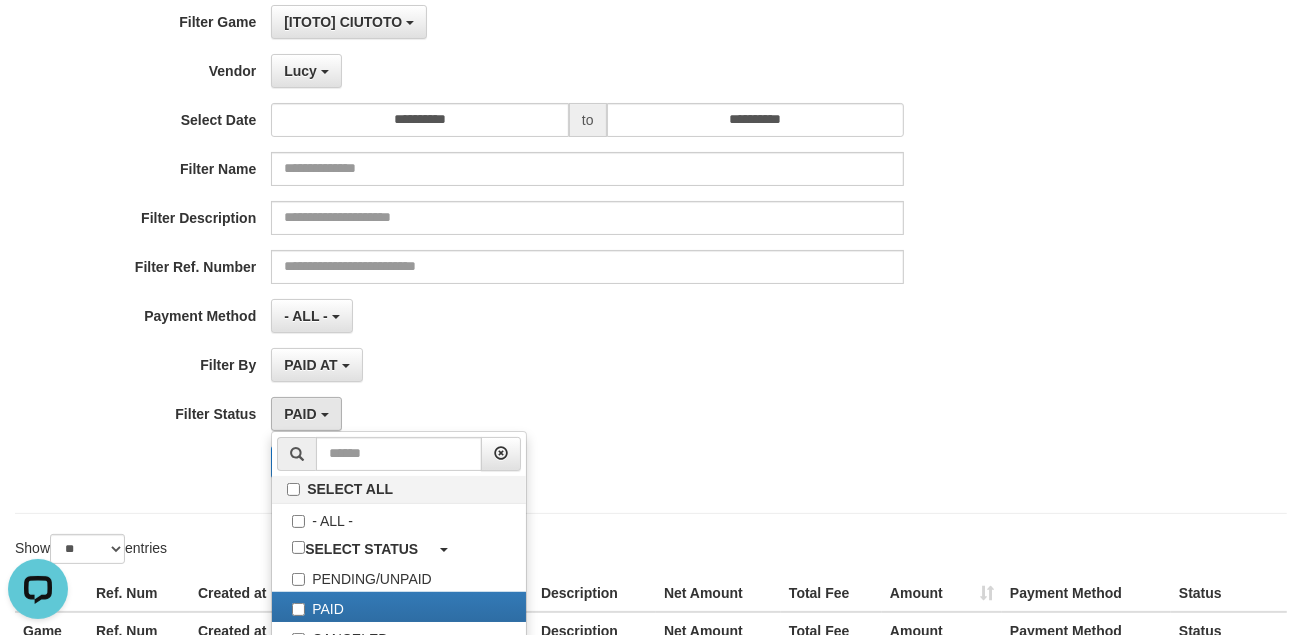 click on "PAID AT
PAID AT
CREATED AT" at bounding box center [587, 365] 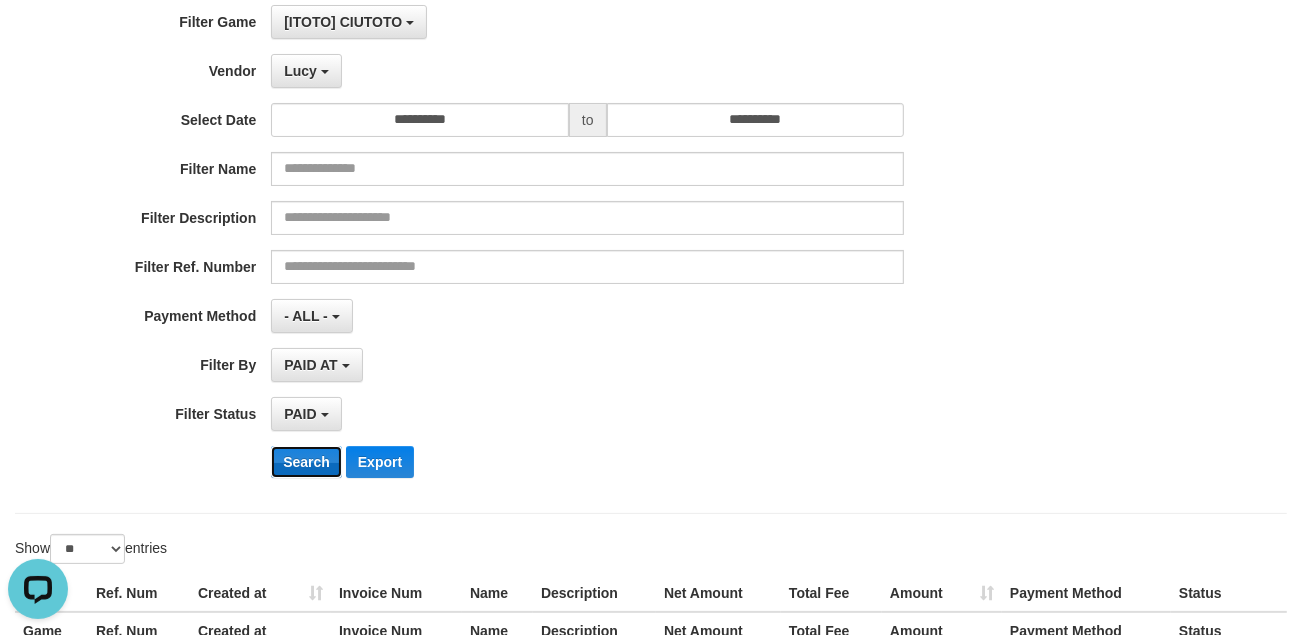 drag, startPoint x: 313, startPoint y: 471, endPoint x: 338, endPoint y: 501, distance: 39.051247 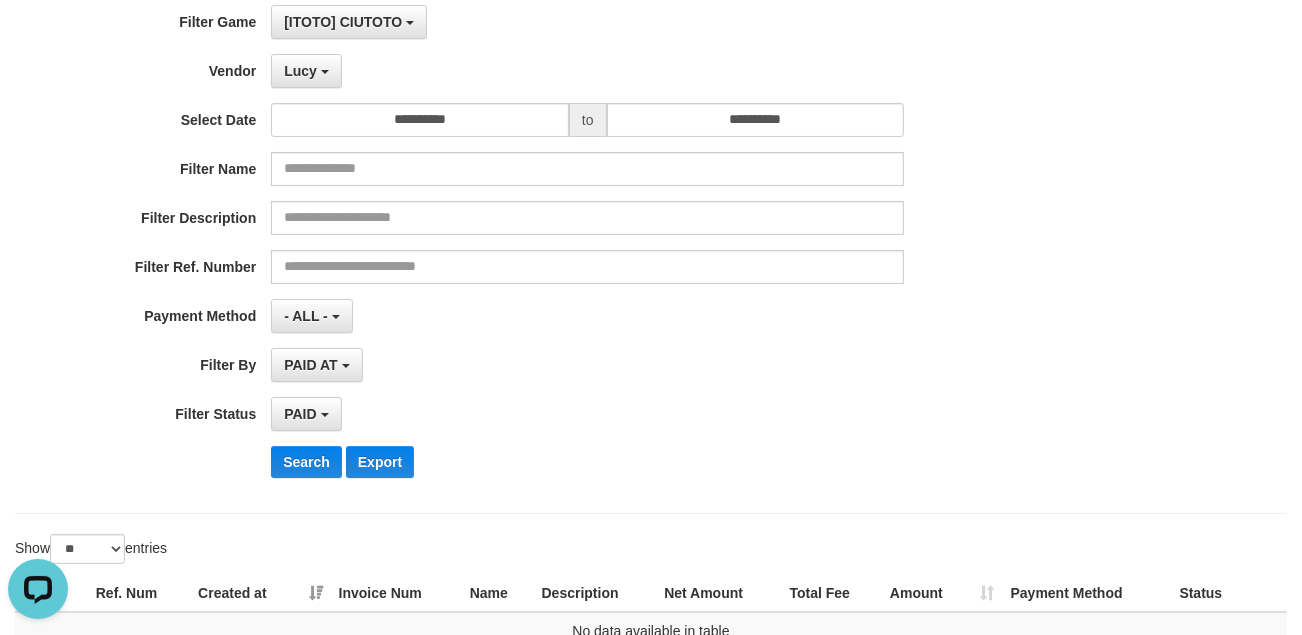 click on "**********" at bounding box center [542, 316] 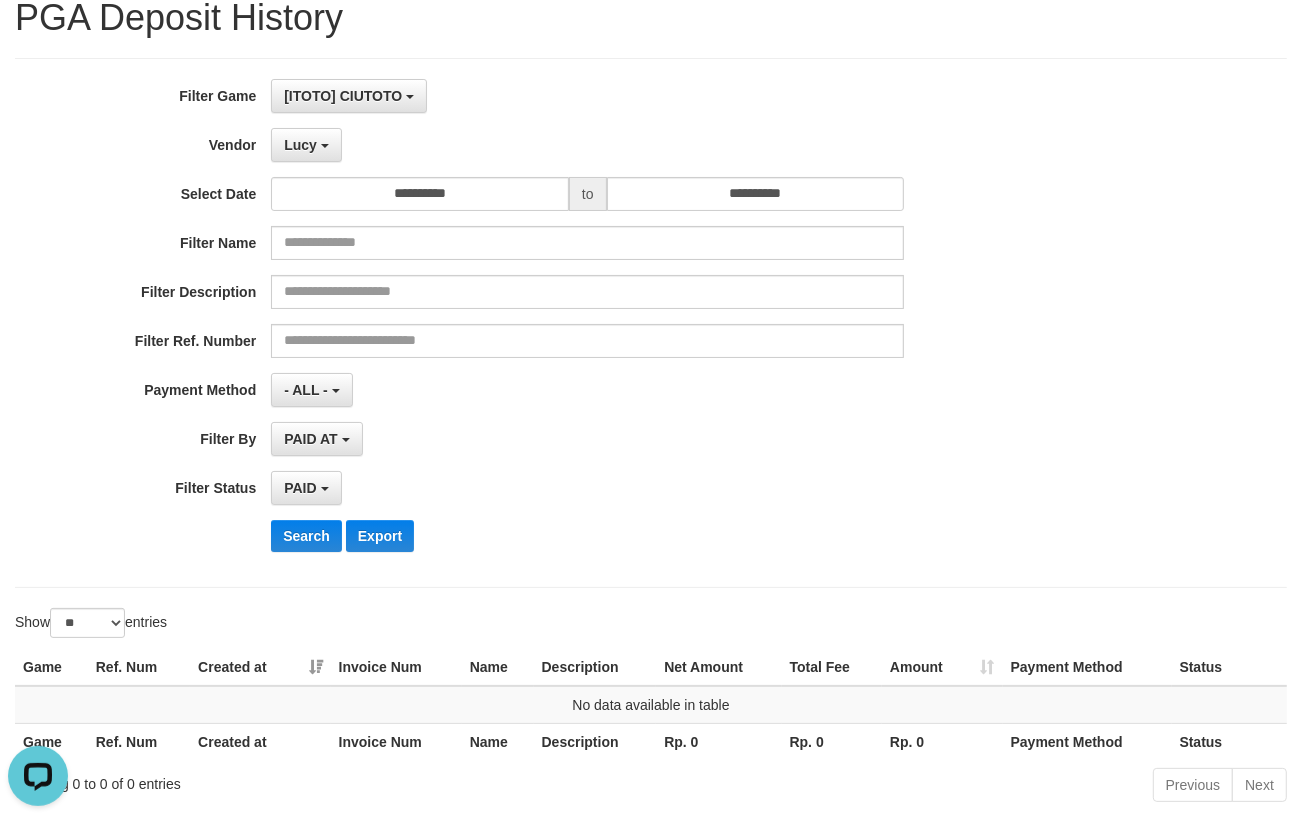 scroll, scrollTop: 148, scrollLeft: 0, axis: vertical 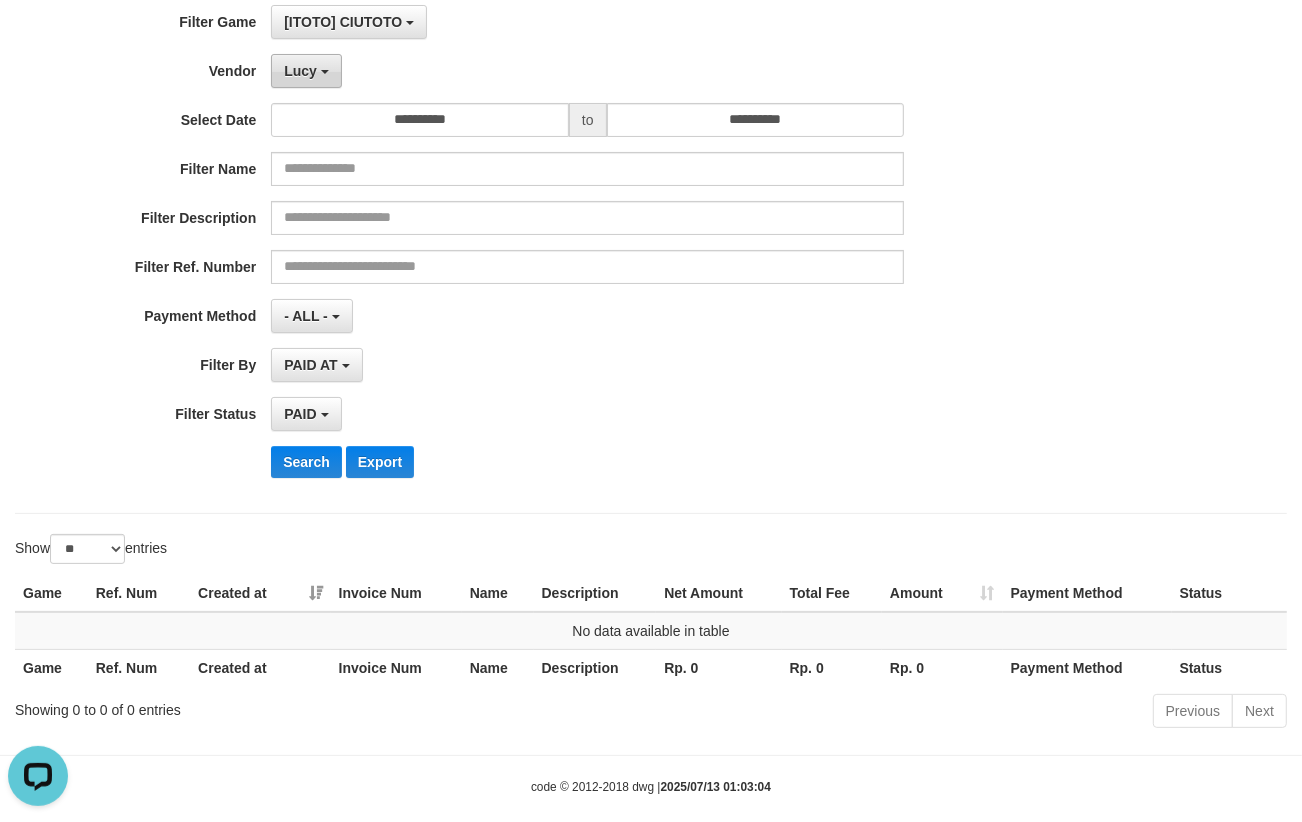 click on "Lucy" at bounding box center (306, 71) 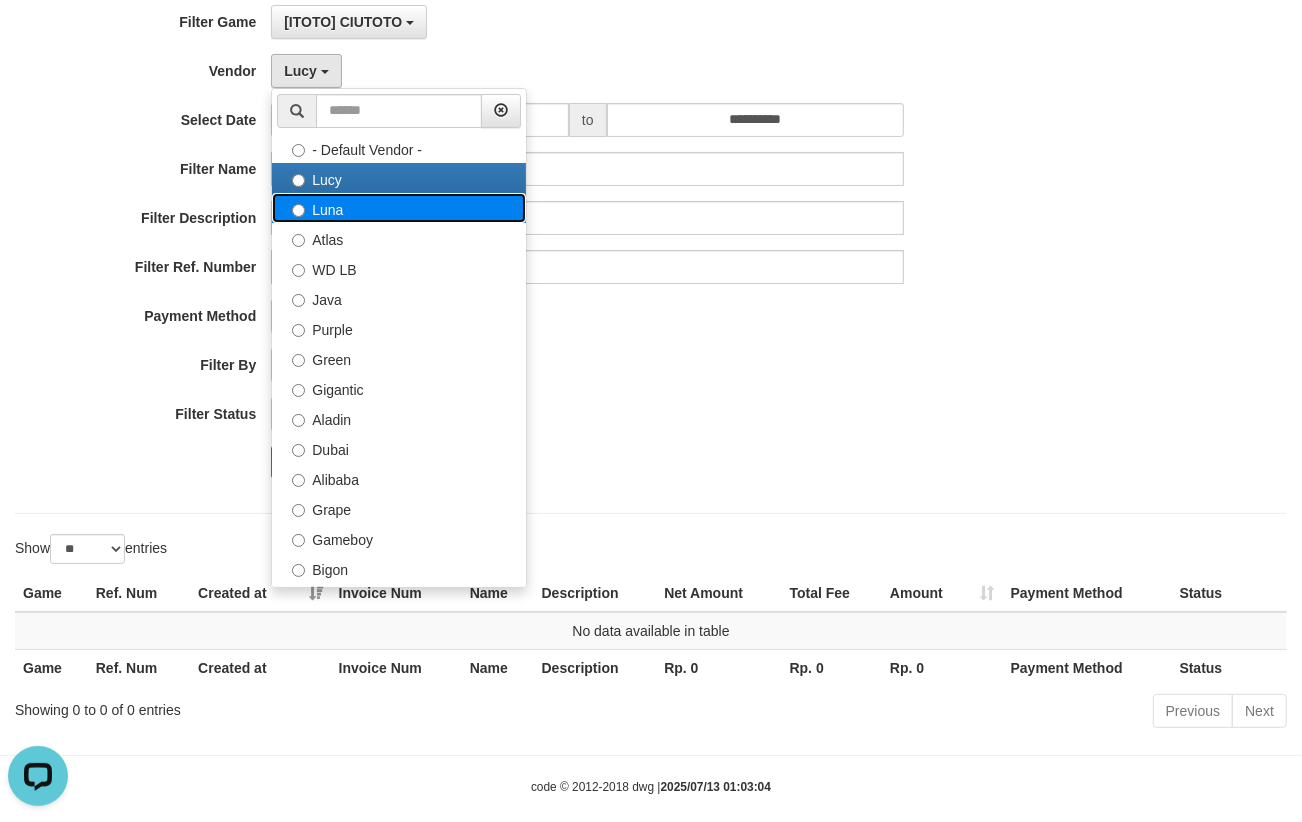 click on "Luna" at bounding box center (399, 208) 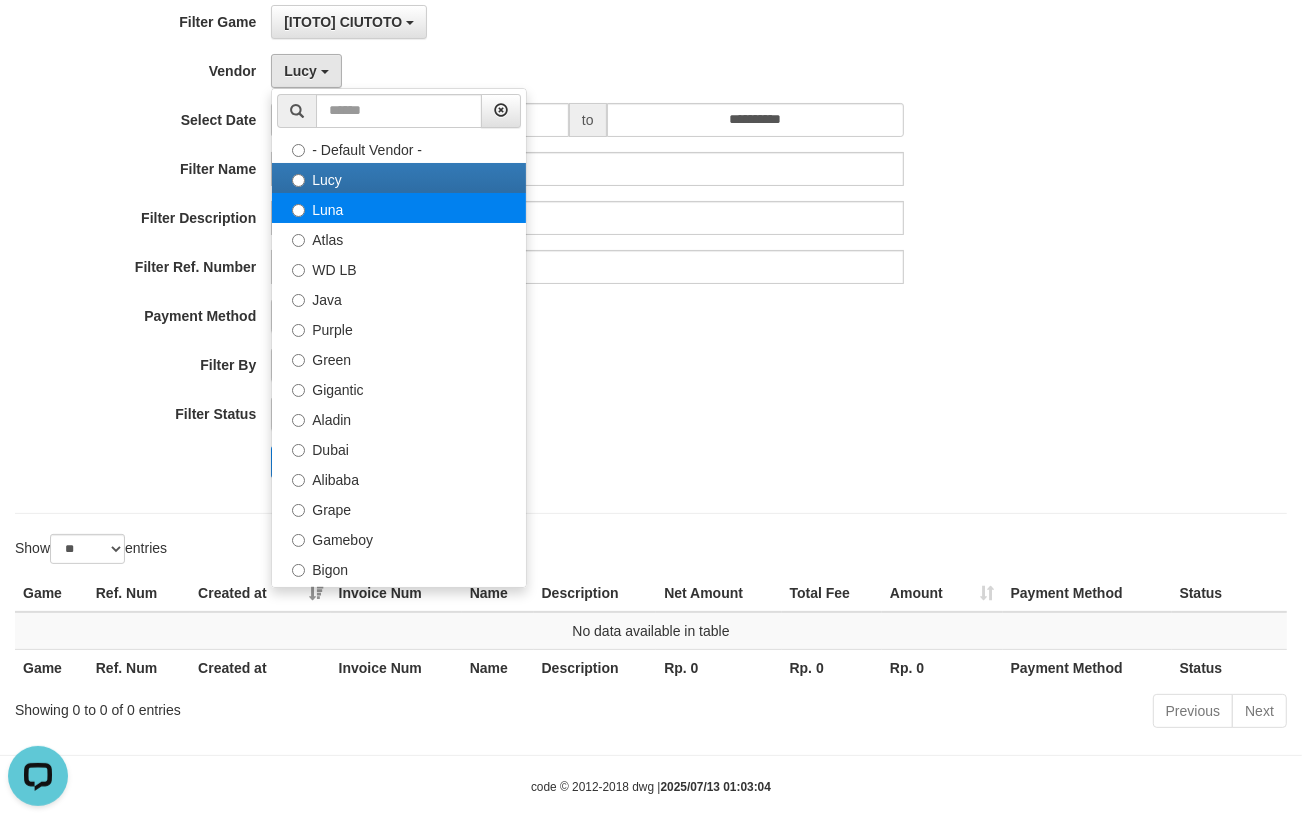 select on "**********" 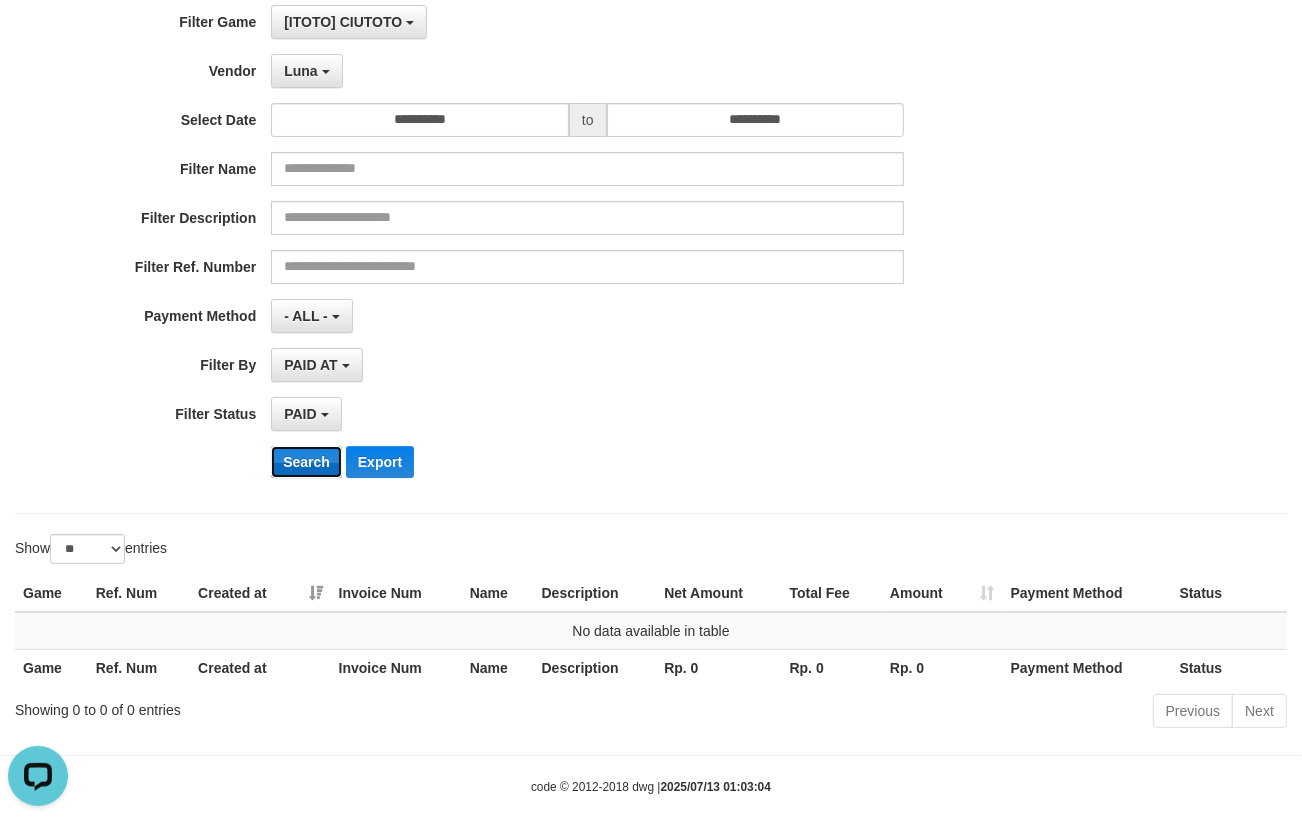 click on "Search" at bounding box center (306, 462) 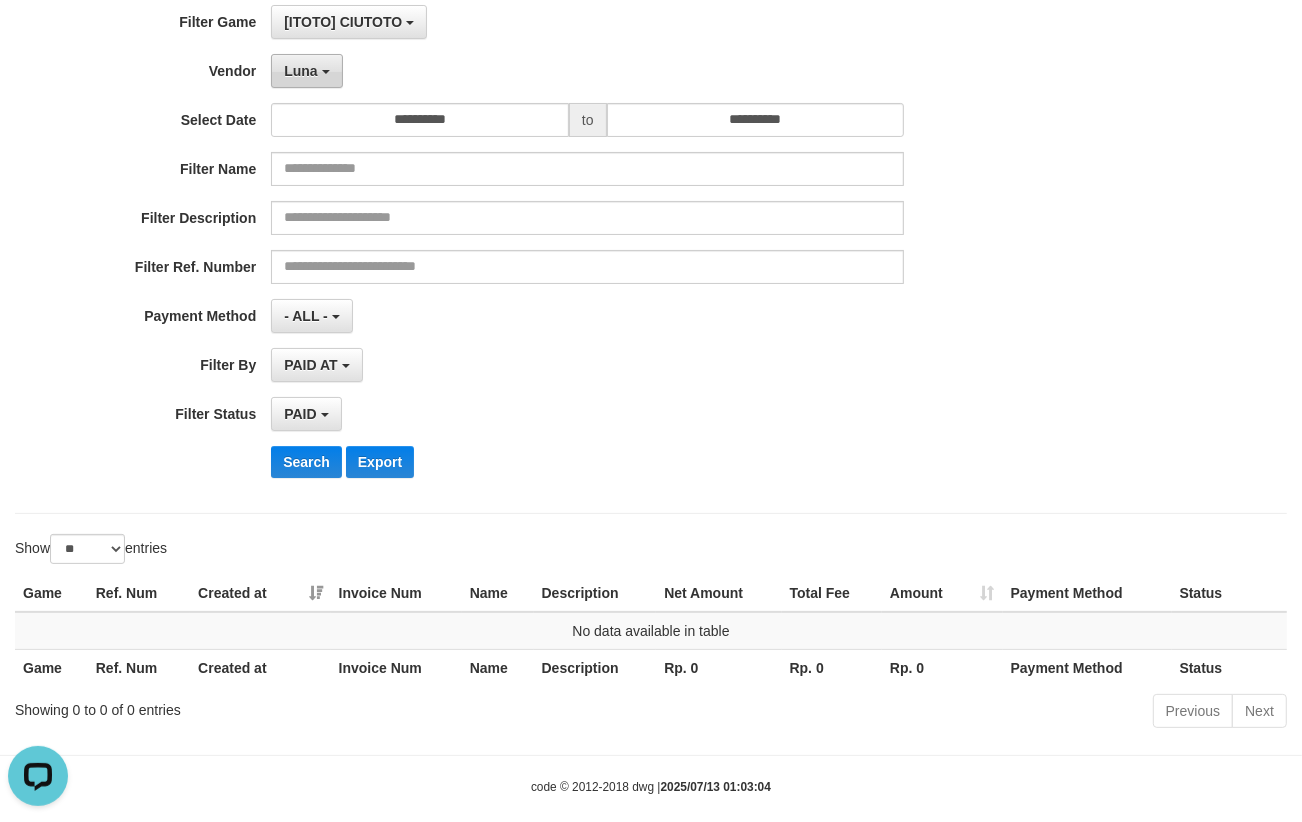 click on "Luna" at bounding box center [300, 71] 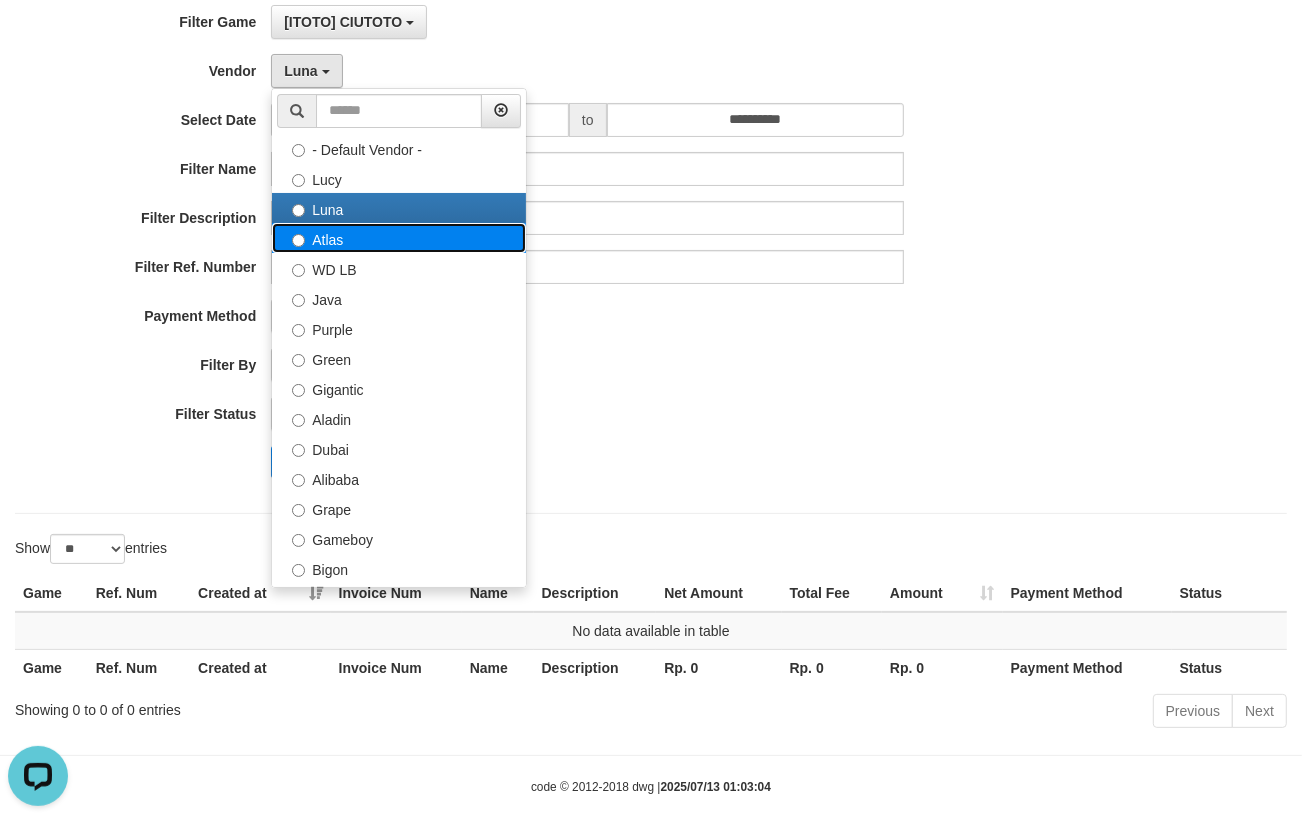 click on "Atlas" at bounding box center [399, 238] 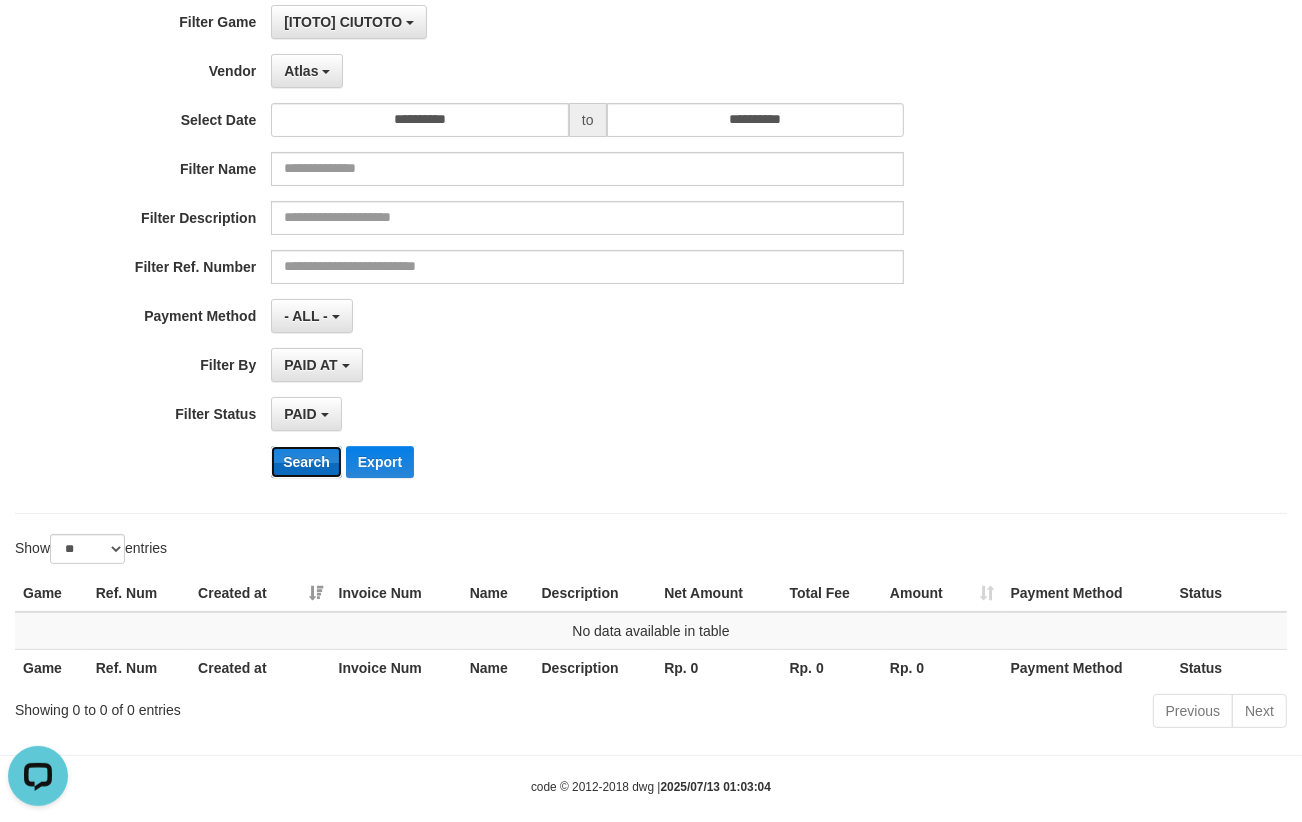 click on "Search" at bounding box center (306, 462) 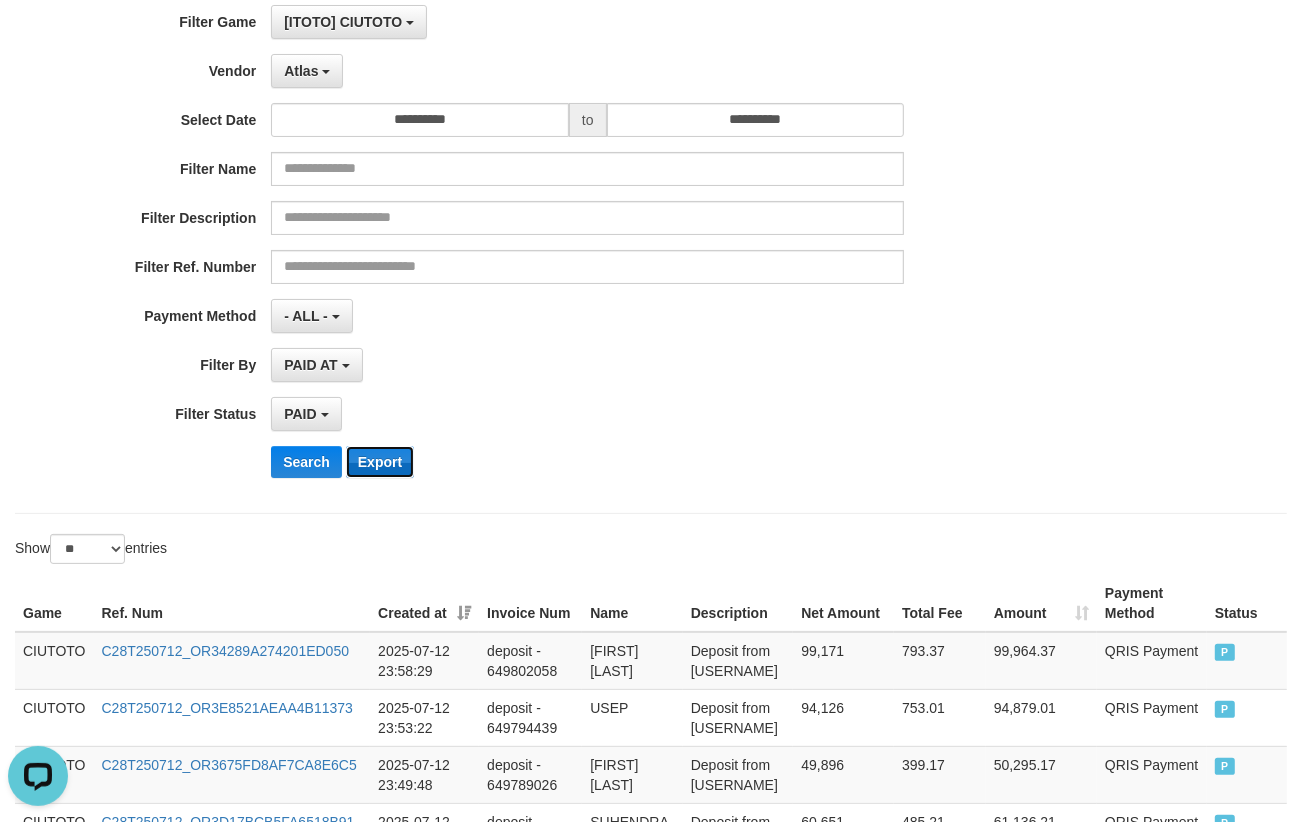 click on "Export" at bounding box center (380, 462) 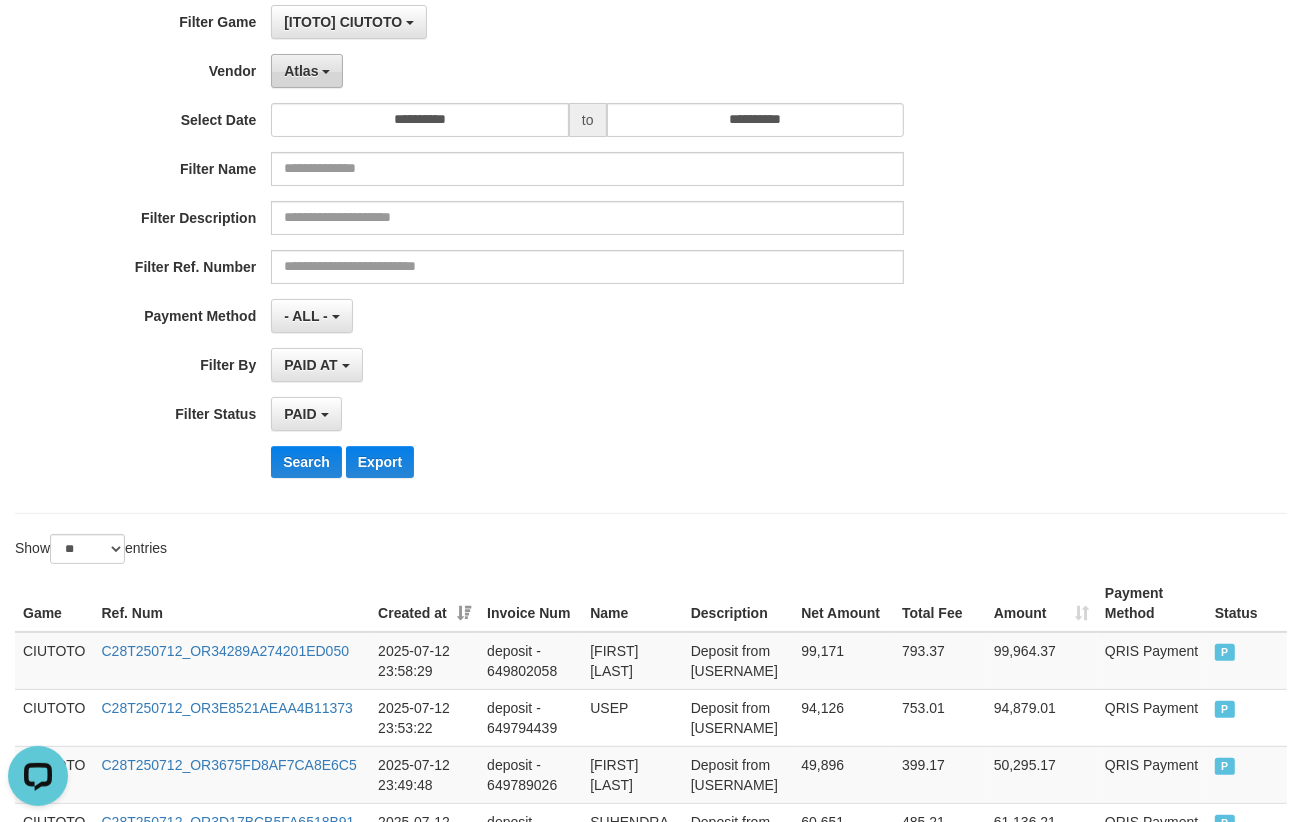 click on "Atlas" at bounding box center (307, 71) 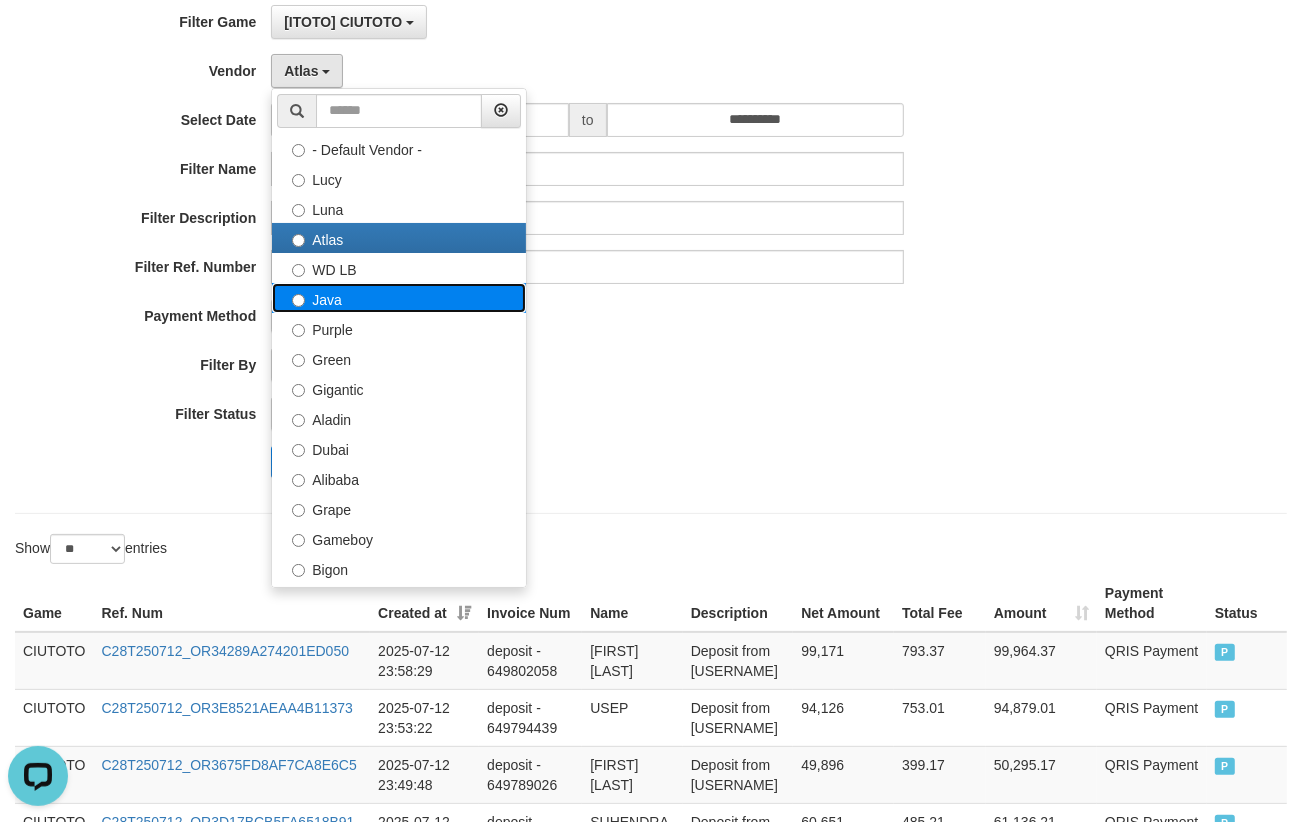 click on "Java" at bounding box center [399, 298] 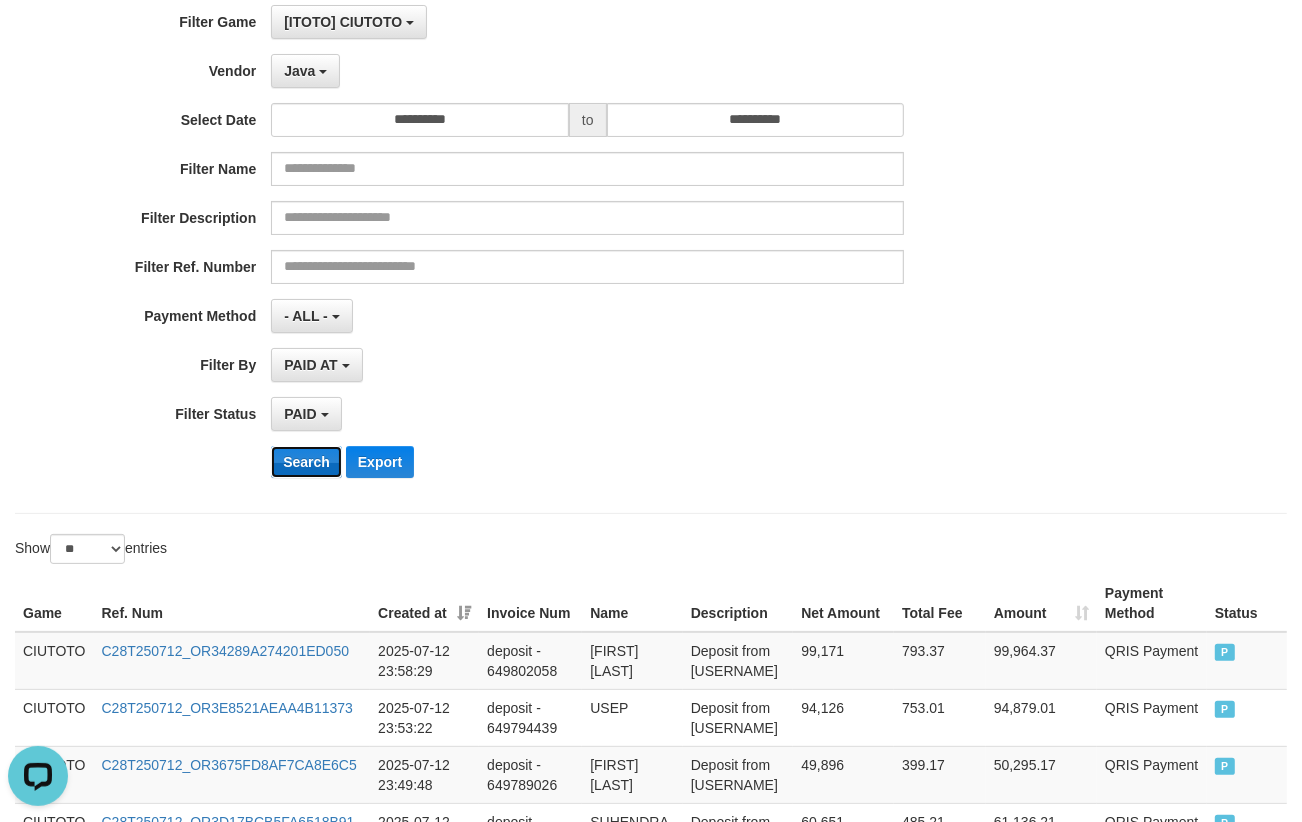 click on "Search" at bounding box center (306, 462) 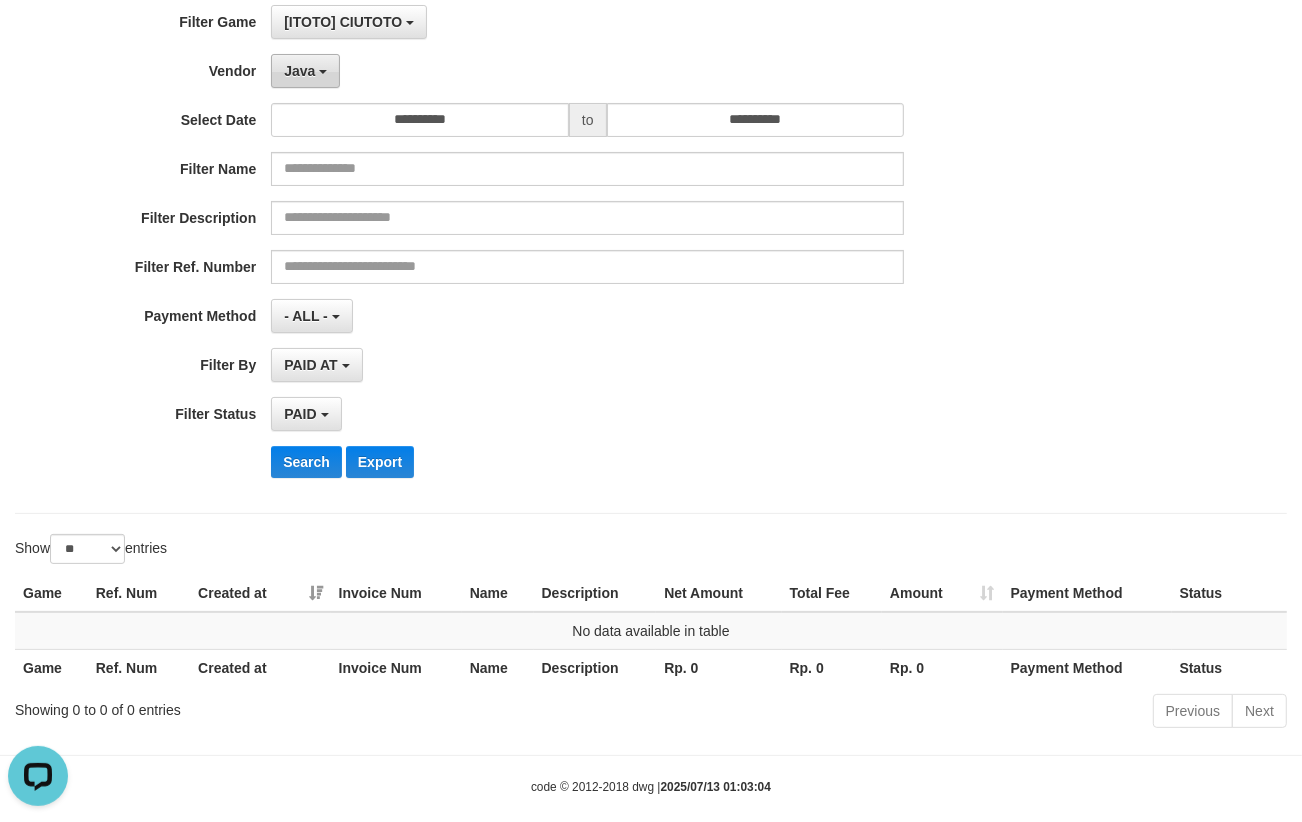 click on "Java" at bounding box center (299, 71) 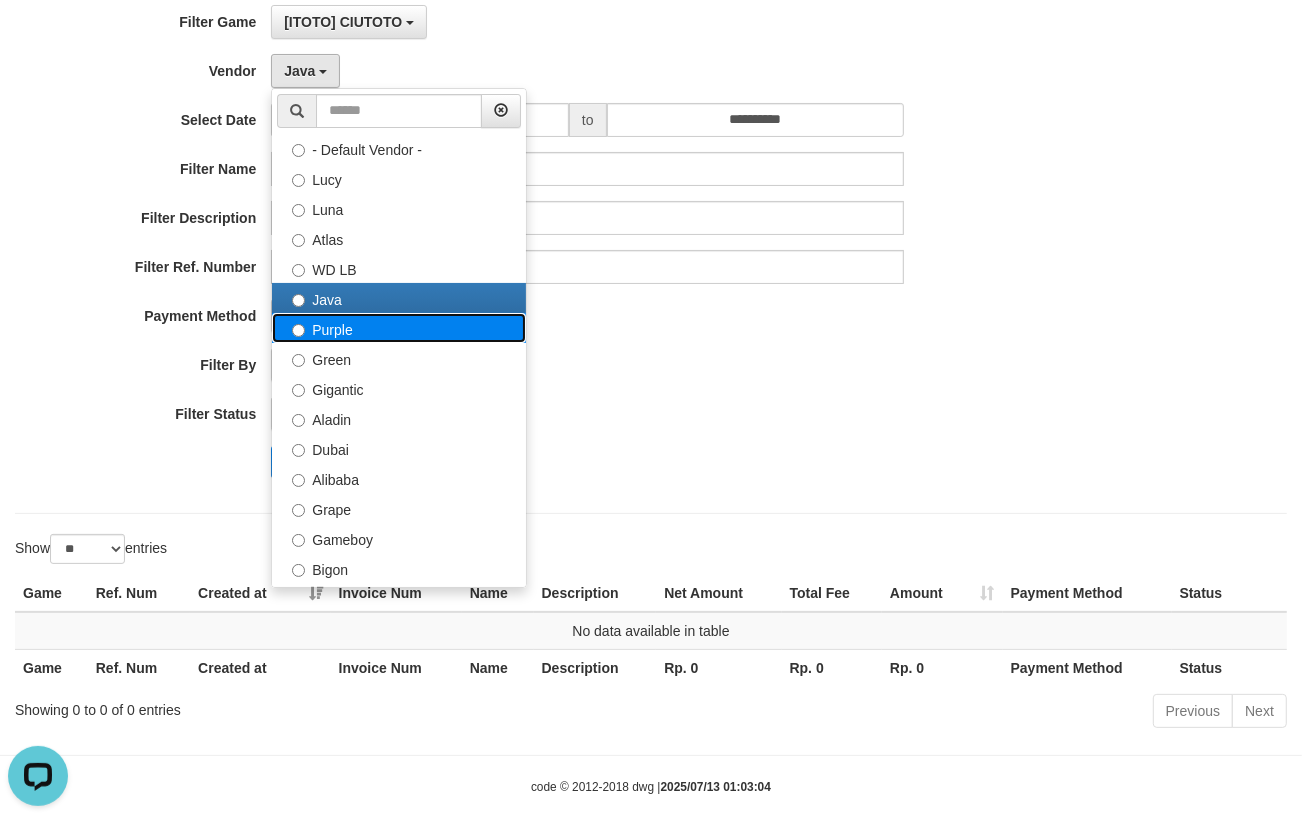 click on "Purple" at bounding box center [399, 328] 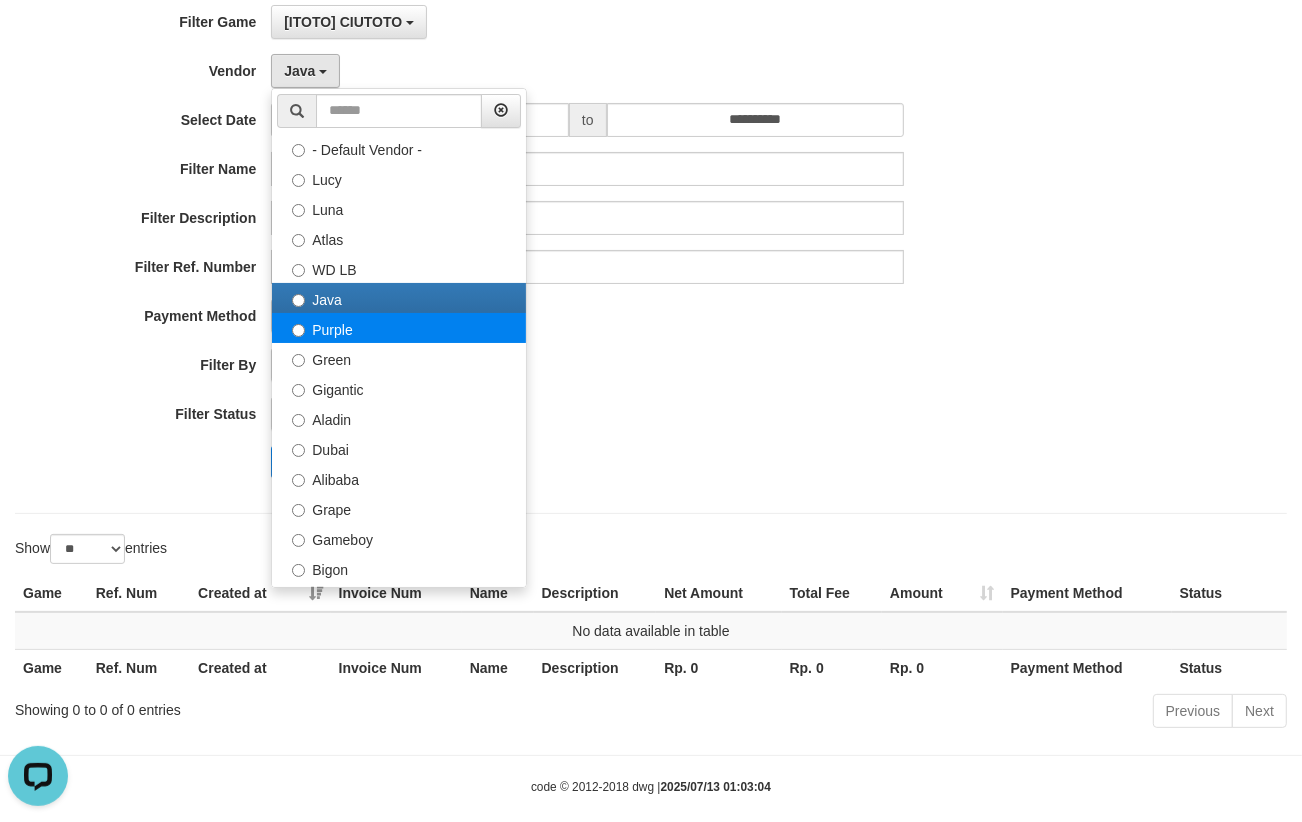 select on "**********" 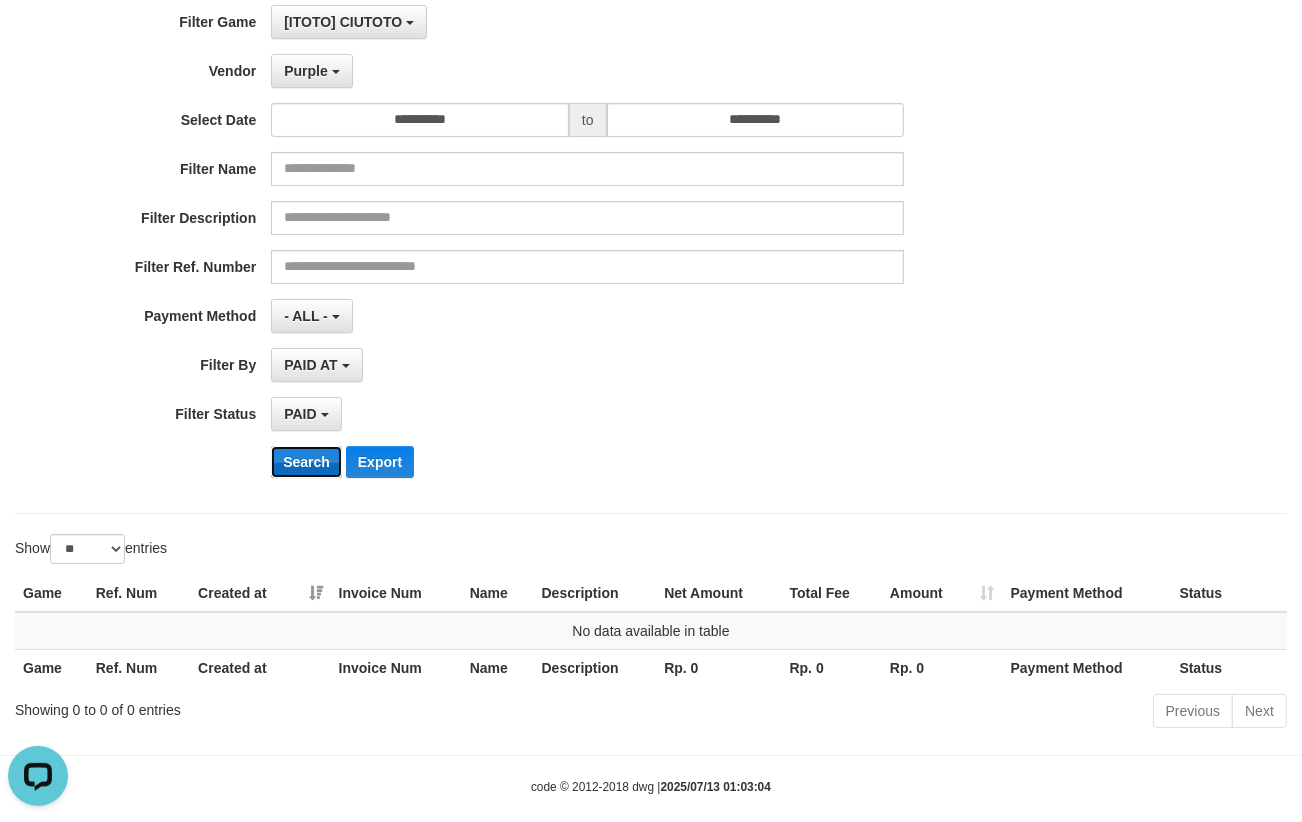 click on "Search" at bounding box center (306, 462) 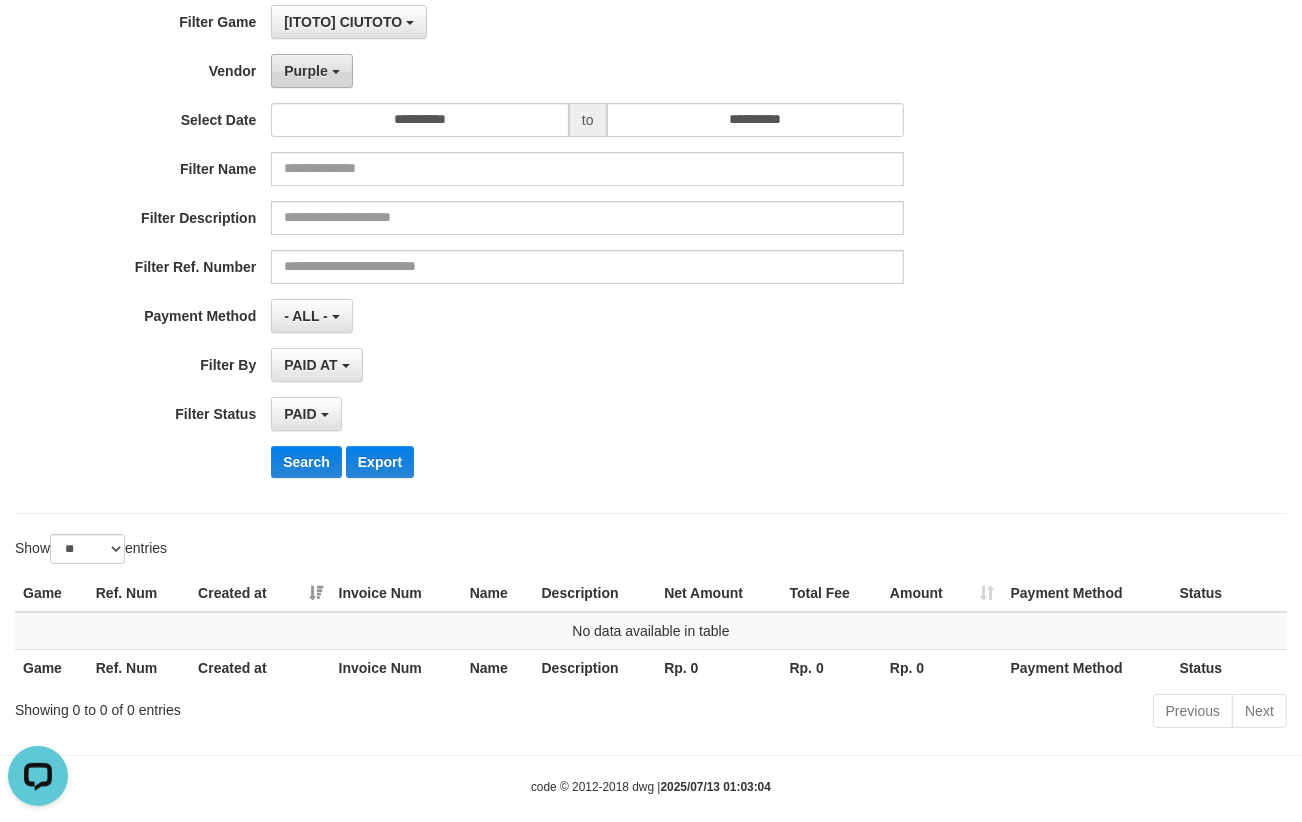 click on "Purple" at bounding box center [311, 71] 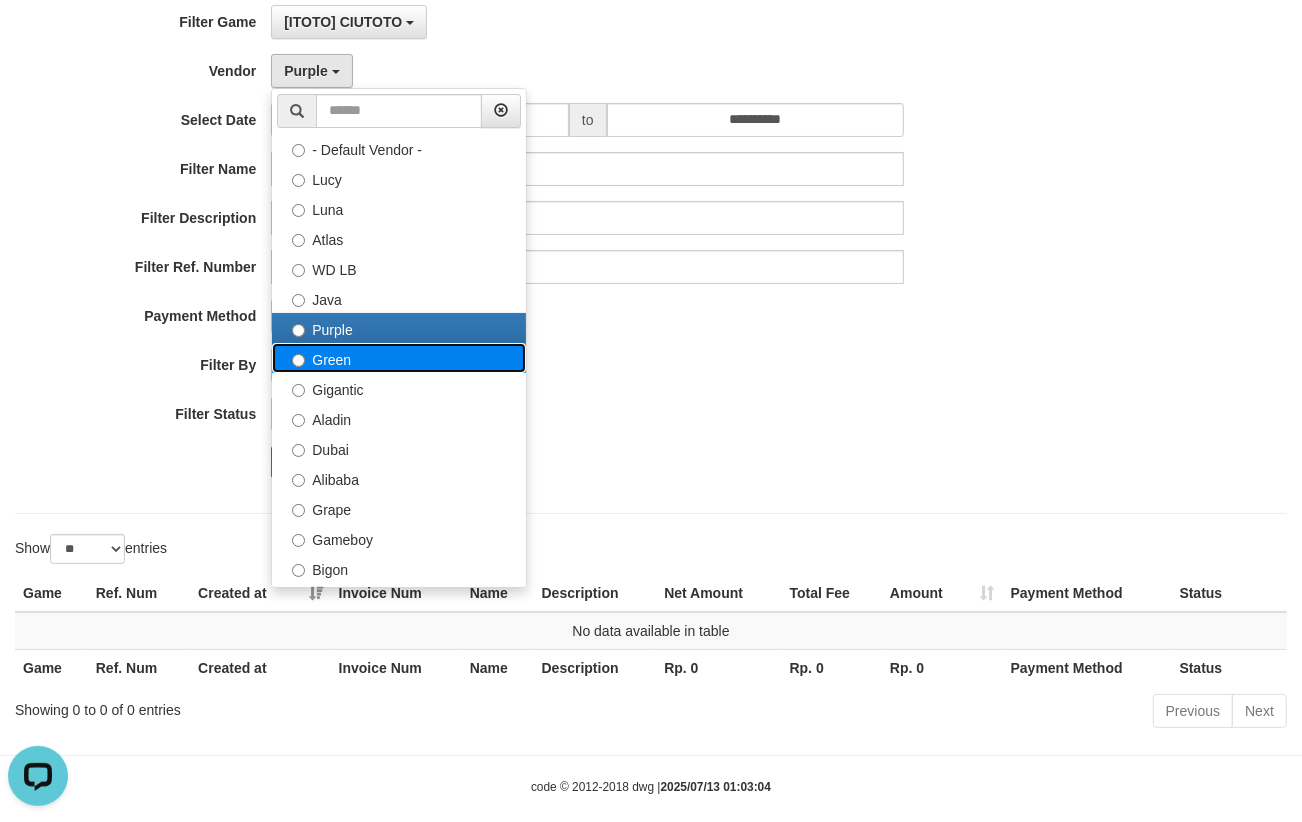 click on "Green" at bounding box center (399, 358) 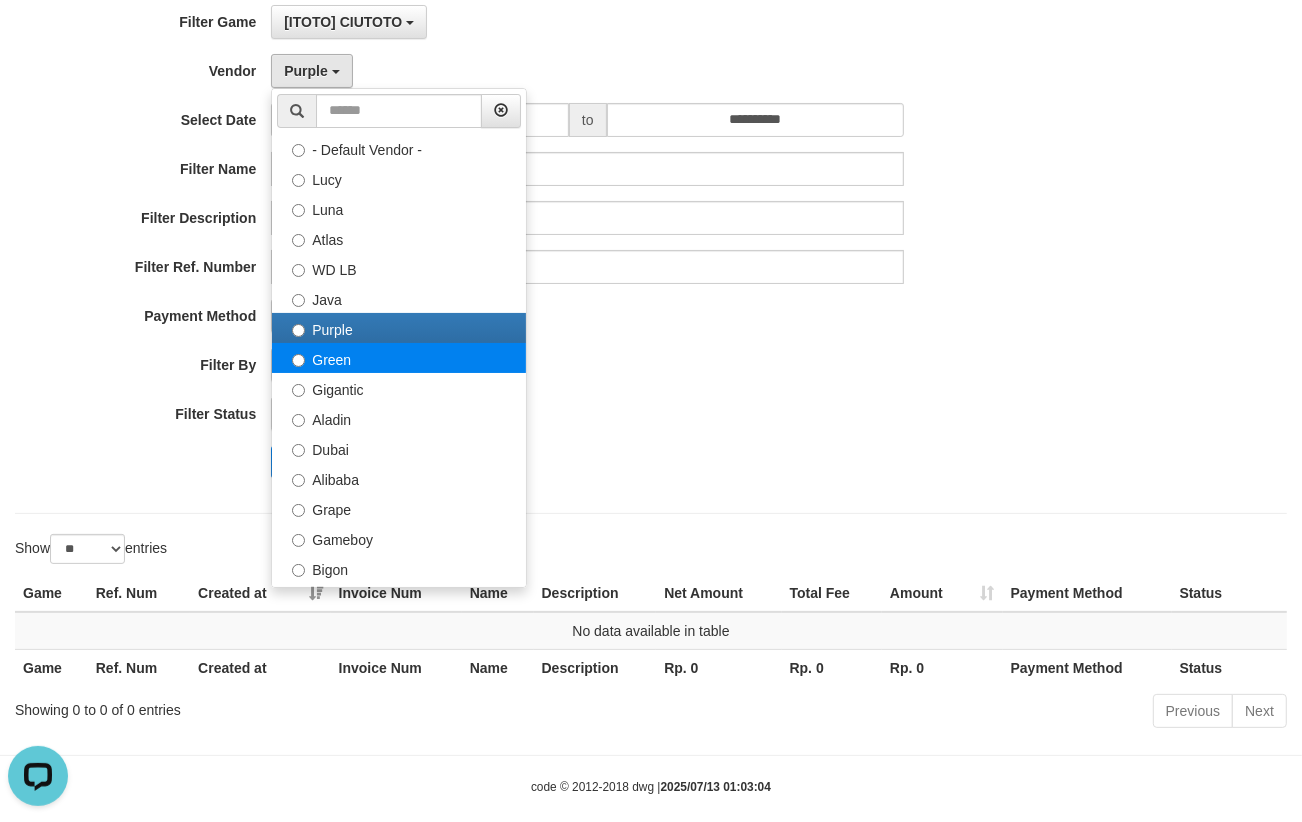select on "**********" 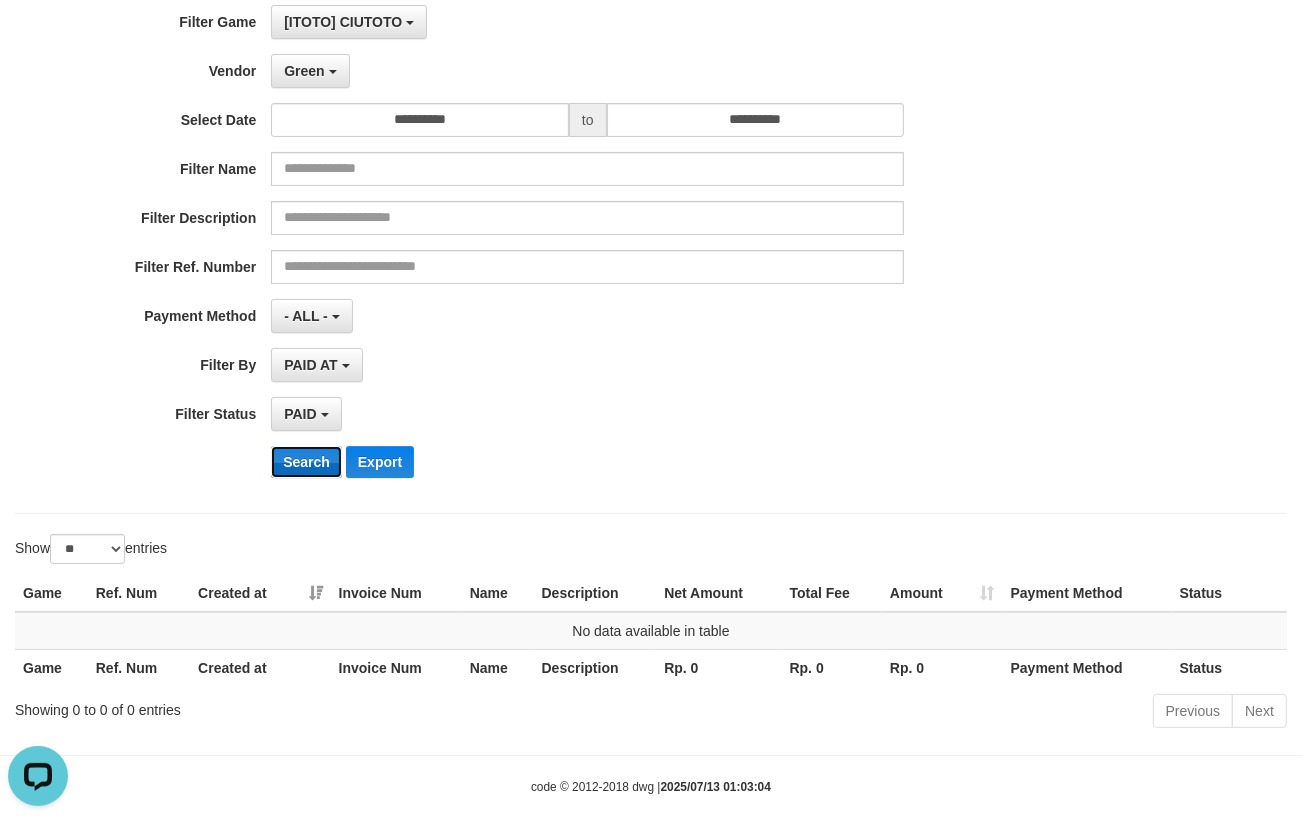 click on "Search" at bounding box center [306, 462] 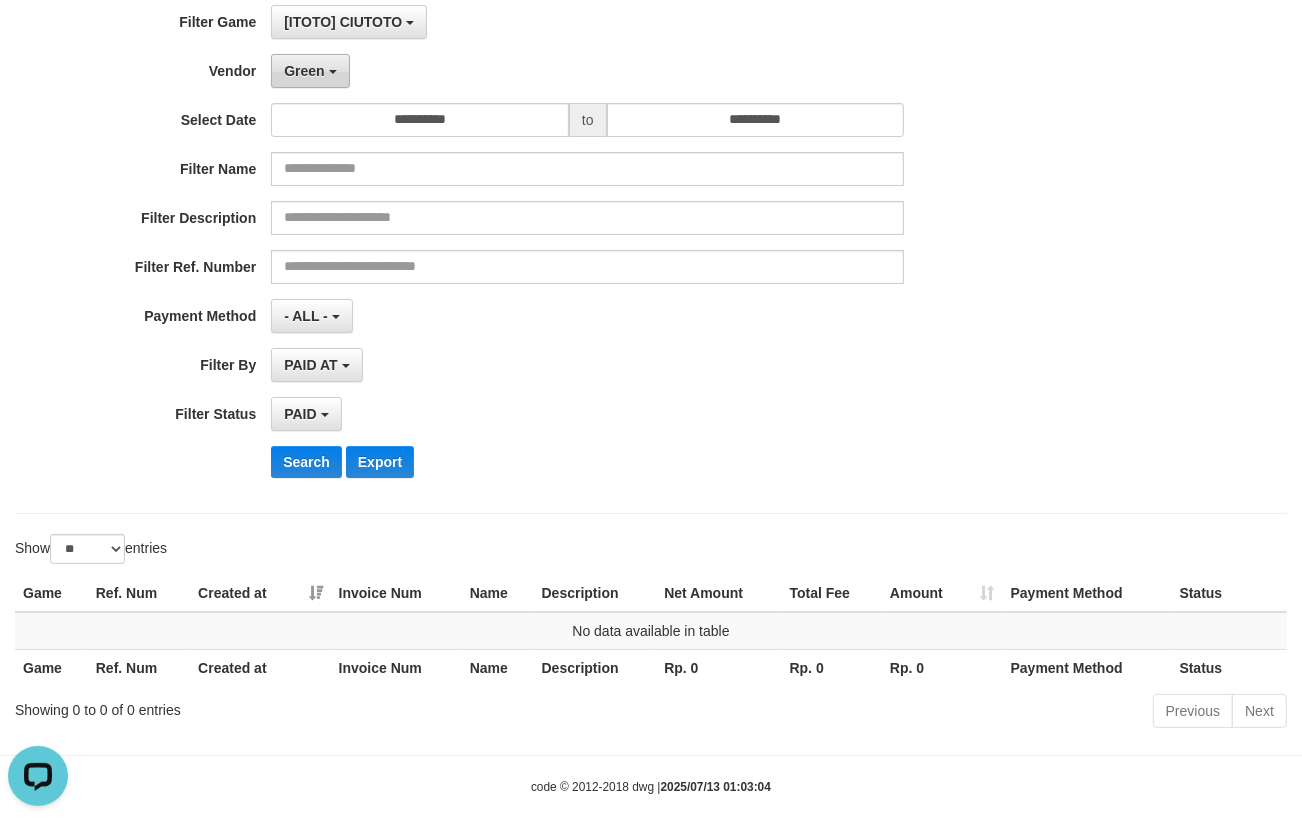 click on "Green" at bounding box center [310, 71] 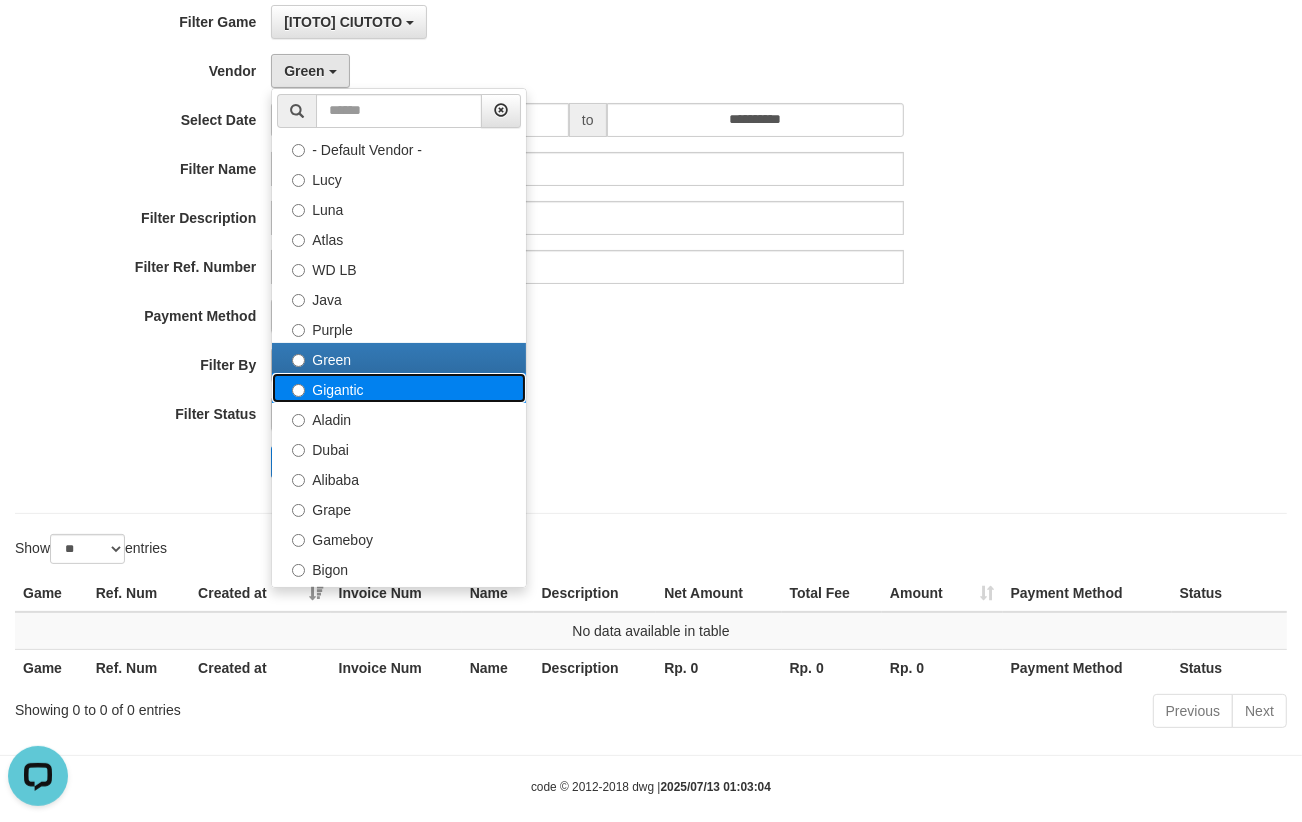 click on "Gigantic" at bounding box center [399, 388] 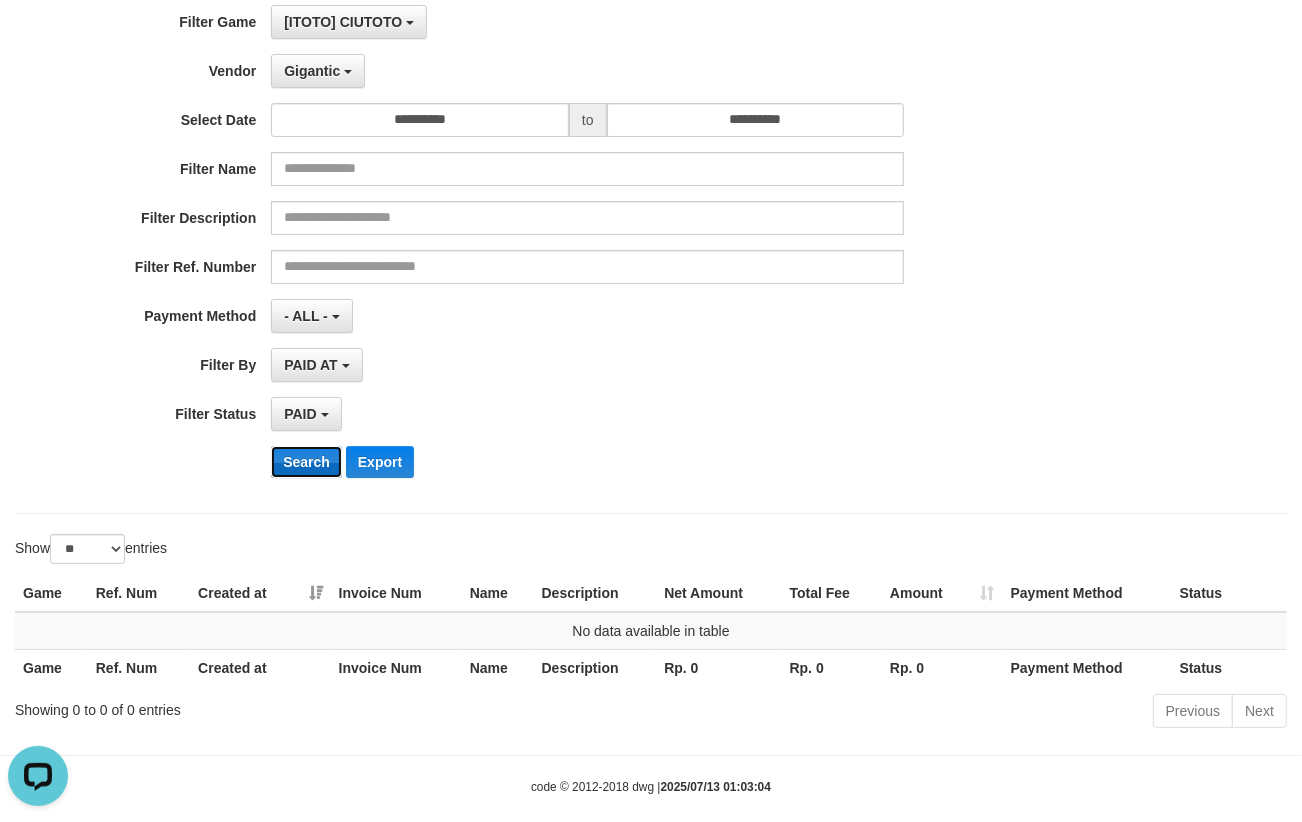 click on "Search" at bounding box center (306, 462) 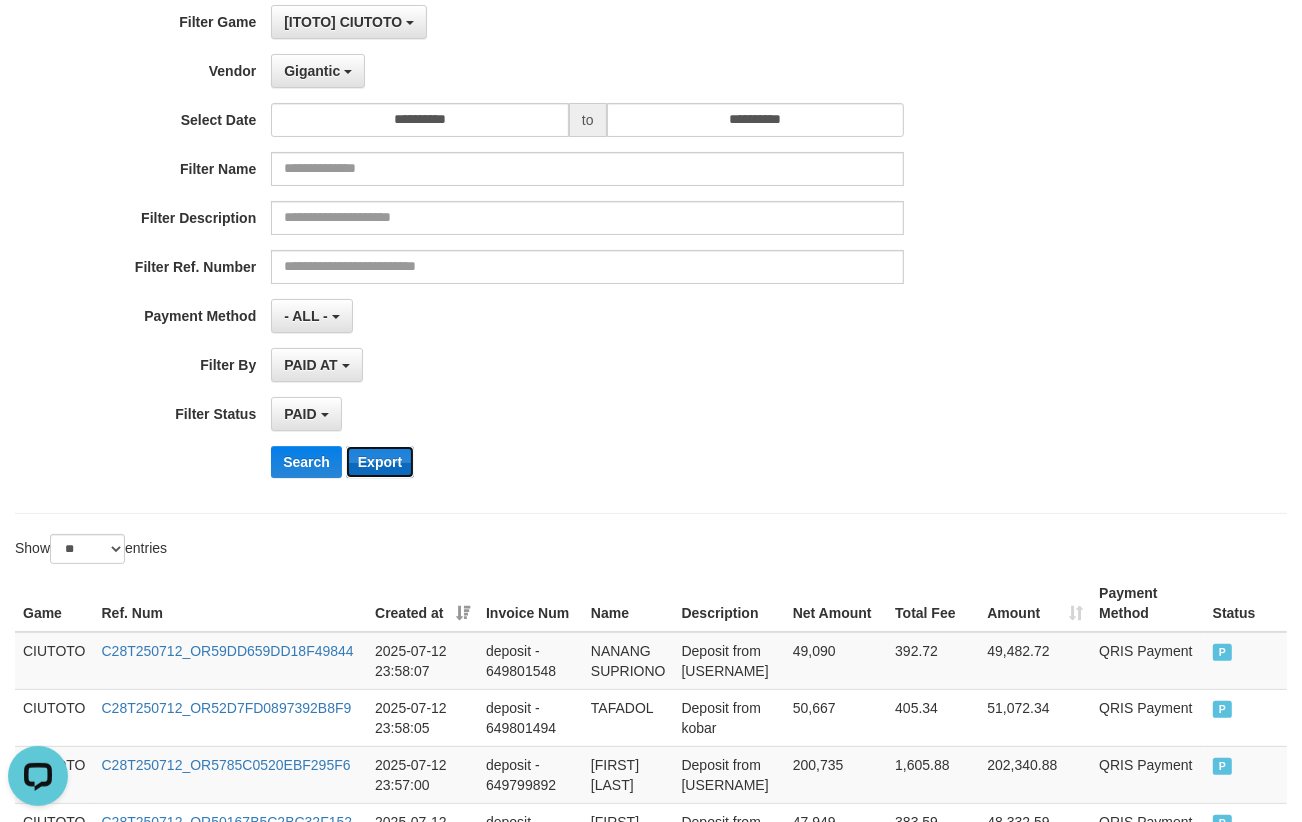 click on "Export" at bounding box center (380, 462) 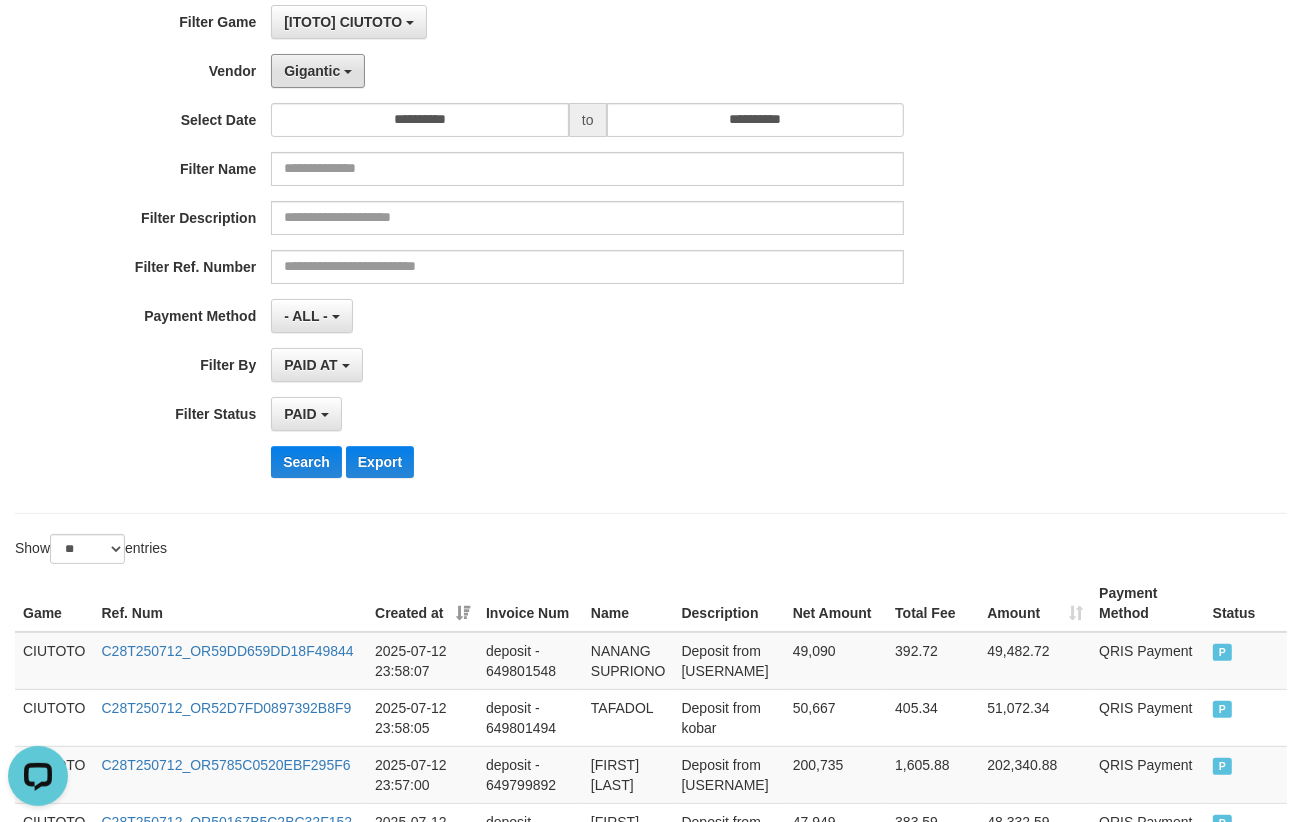 drag, startPoint x: 326, startPoint y: 72, endPoint x: 347, endPoint y: 132, distance: 63.56886 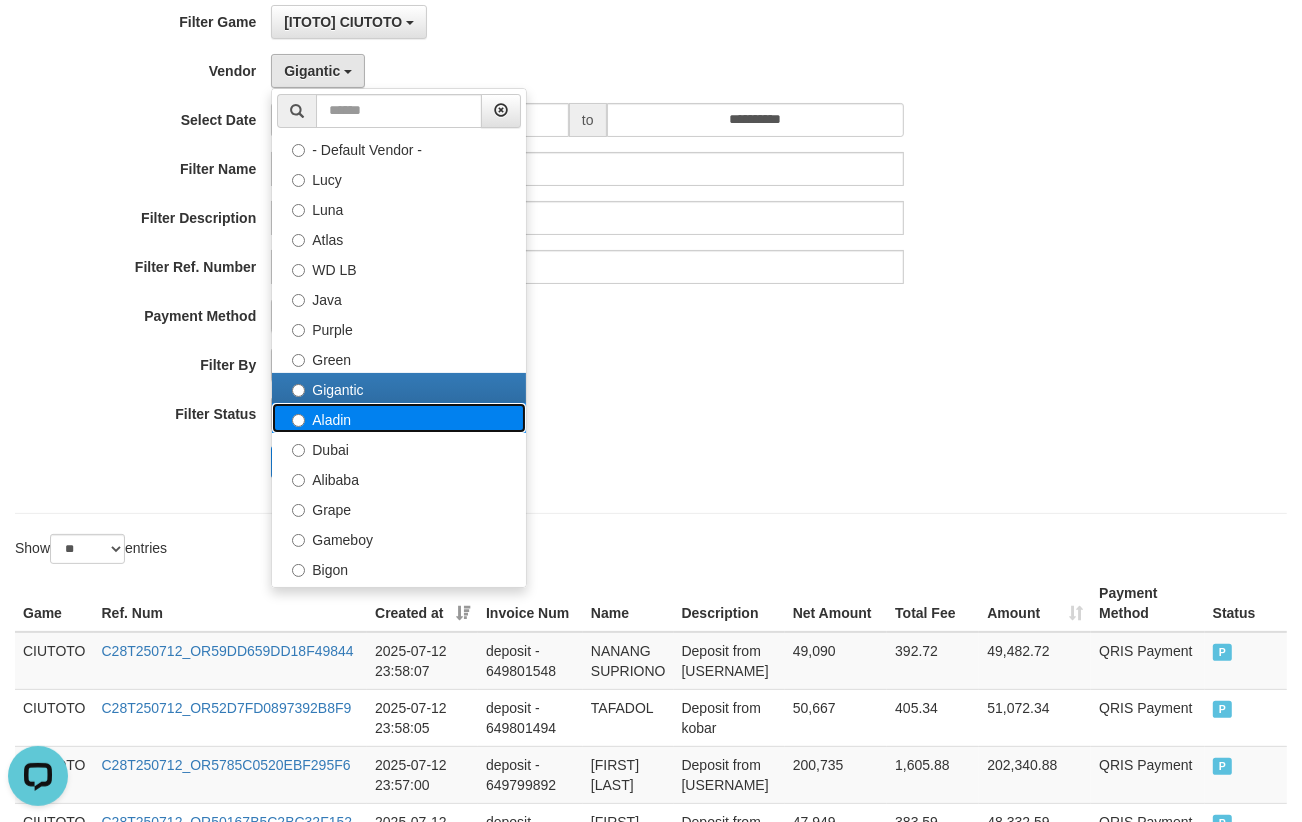 click on "Aladin" at bounding box center (399, 418) 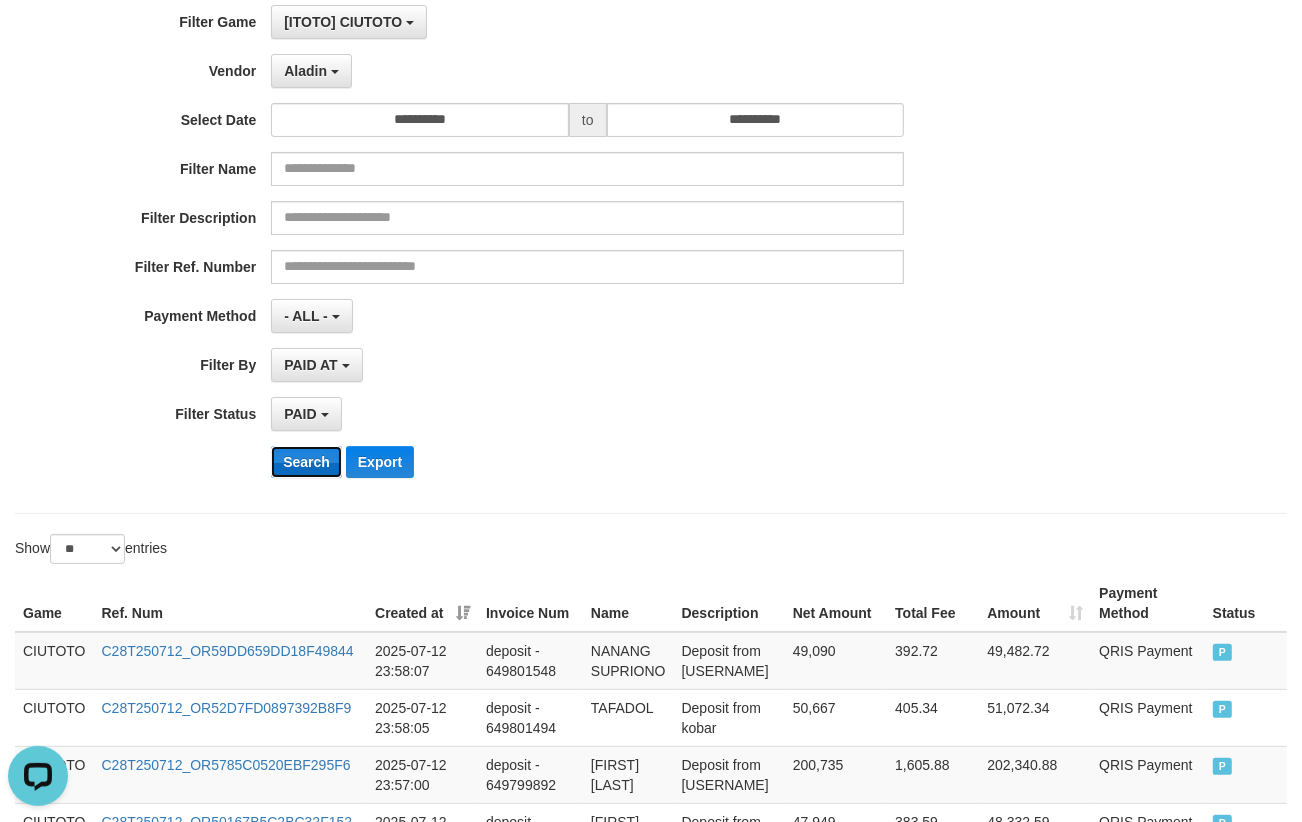 click on "Search" at bounding box center [306, 462] 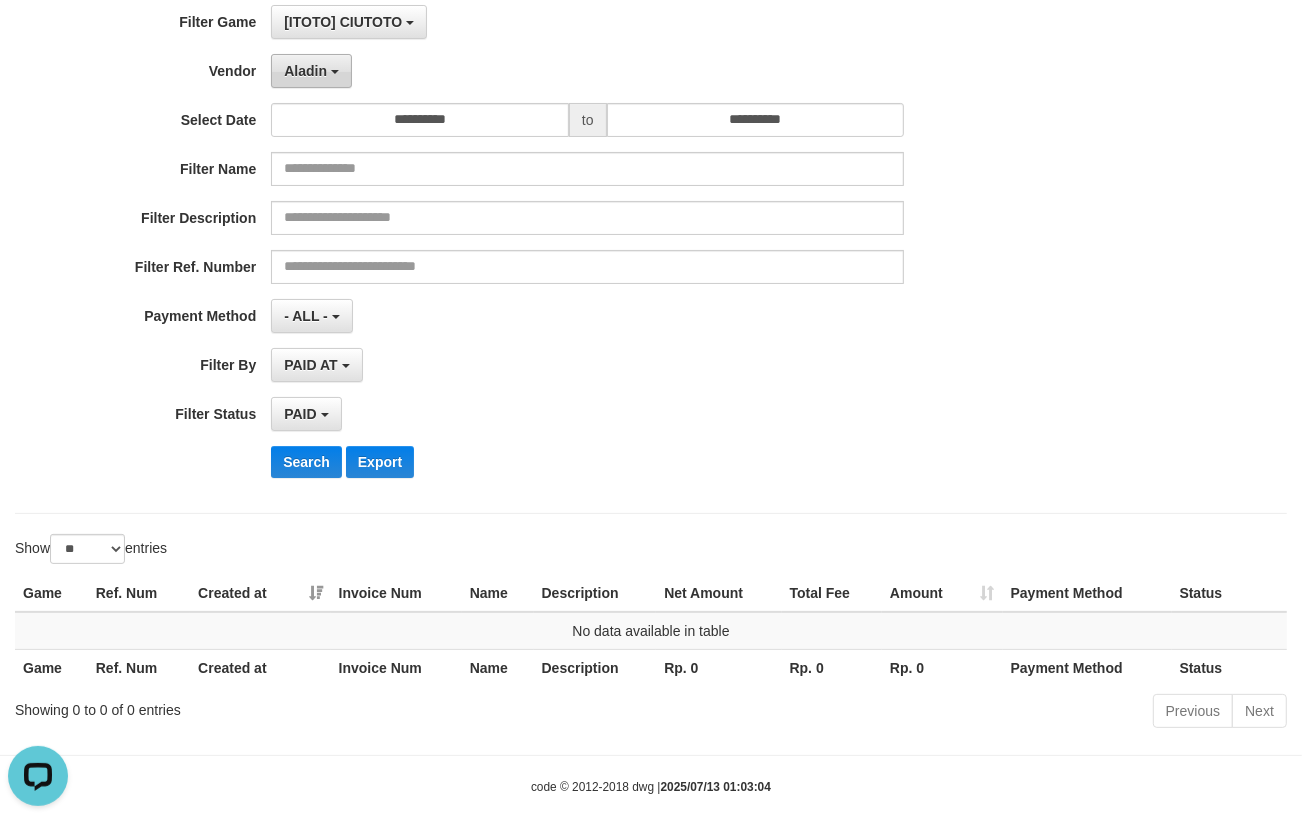 click on "Aladin" at bounding box center (305, 71) 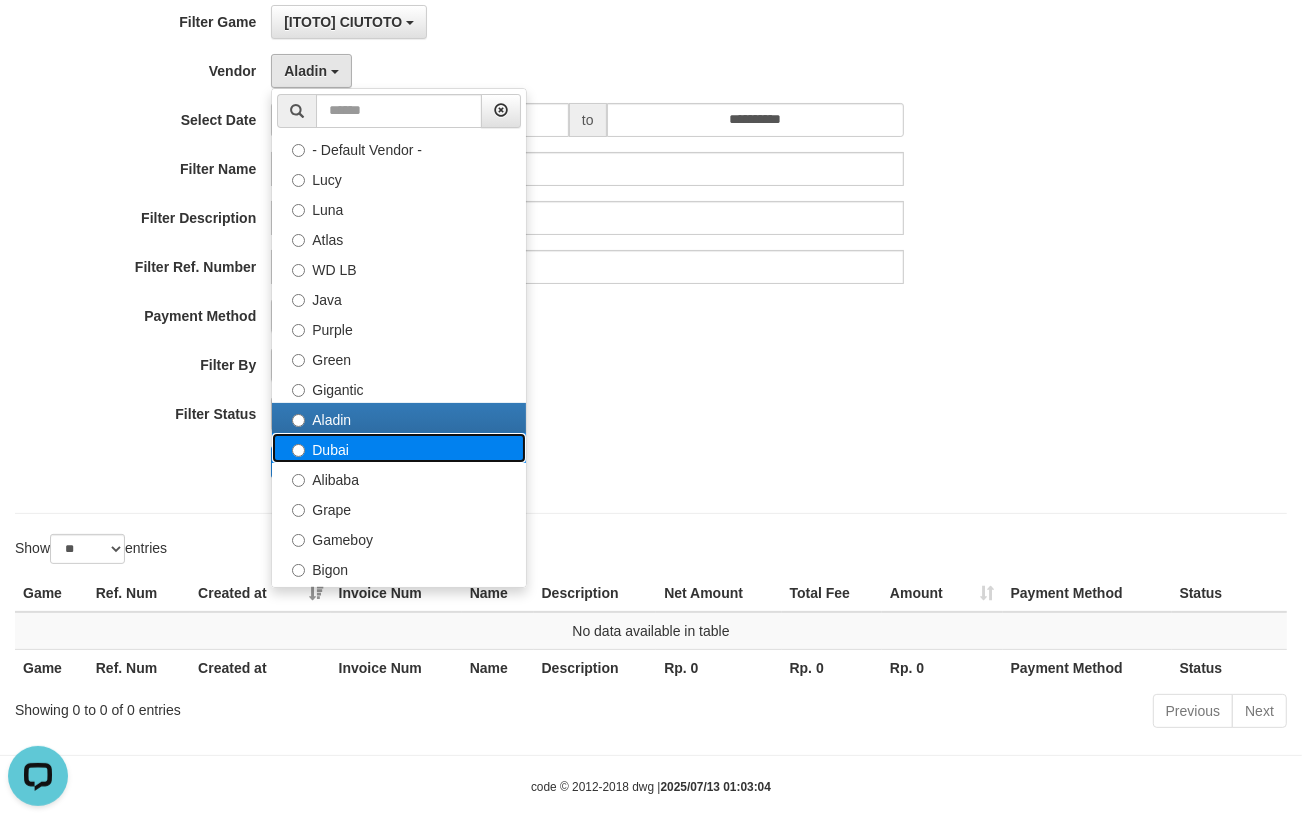 click on "Dubai" at bounding box center [399, 448] 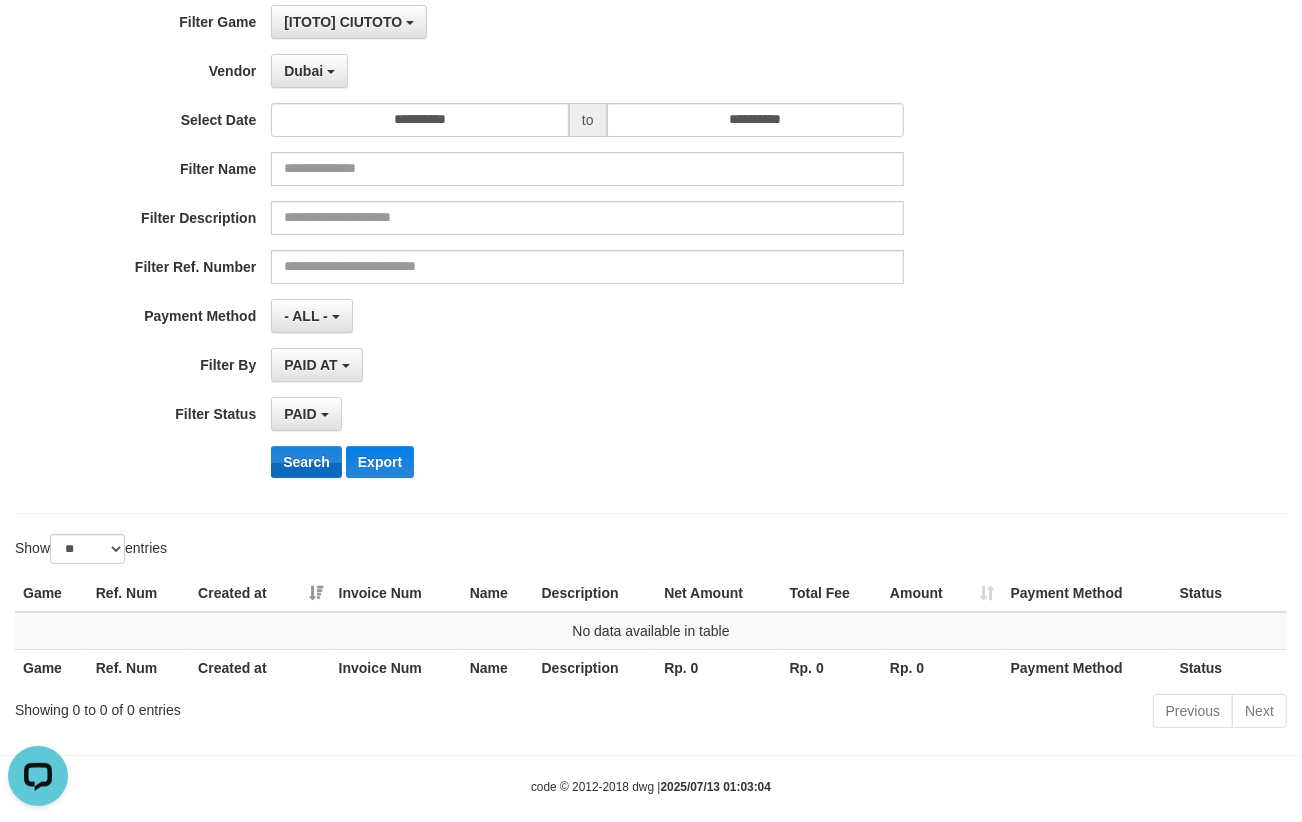 click on "**********" at bounding box center [542, 249] 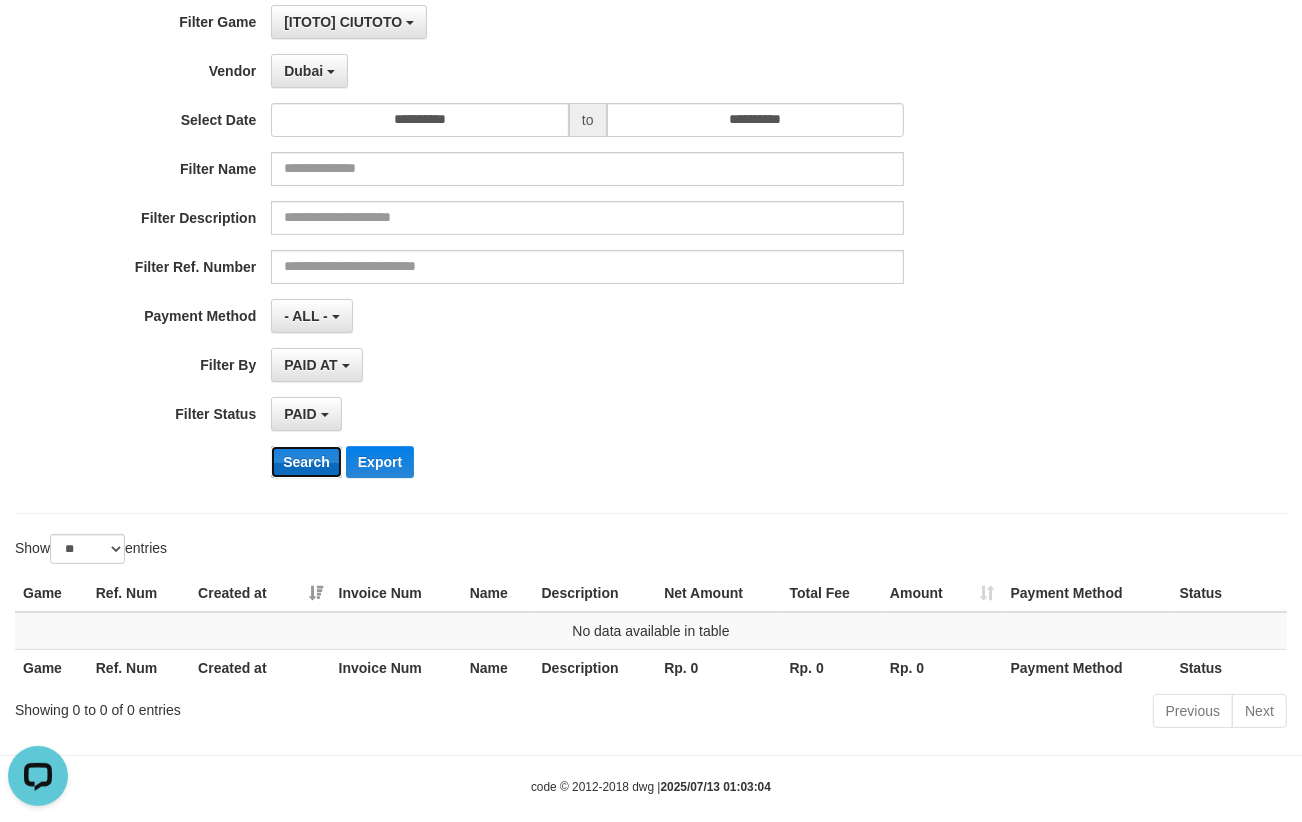 click on "Search" at bounding box center [306, 462] 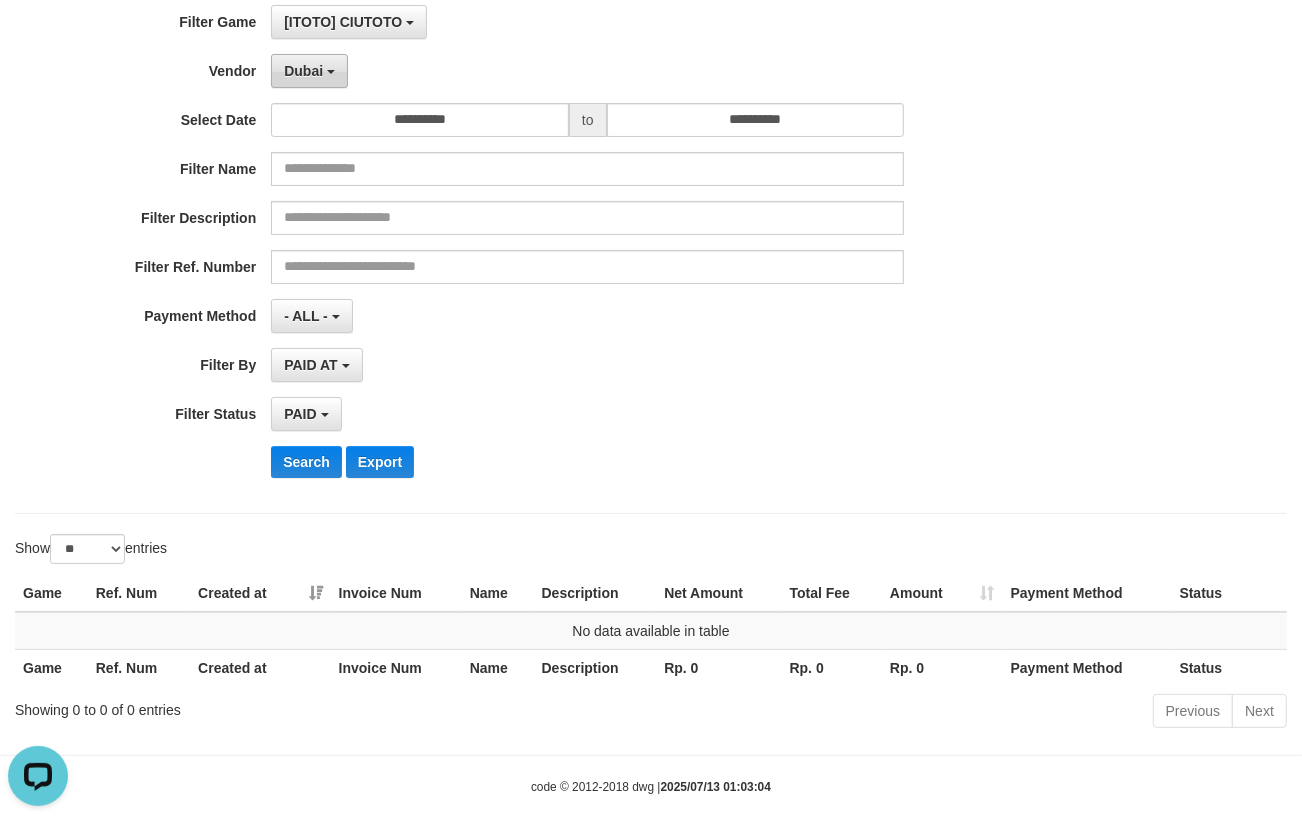 click on "Dubai" at bounding box center [303, 71] 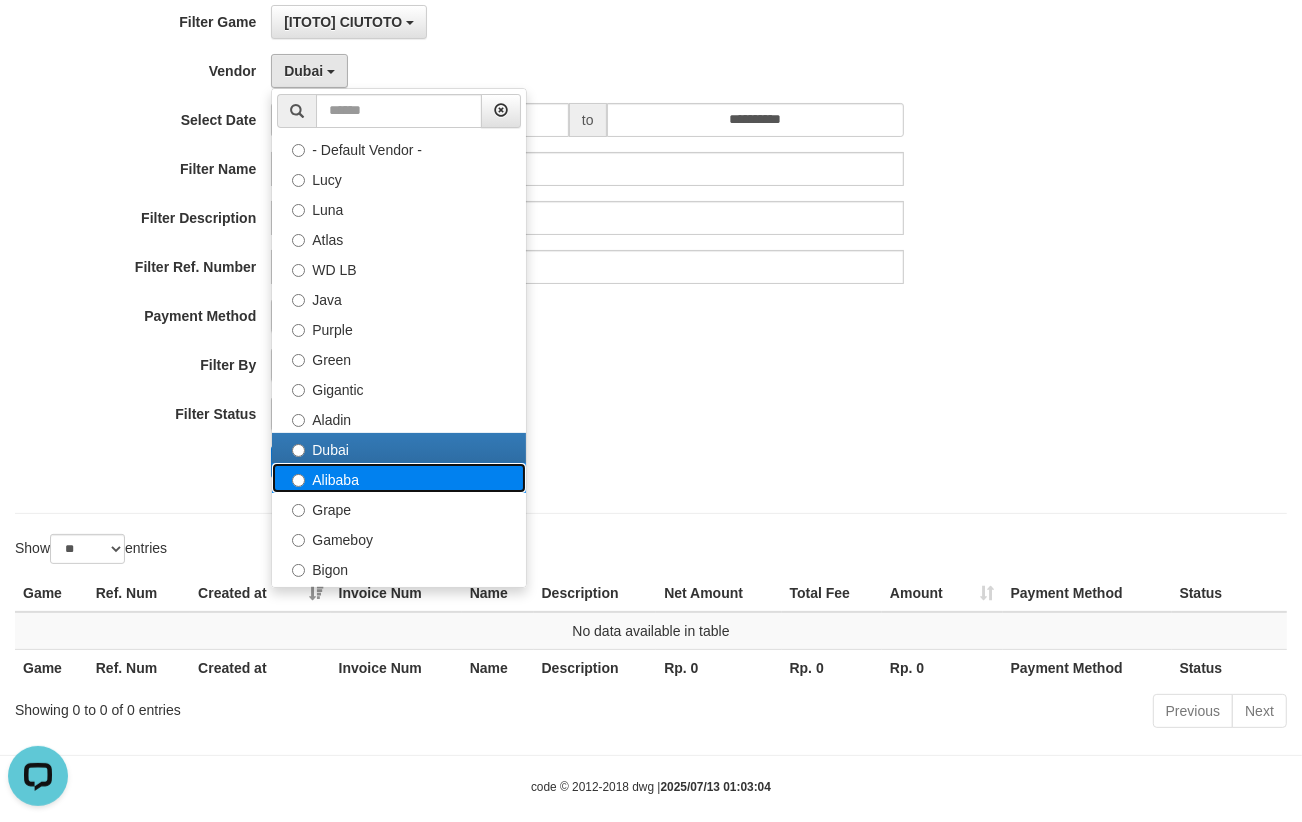 click on "Alibaba" at bounding box center [399, 478] 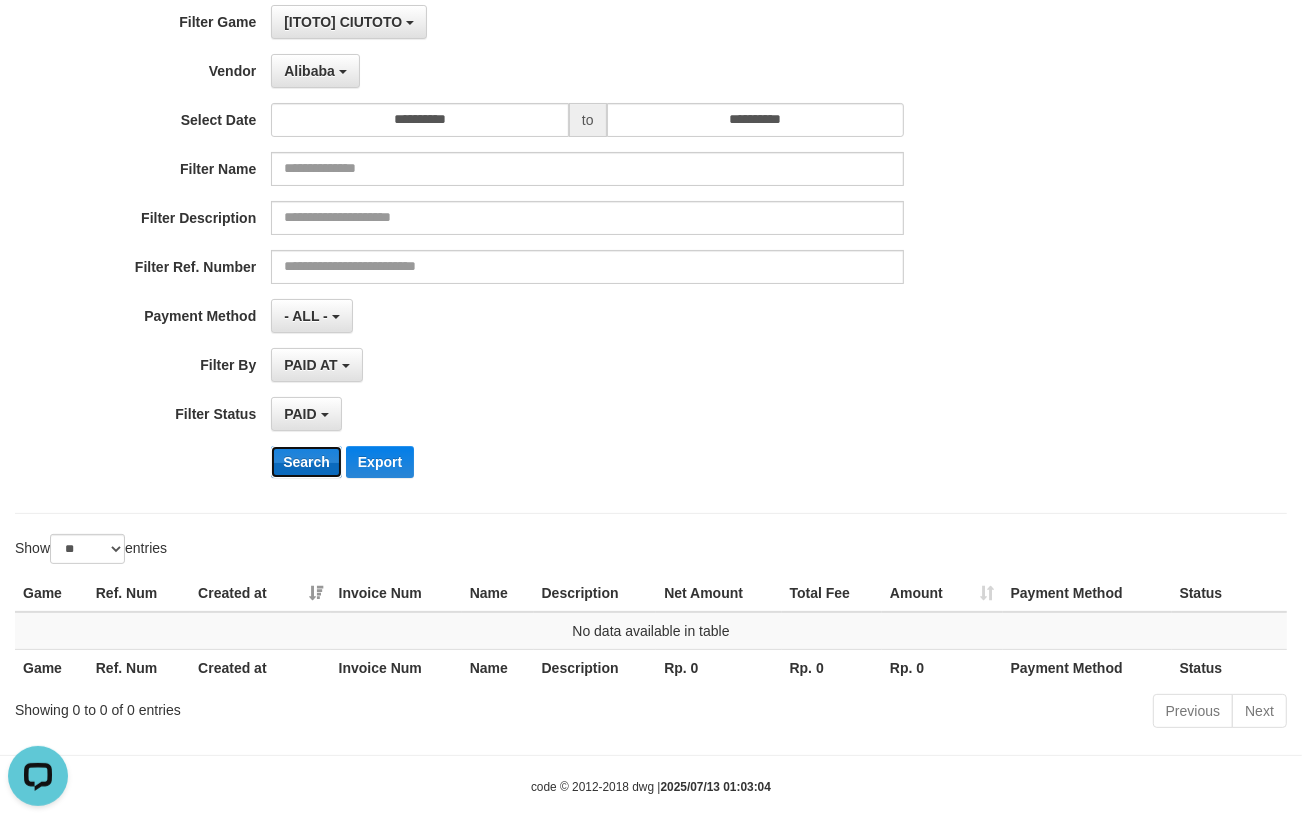 click on "Search" at bounding box center (306, 462) 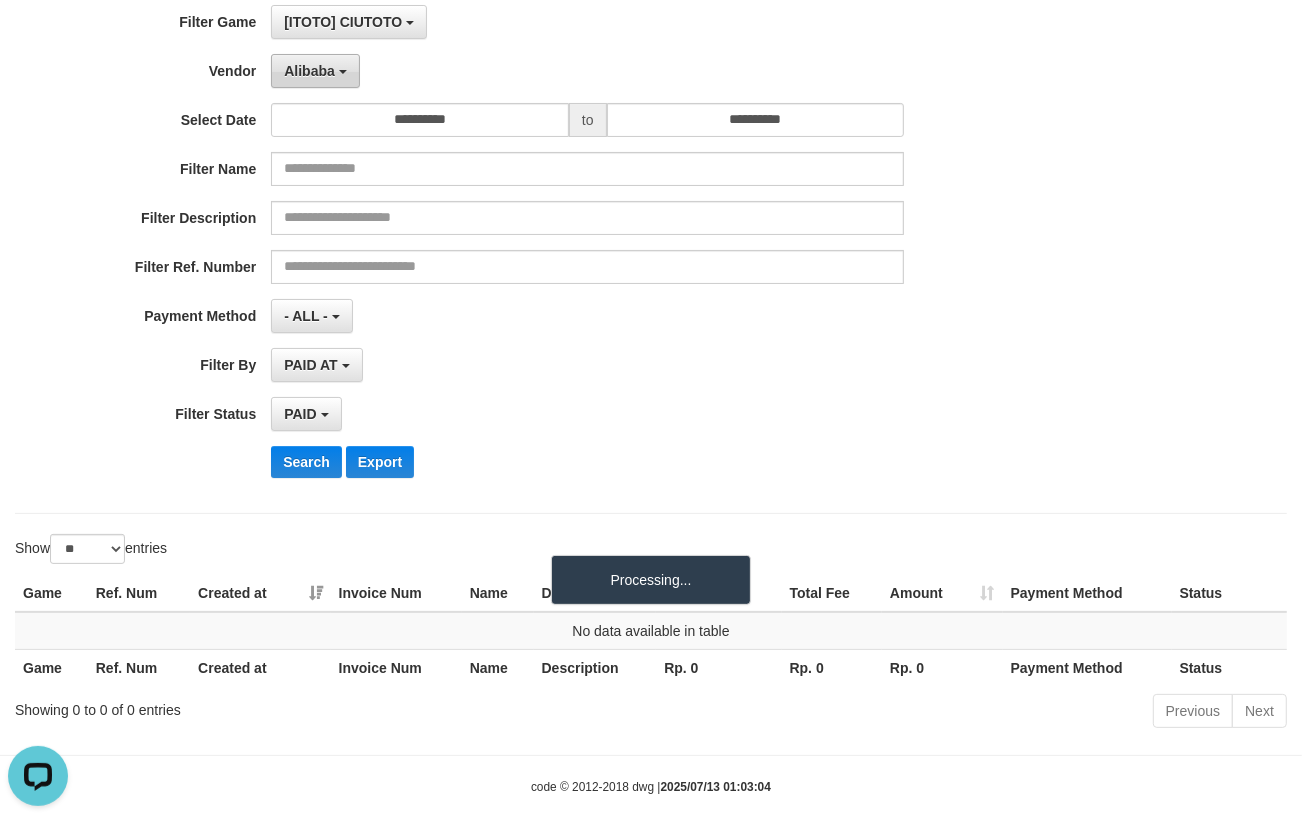 click on "Alibaba" at bounding box center (315, 71) 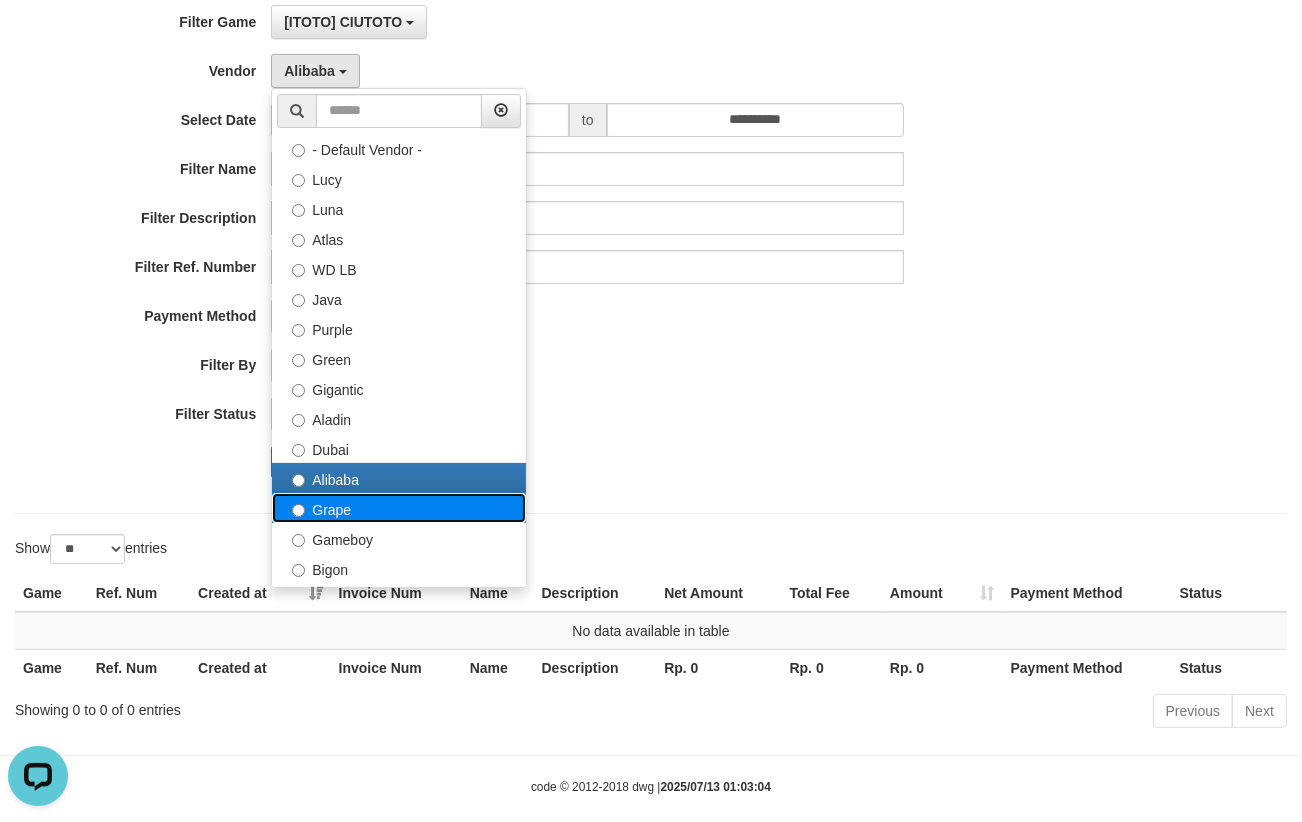 click on "Grape" at bounding box center [399, 508] 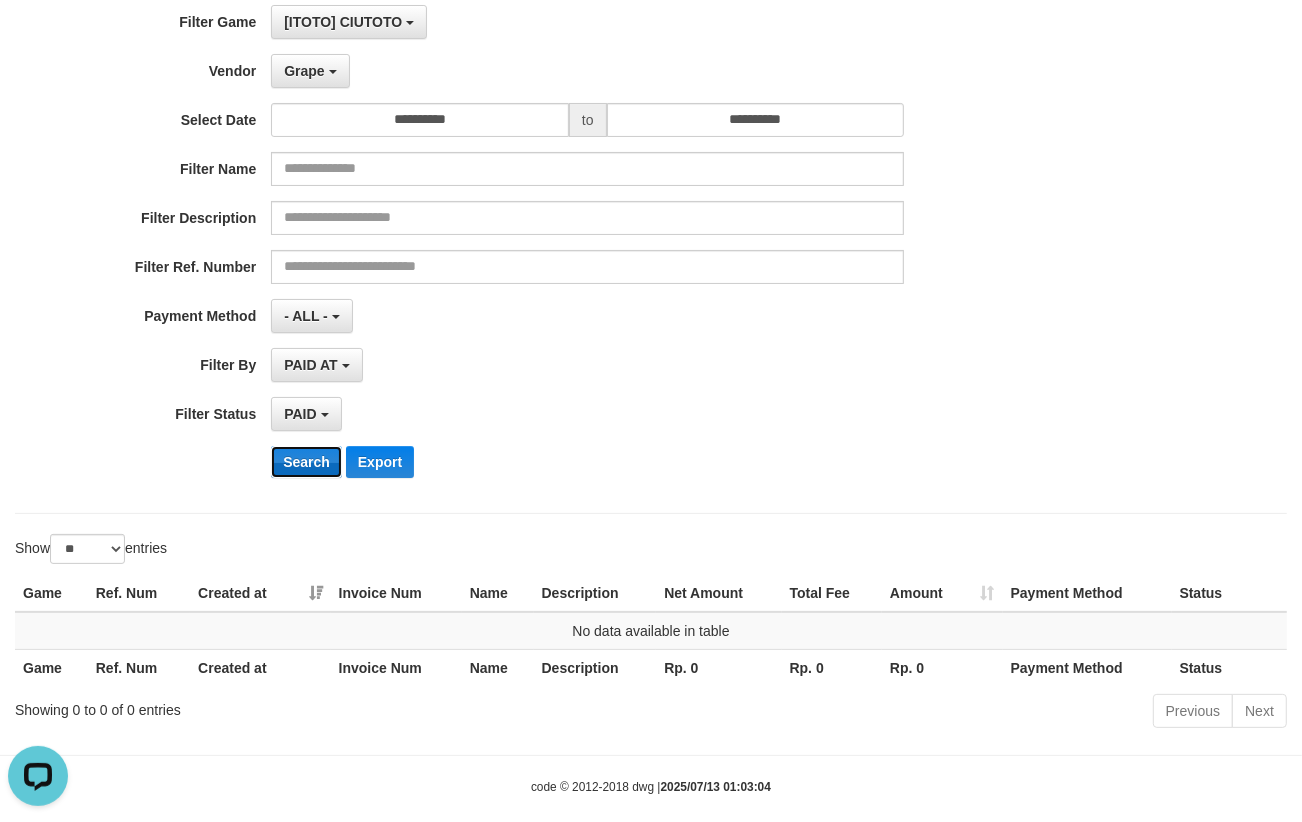 click on "Search" at bounding box center [306, 462] 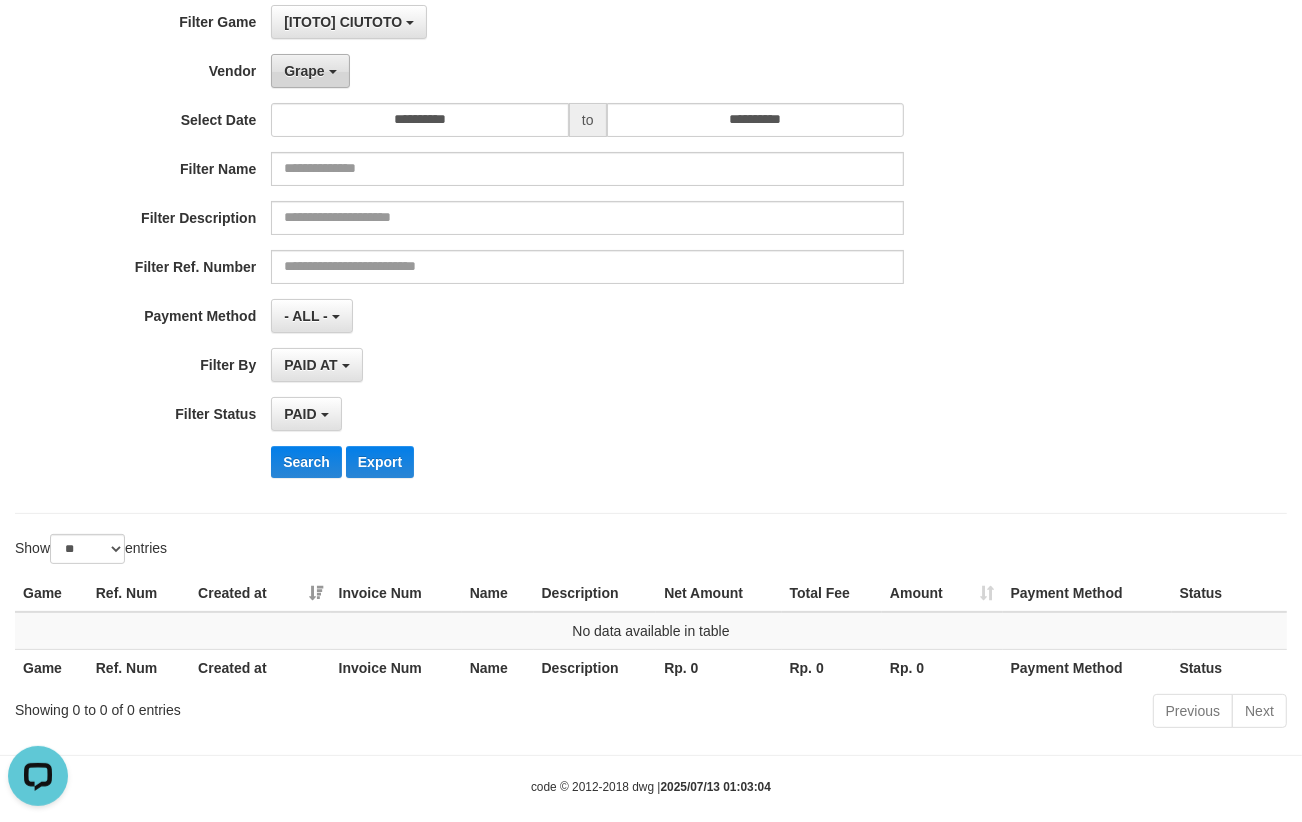 click on "Grape" at bounding box center [304, 71] 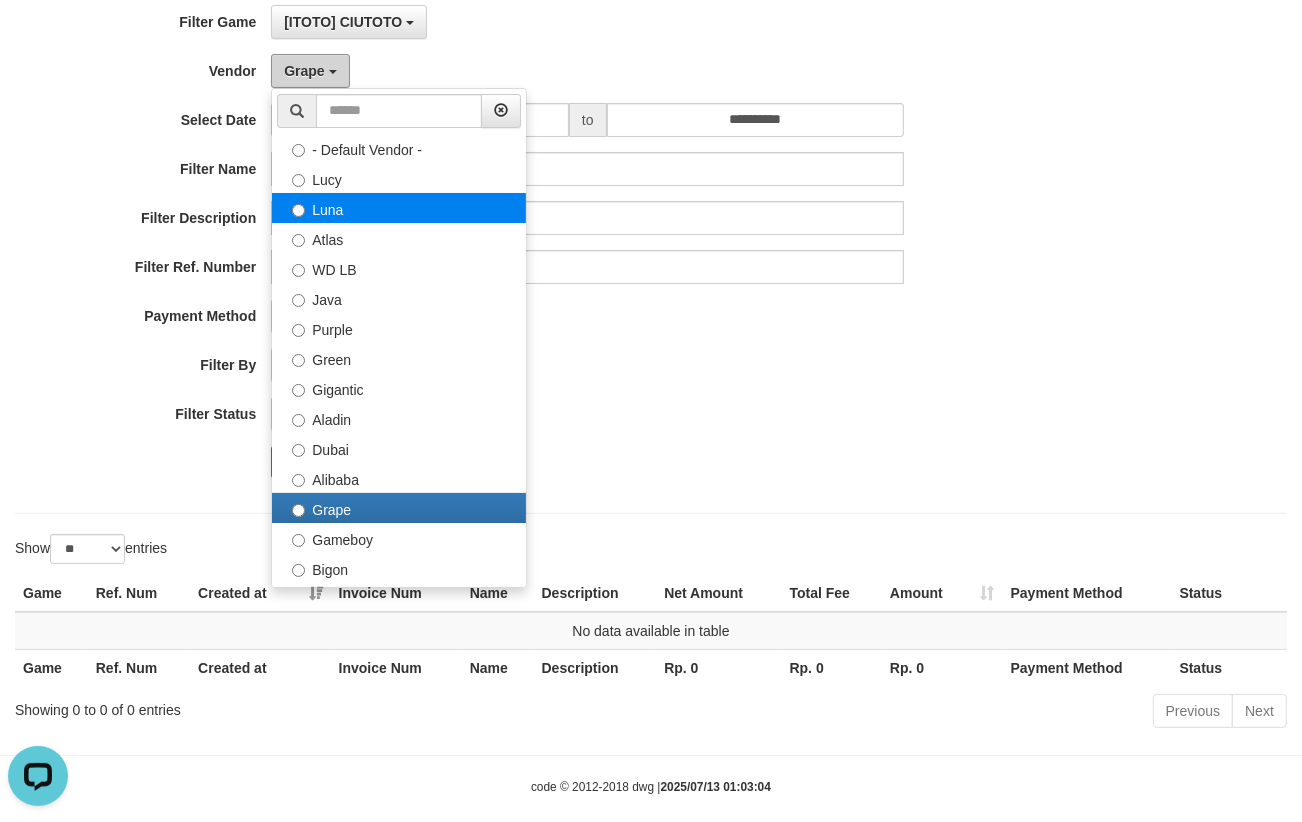 scroll, scrollTop: 74, scrollLeft: 0, axis: vertical 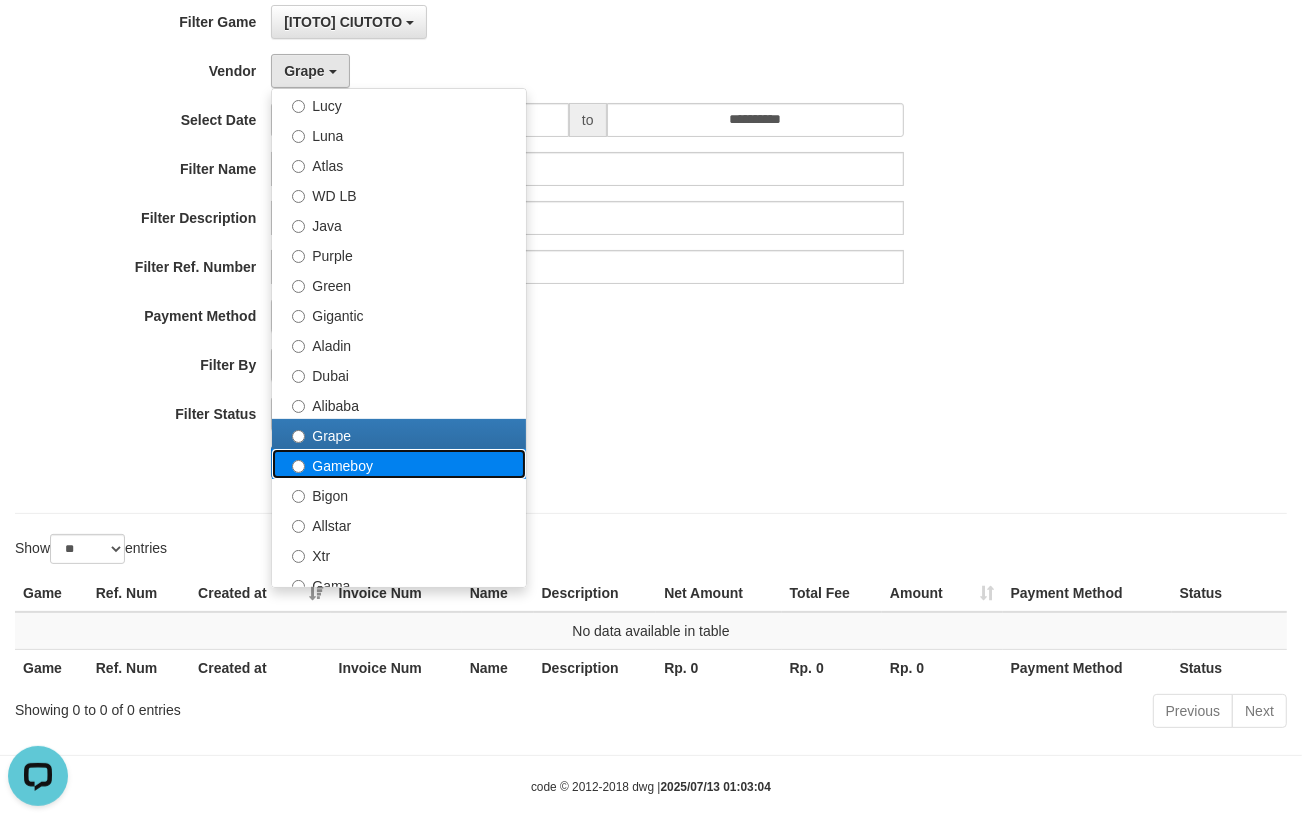 click on "Gameboy" at bounding box center (399, 464) 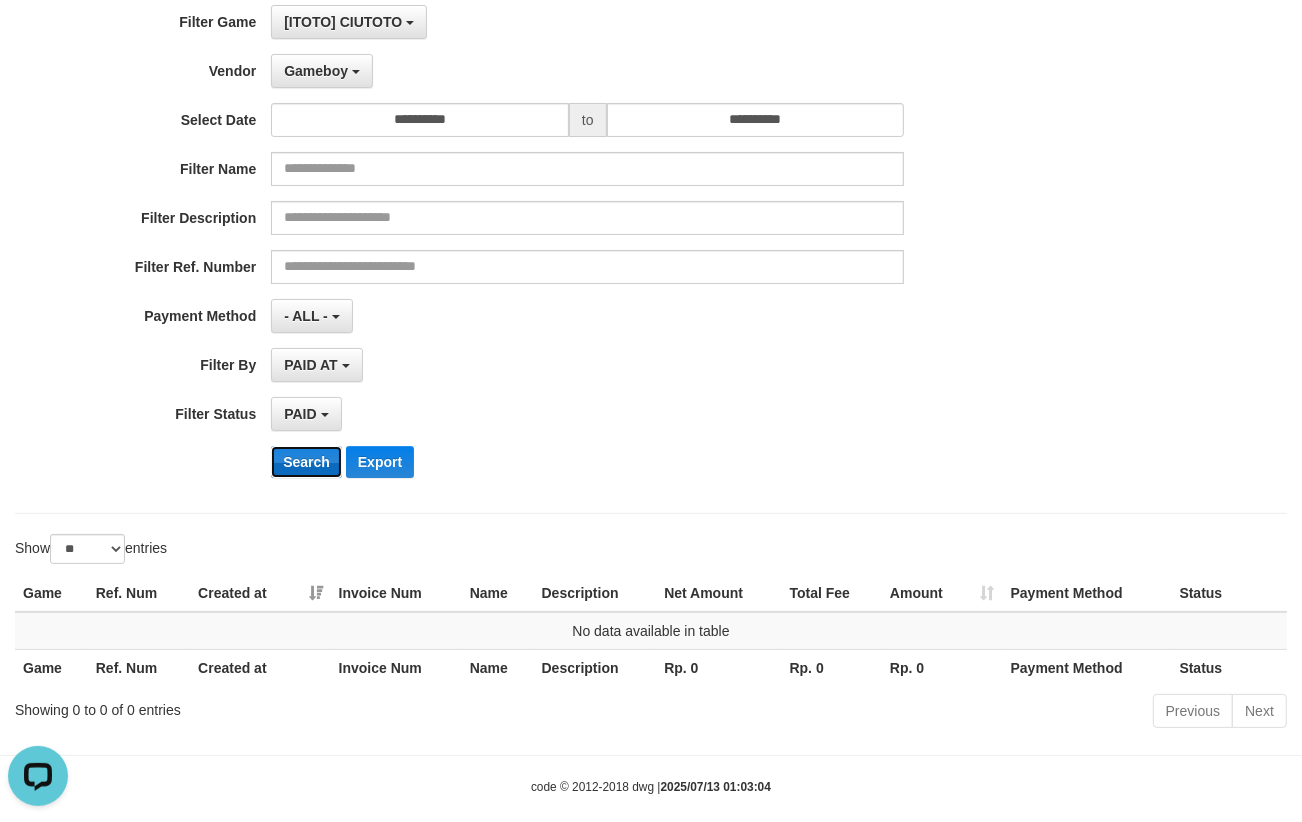 click on "Search" at bounding box center [306, 462] 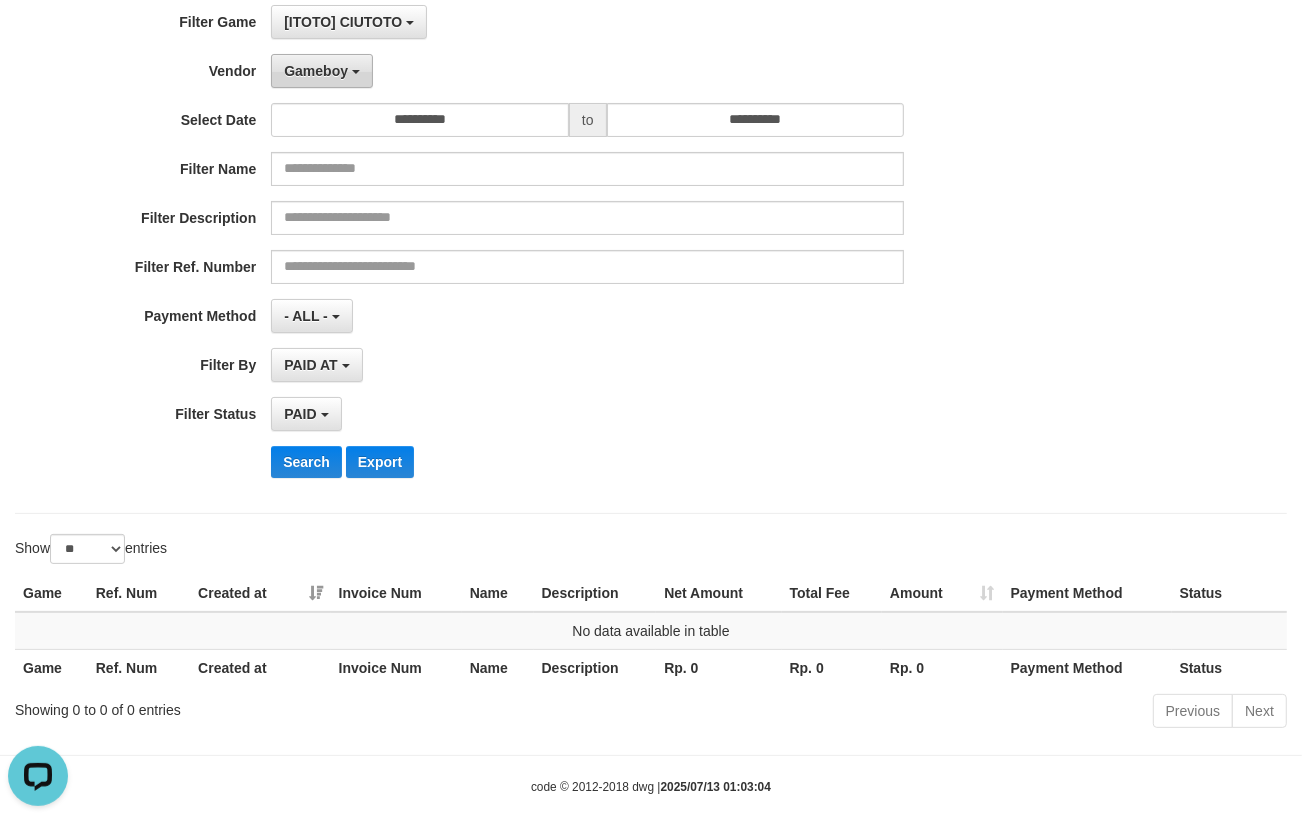 click on "Gameboy" at bounding box center (322, 71) 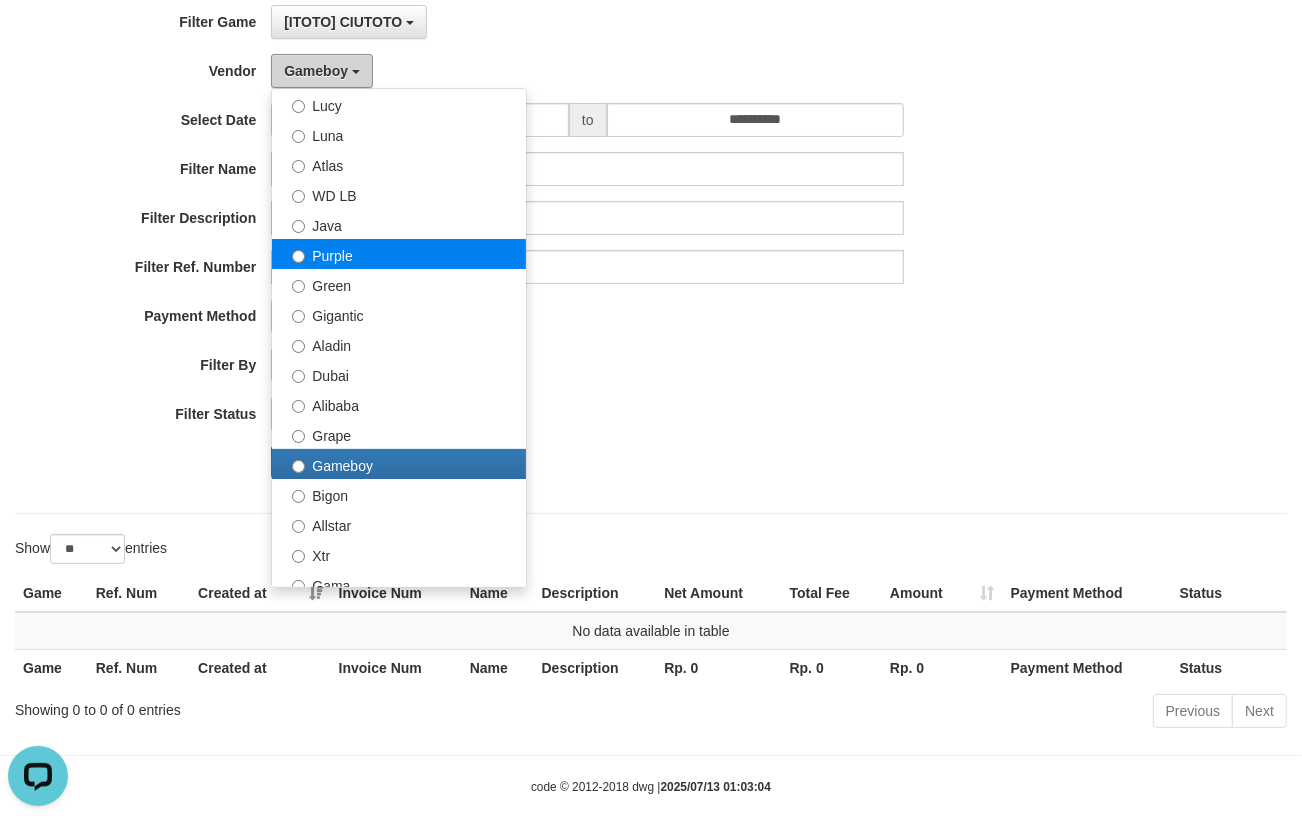 scroll, scrollTop: 148, scrollLeft: 0, axis: vertical 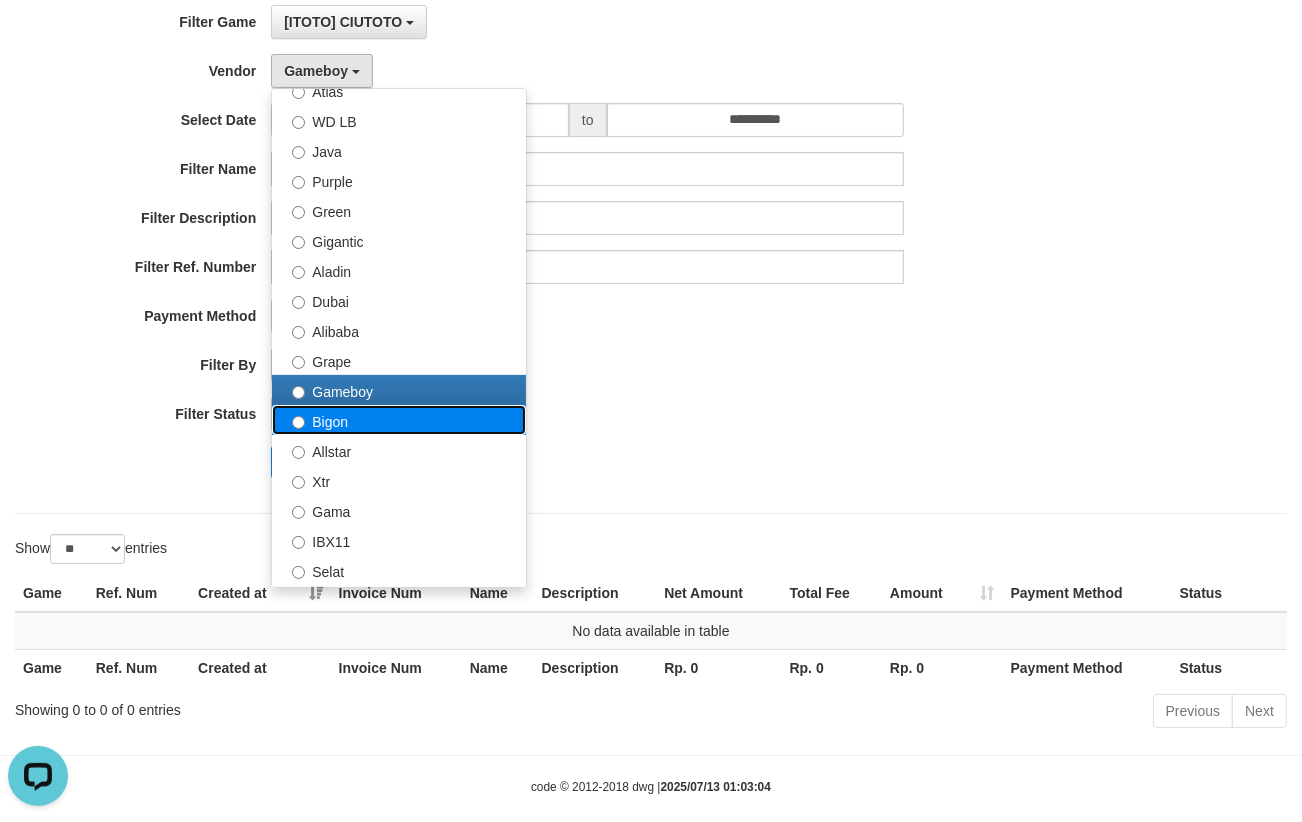 click on "Bigon" at bounding box center (399, 420) 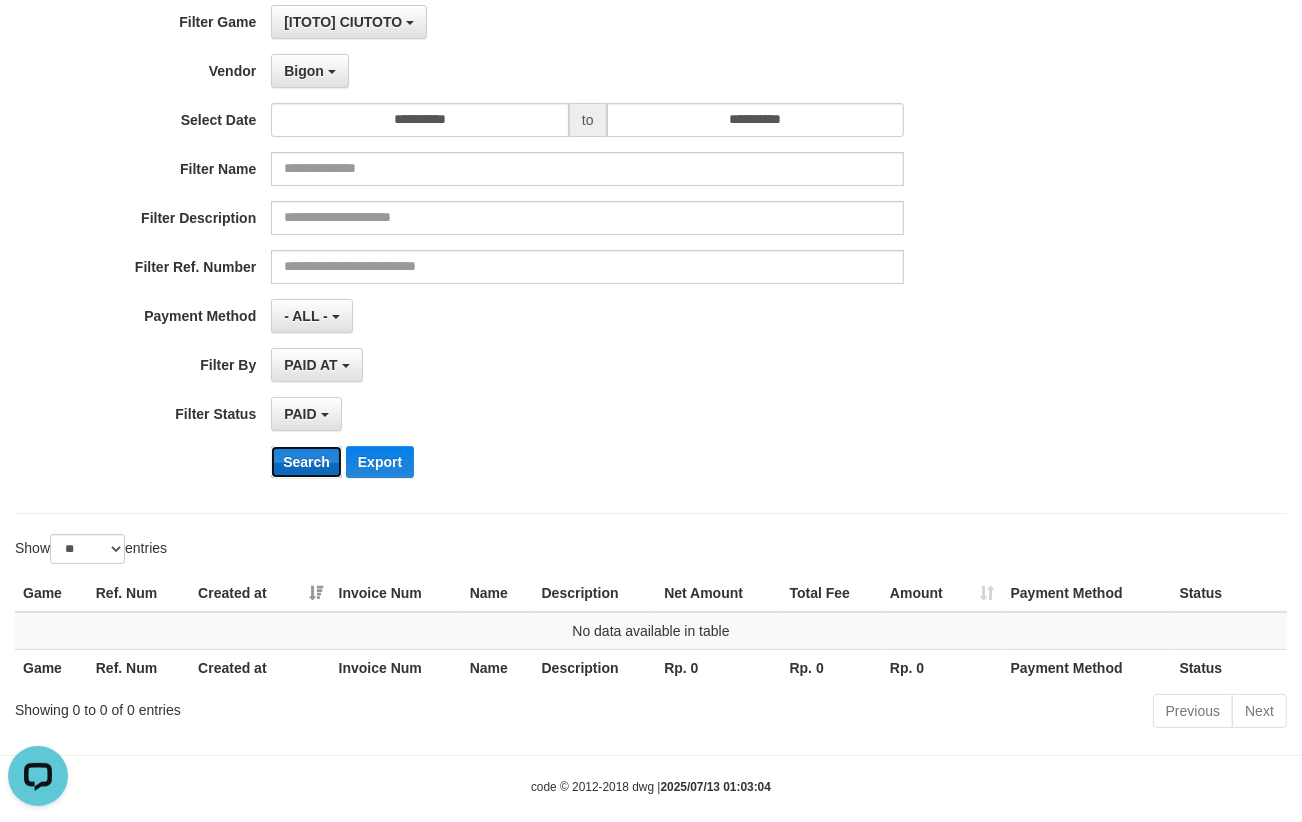 click on "Search" at bounding box center (306, 462) 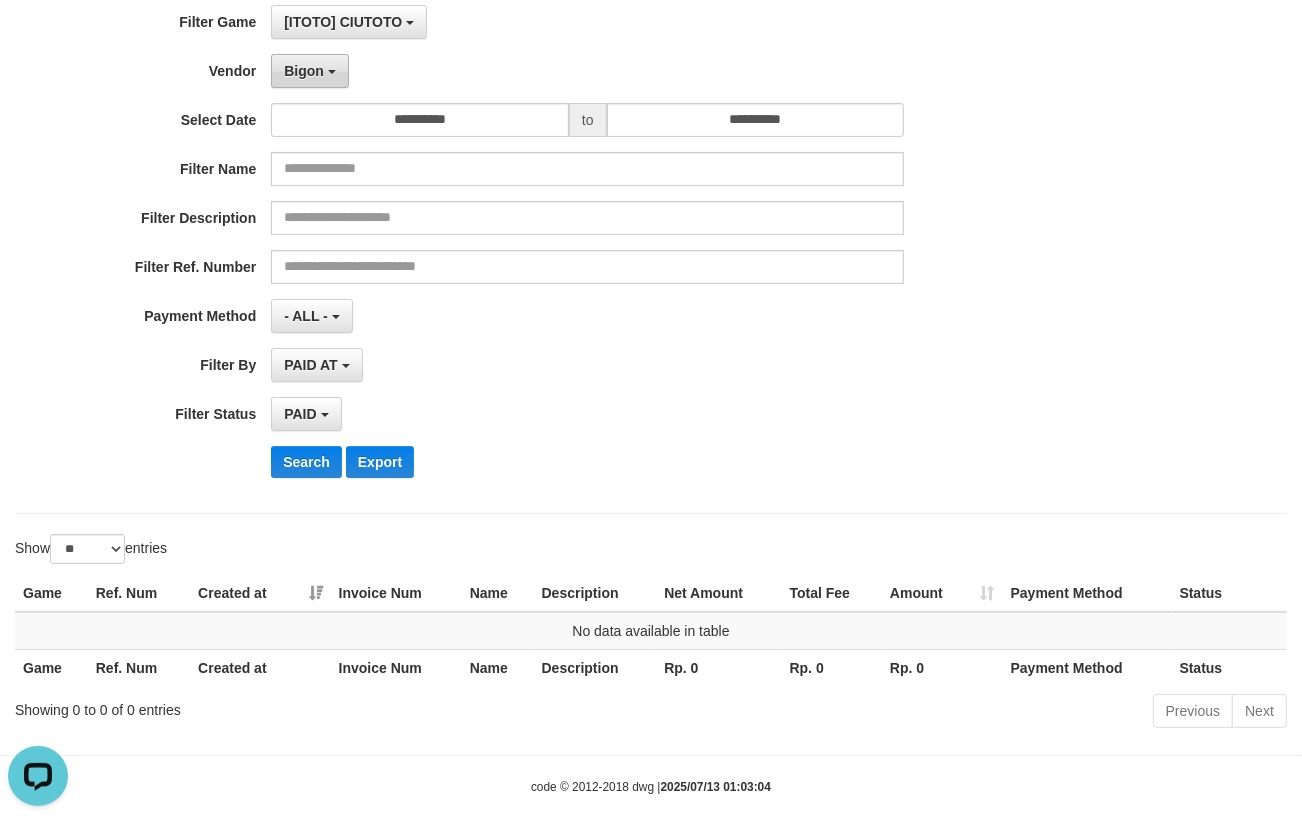 click on "Bigon" at bounding box center (310, 71) 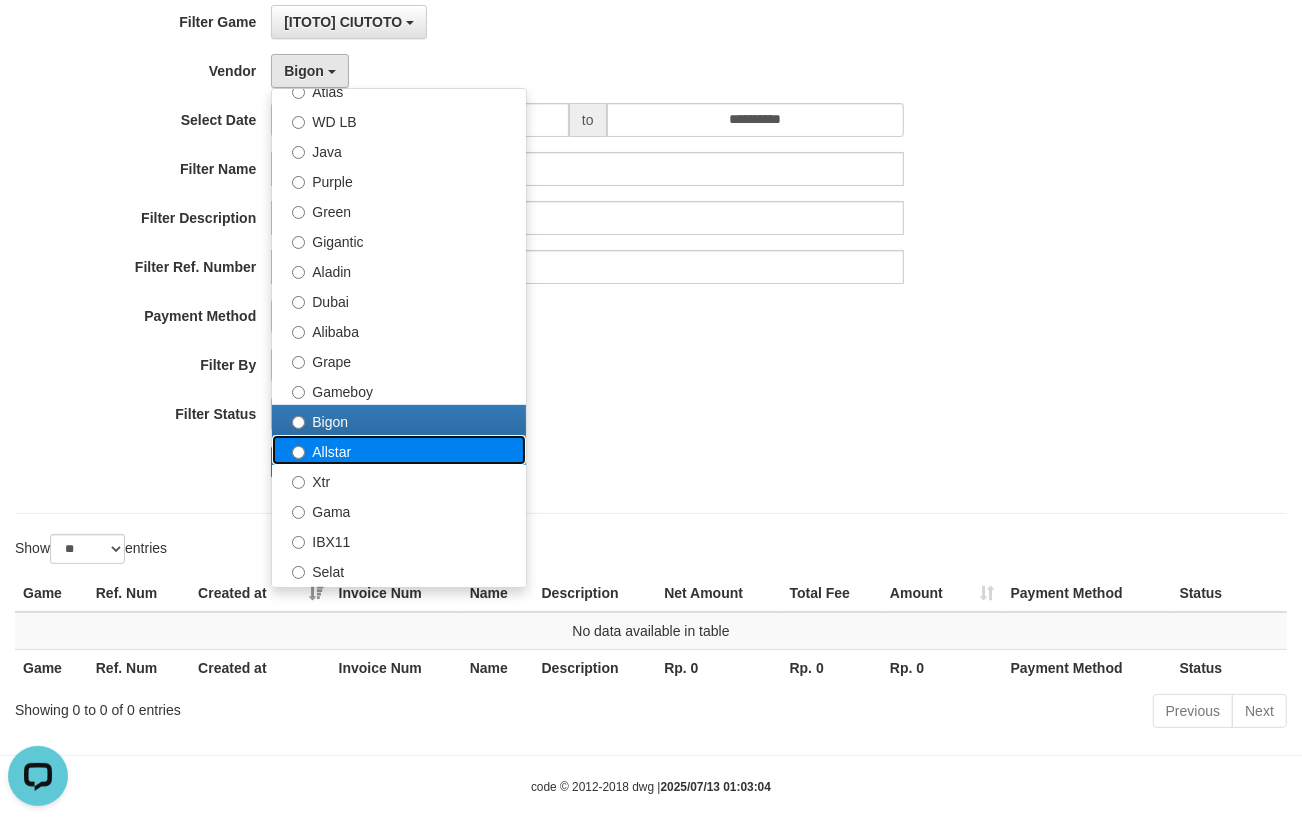 click on "Allstar" at bounding box center [399, 450] 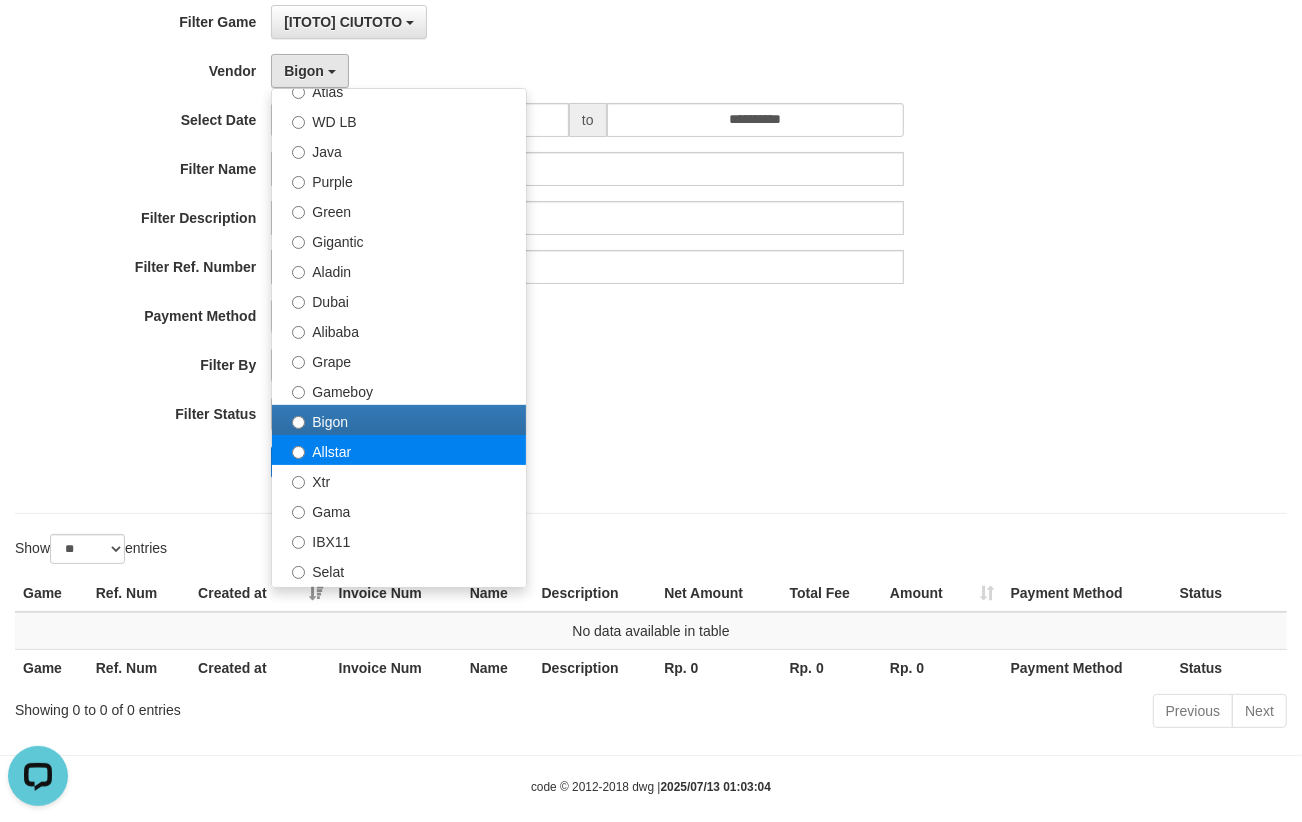 select on "**********" 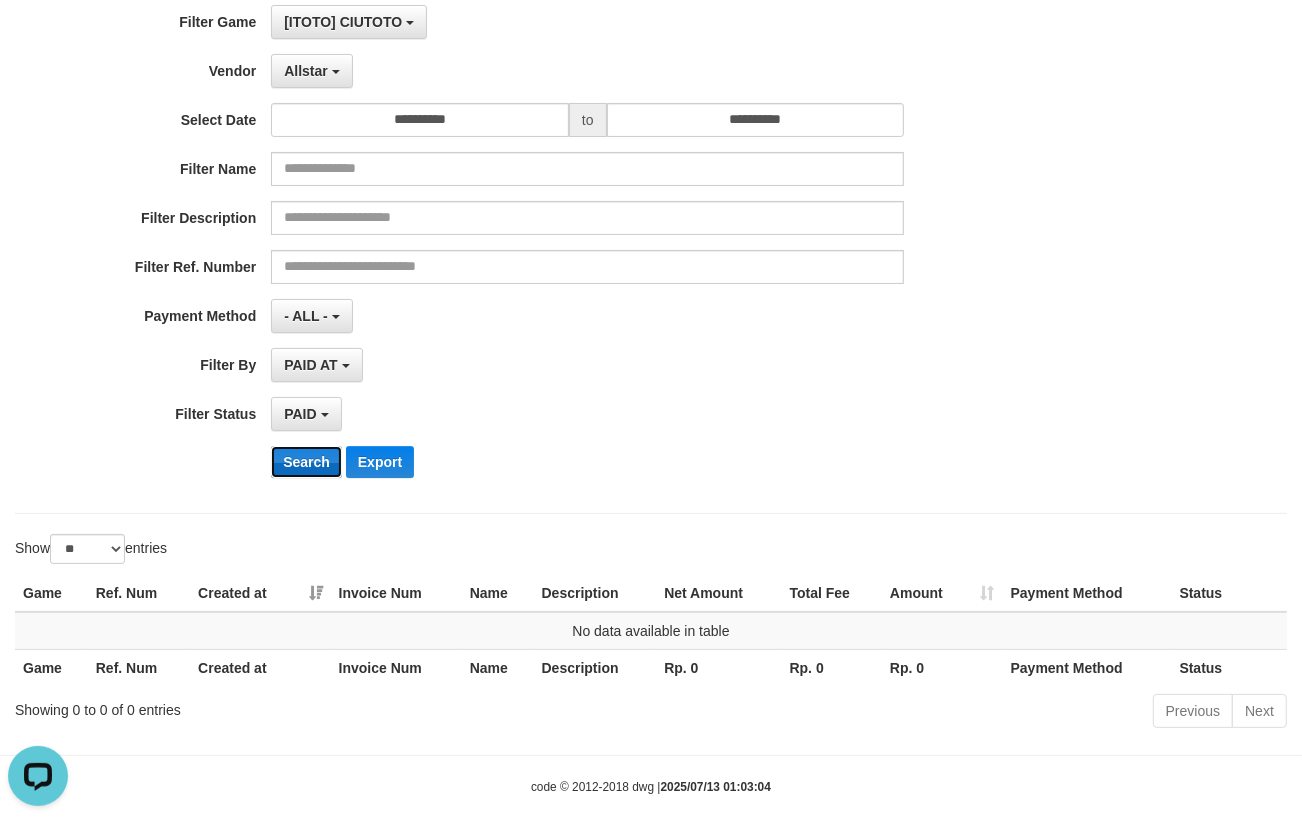 click on "Search" at bounding box center [306, 462] 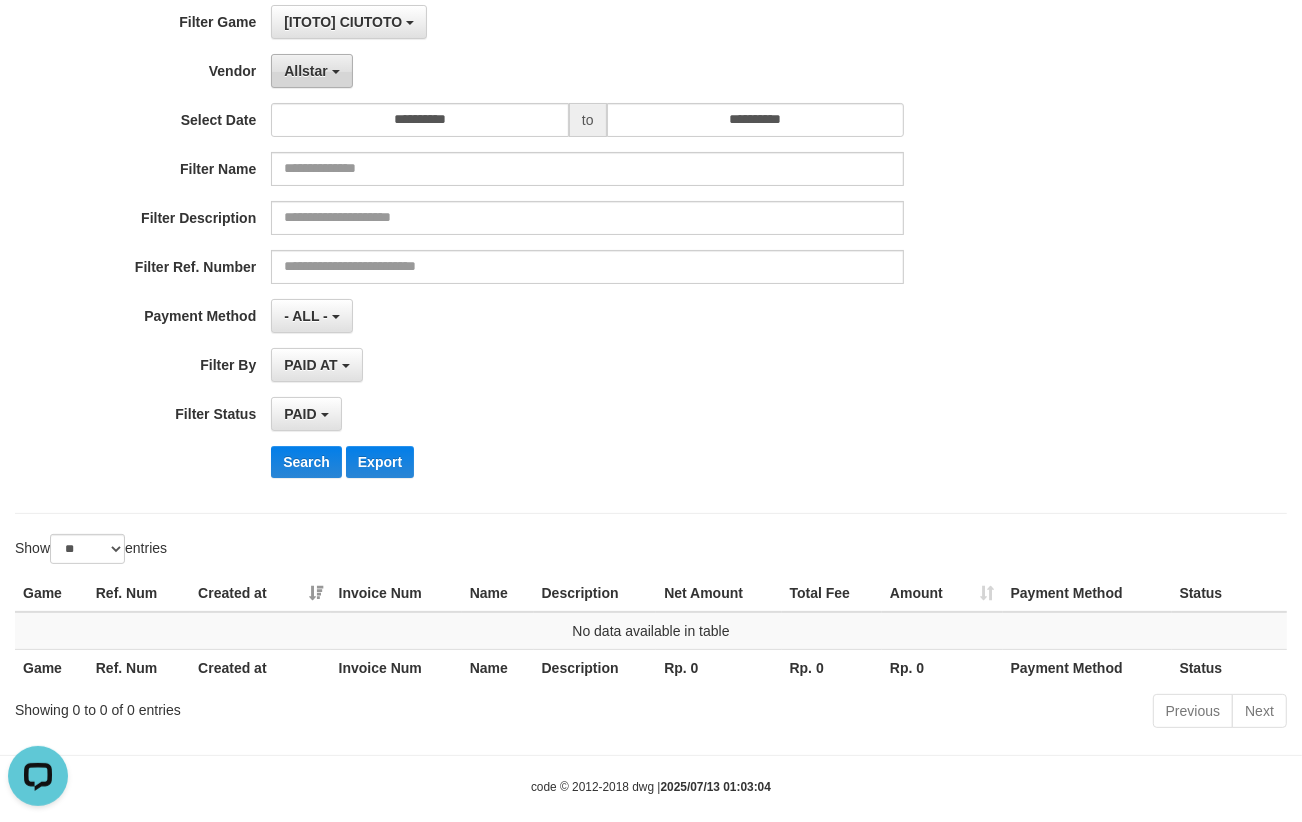 click on "Allstar" at bounding box center (306, 71) 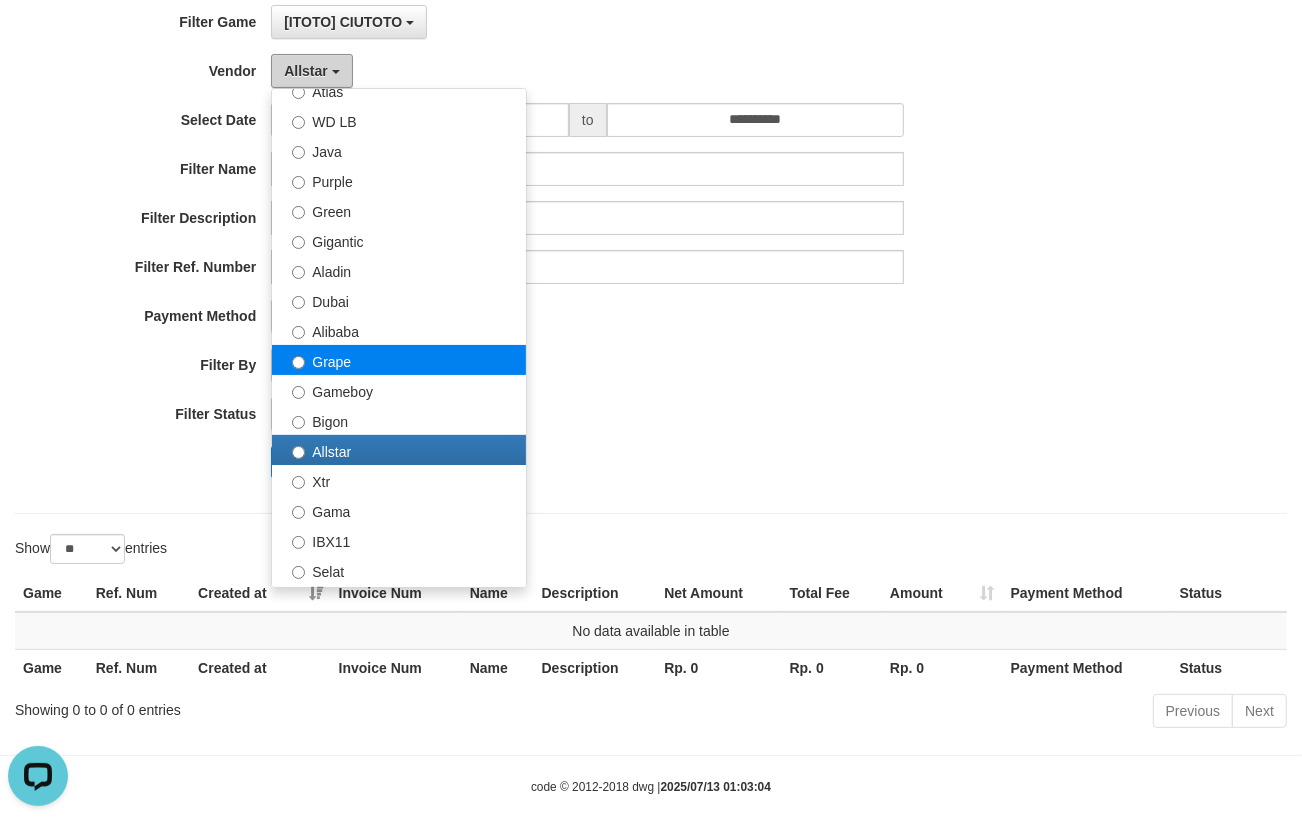 scroll, scrollTop: 296, scrollLeft: 0, axis: vertical 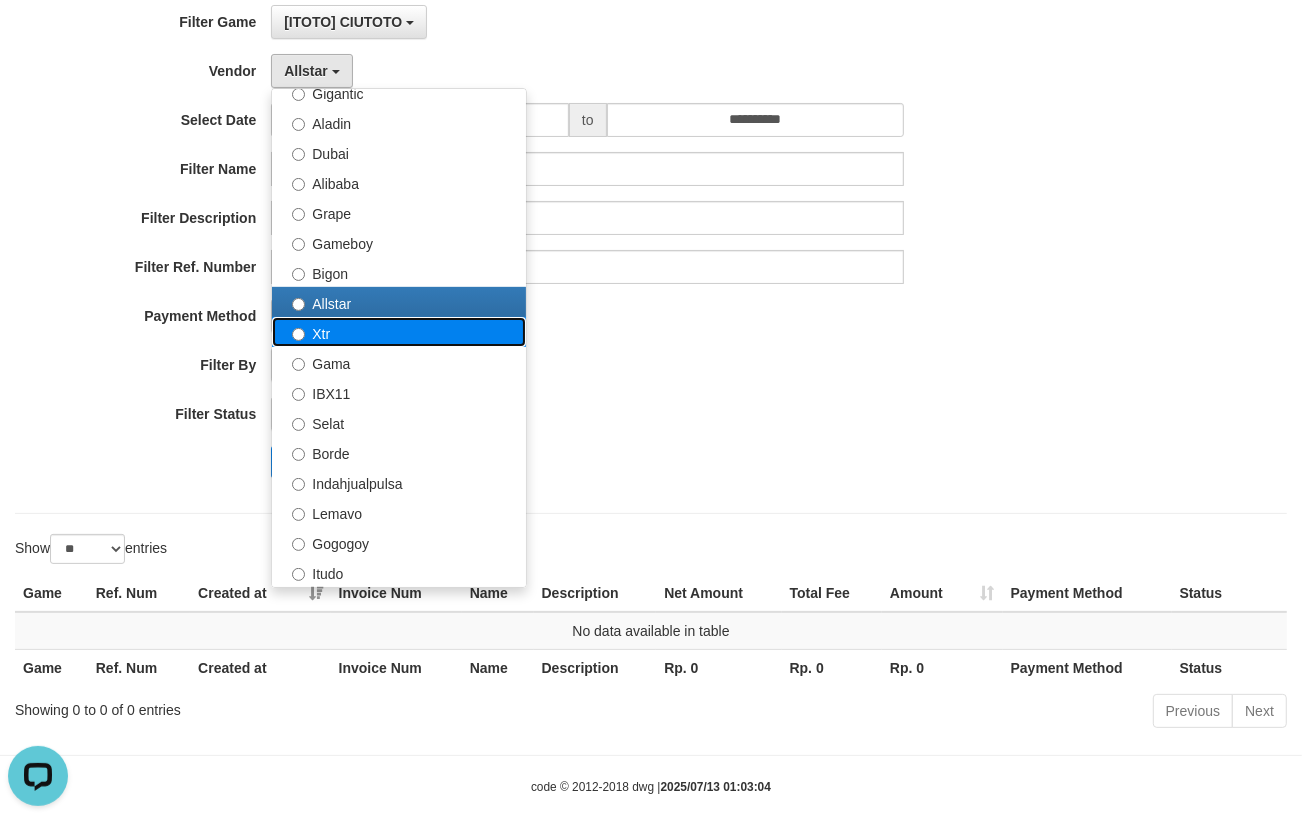 click on "Xtr" at bounding box center [399, 332] 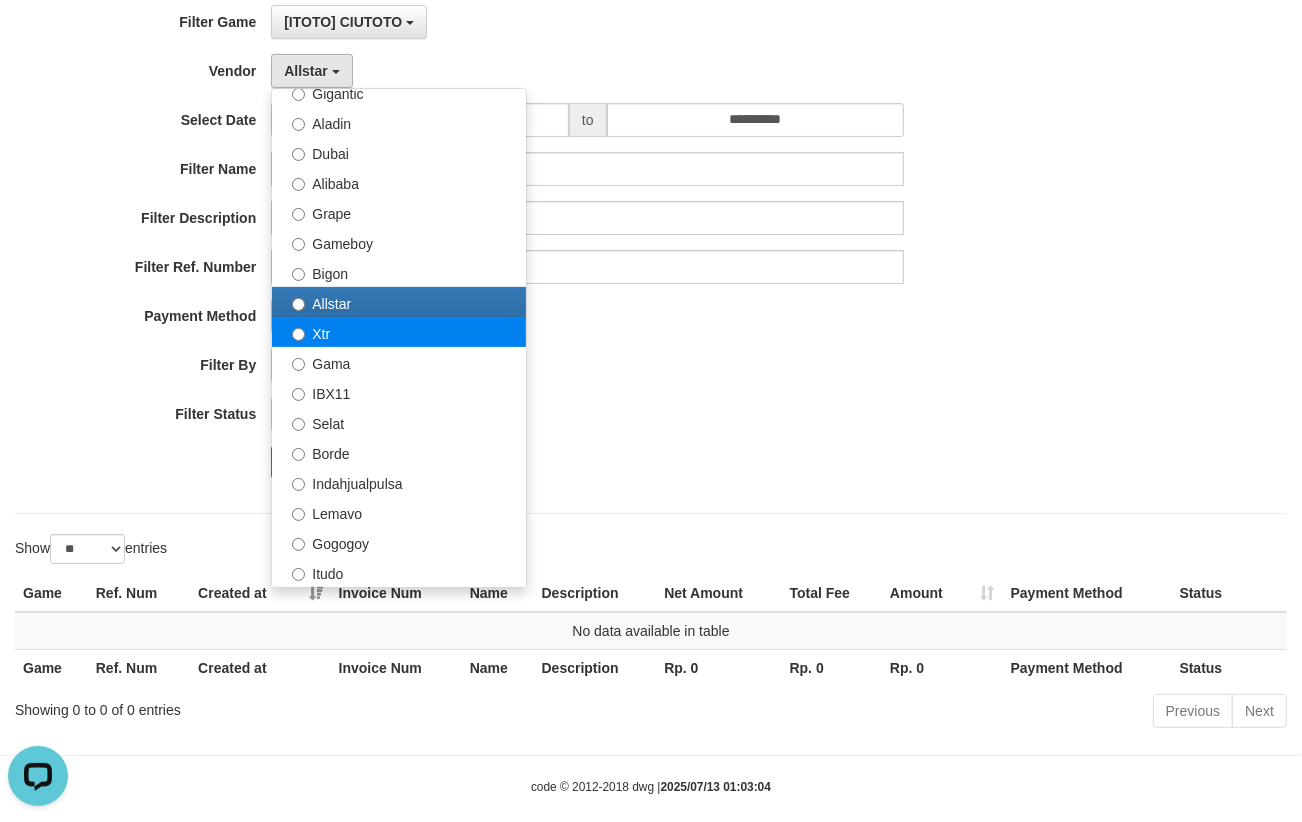 select on "**********" 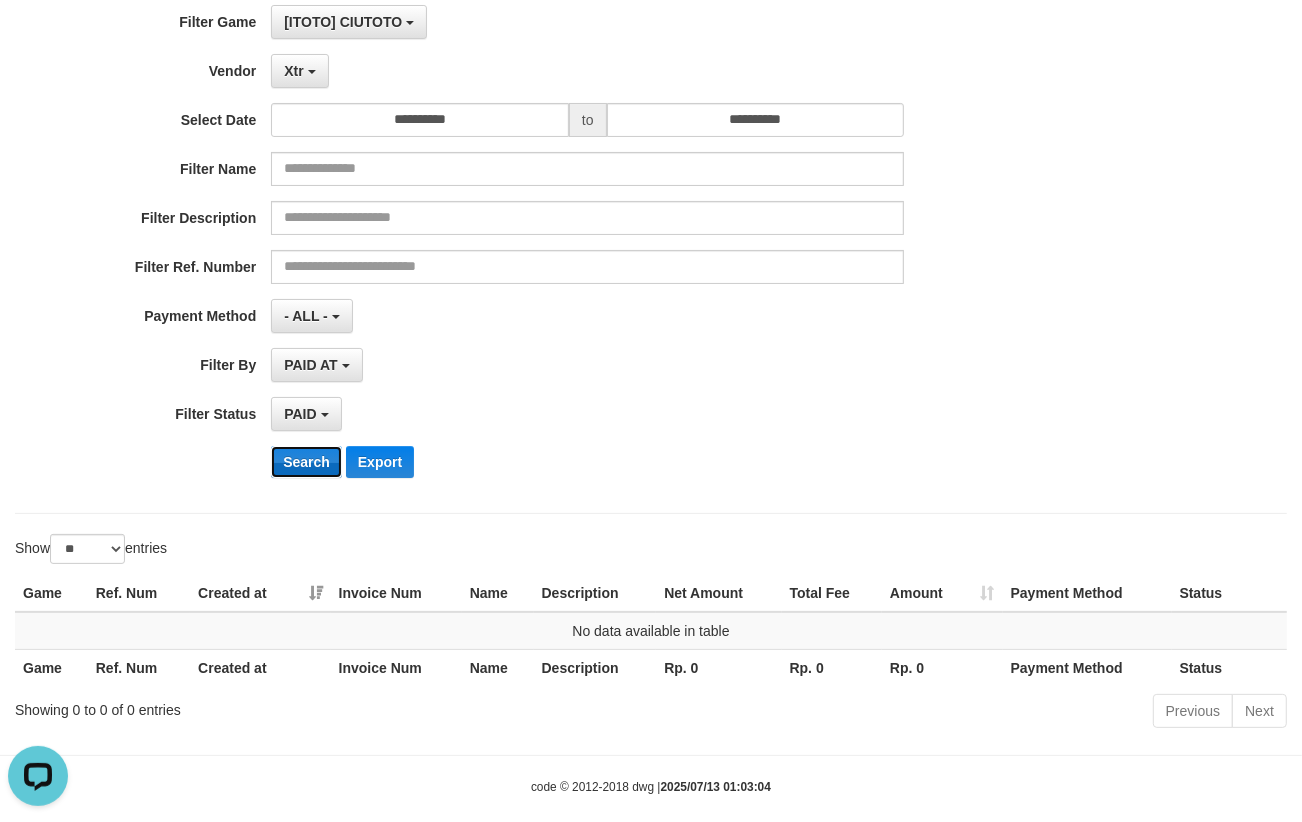 click on "Search" at bounding box center (306, 462) 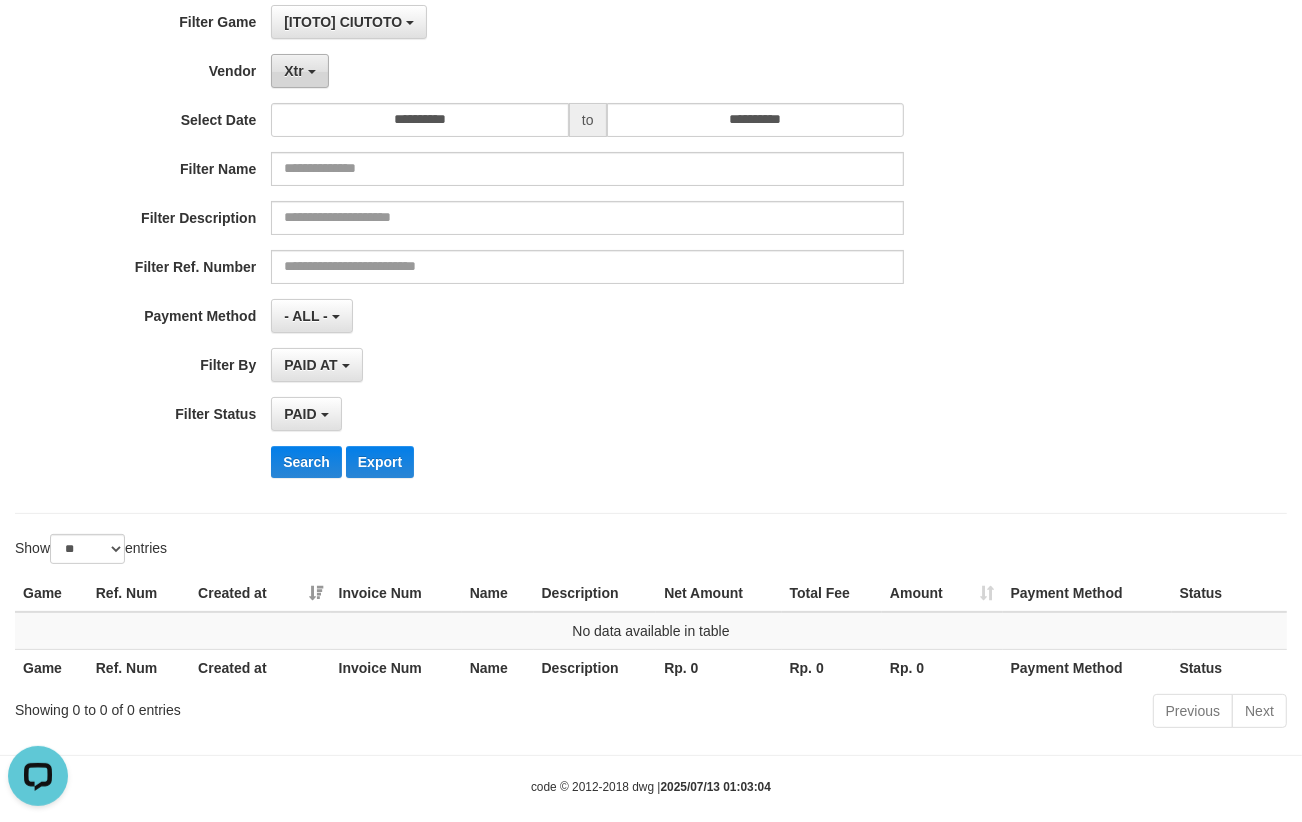click on "Xtr" at bounding box center (299, 71) 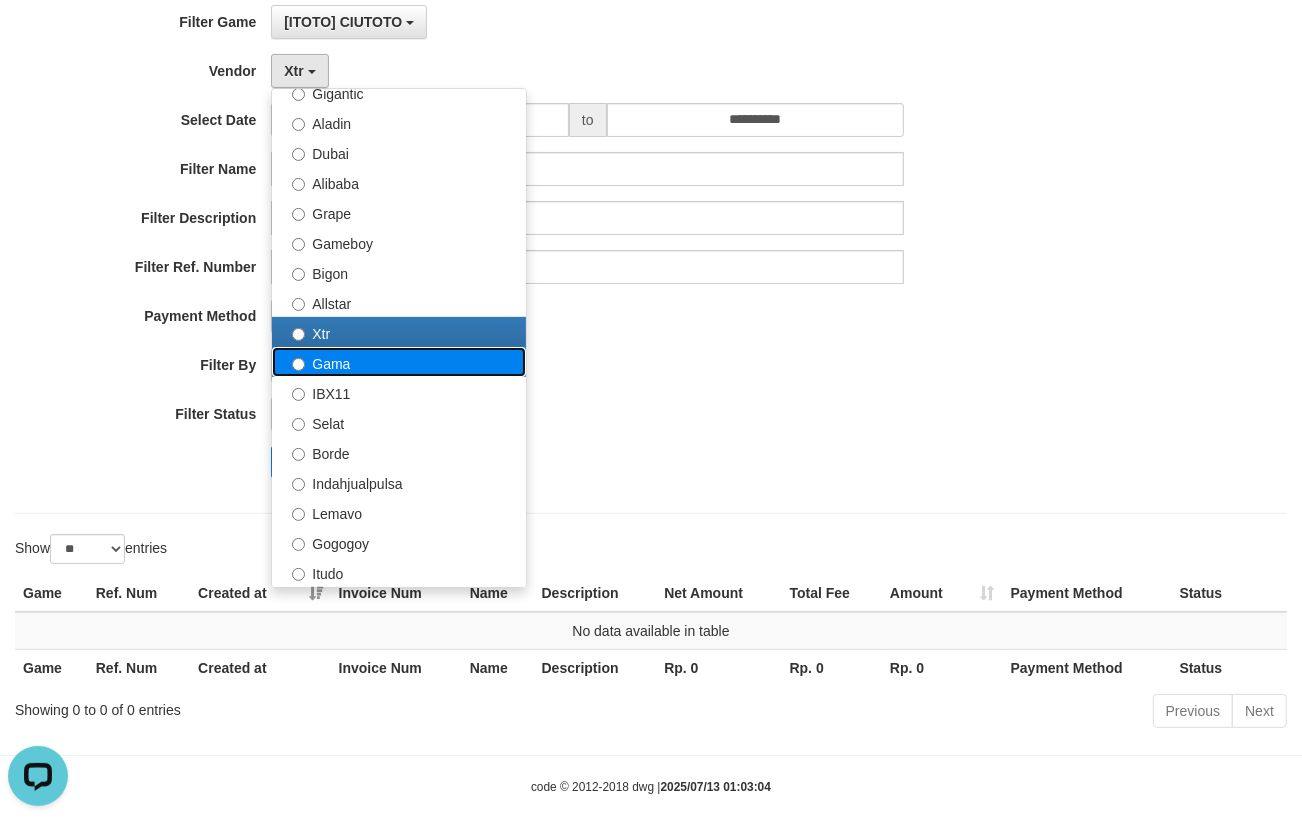 click on "Gama" at bounding box center (399, 362) 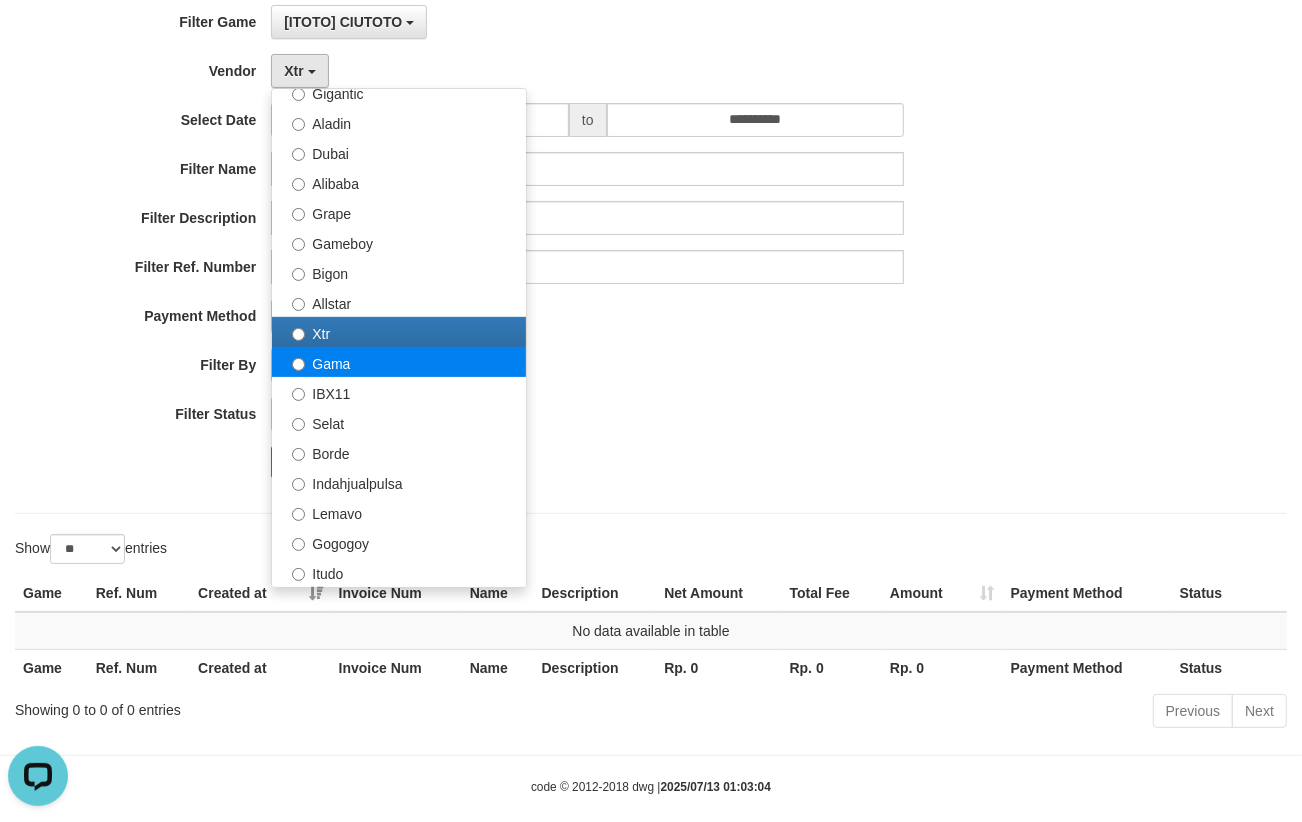 select on "**********" 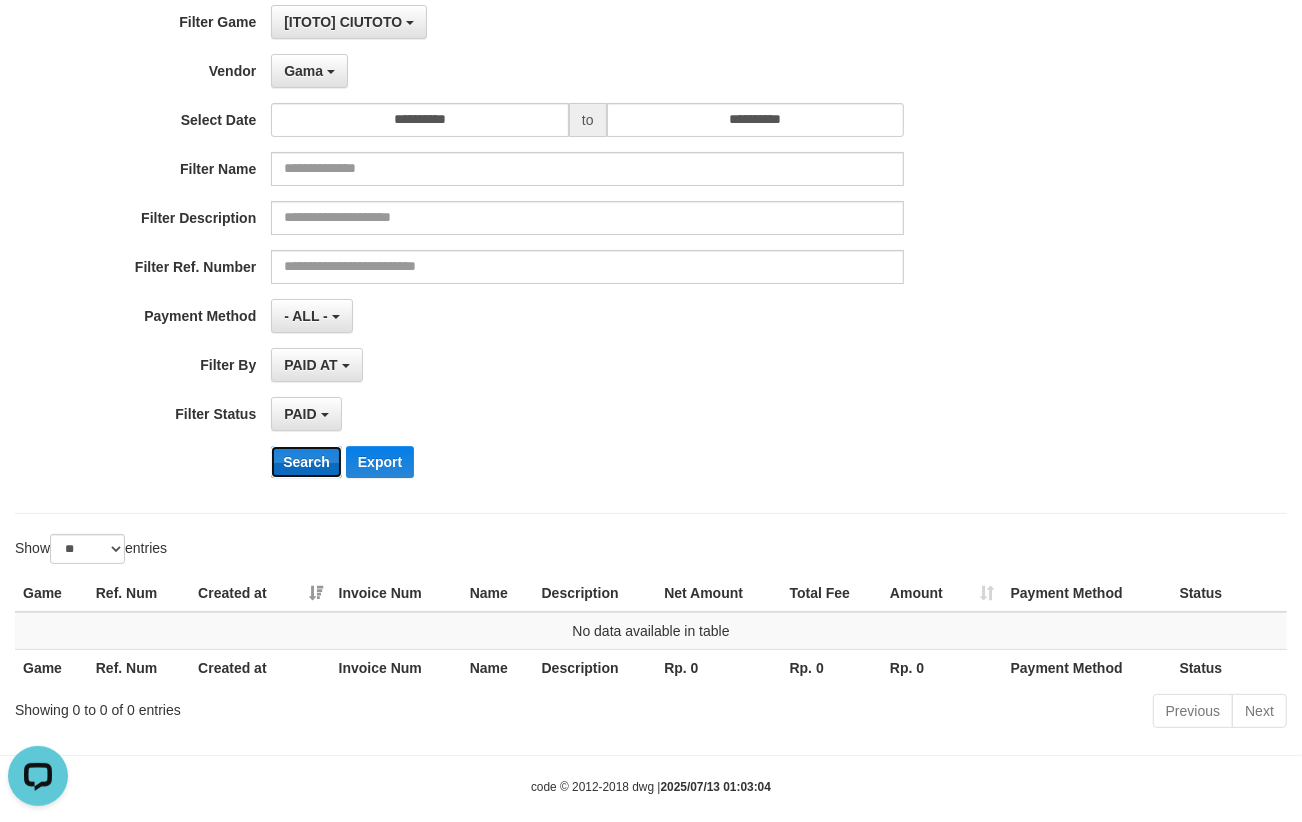 click on "Search" at bounding box center [306, 462] 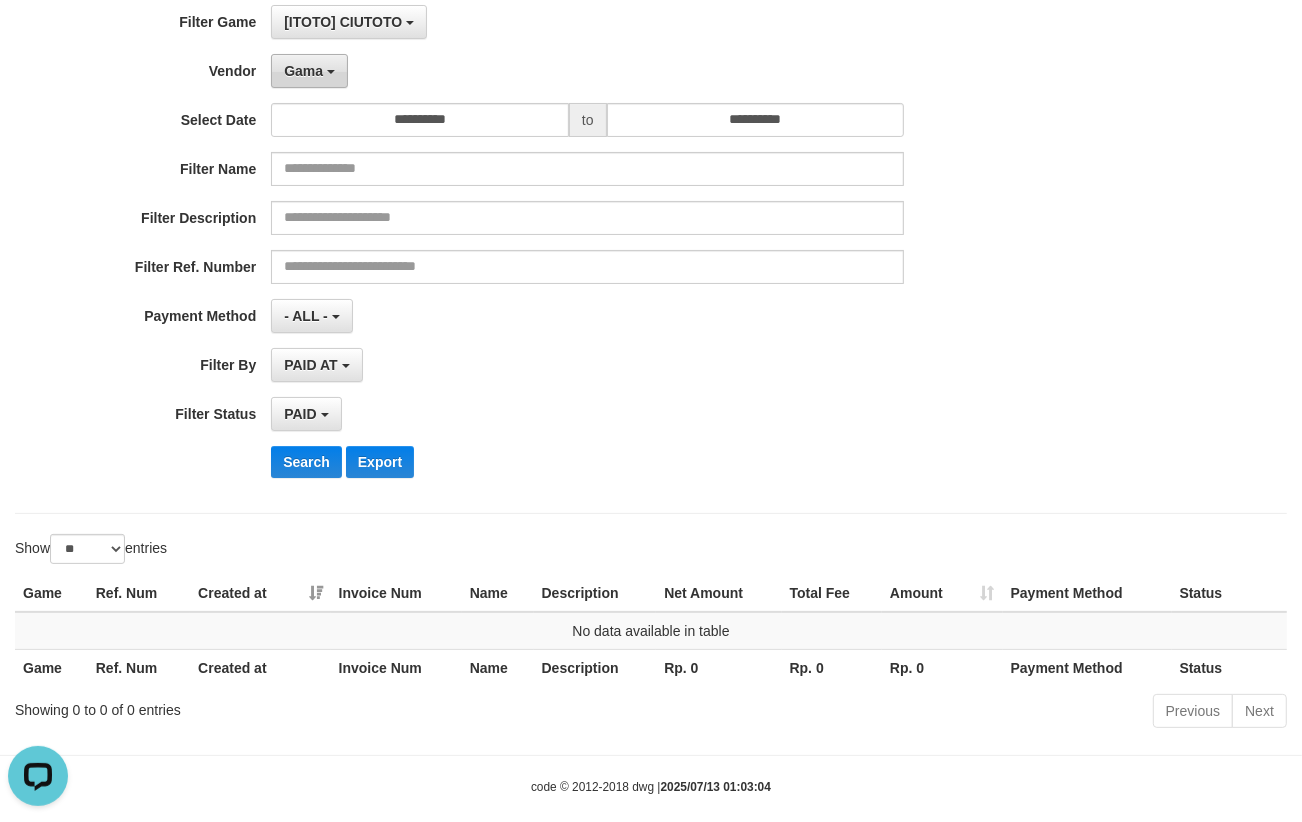 click on "Gama" at bounding box center [309, 71] 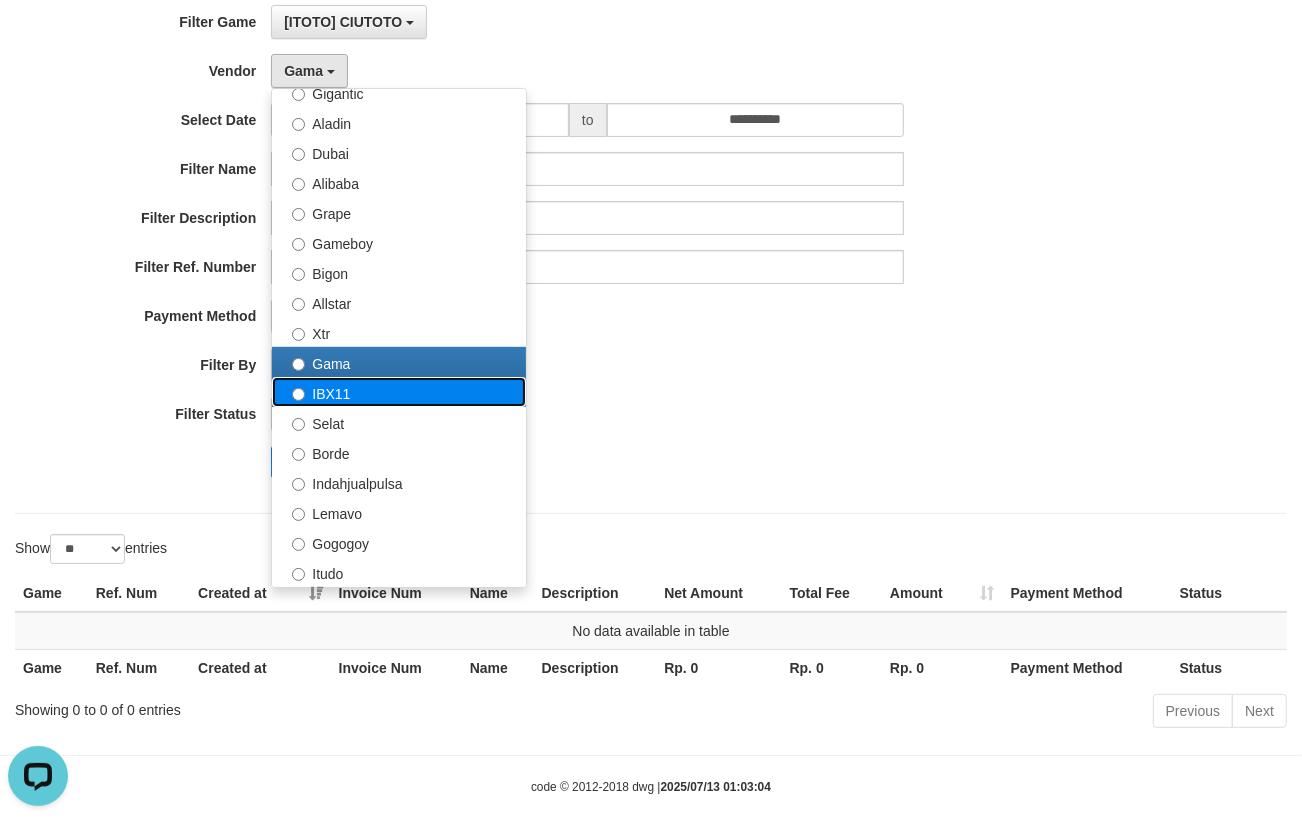 click on "IBX11" at bounding box center (399, 392) 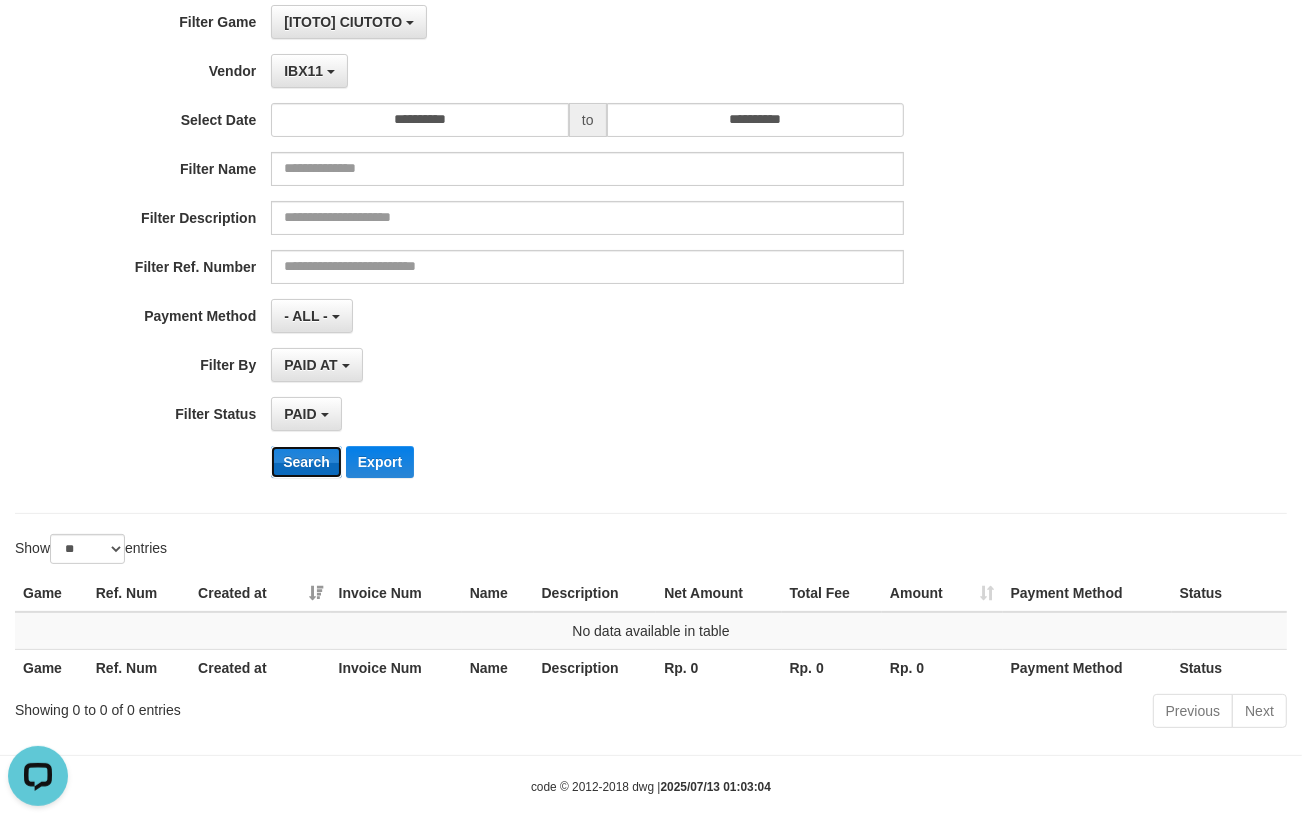 click on "Search" at bounding box center (306, 462) 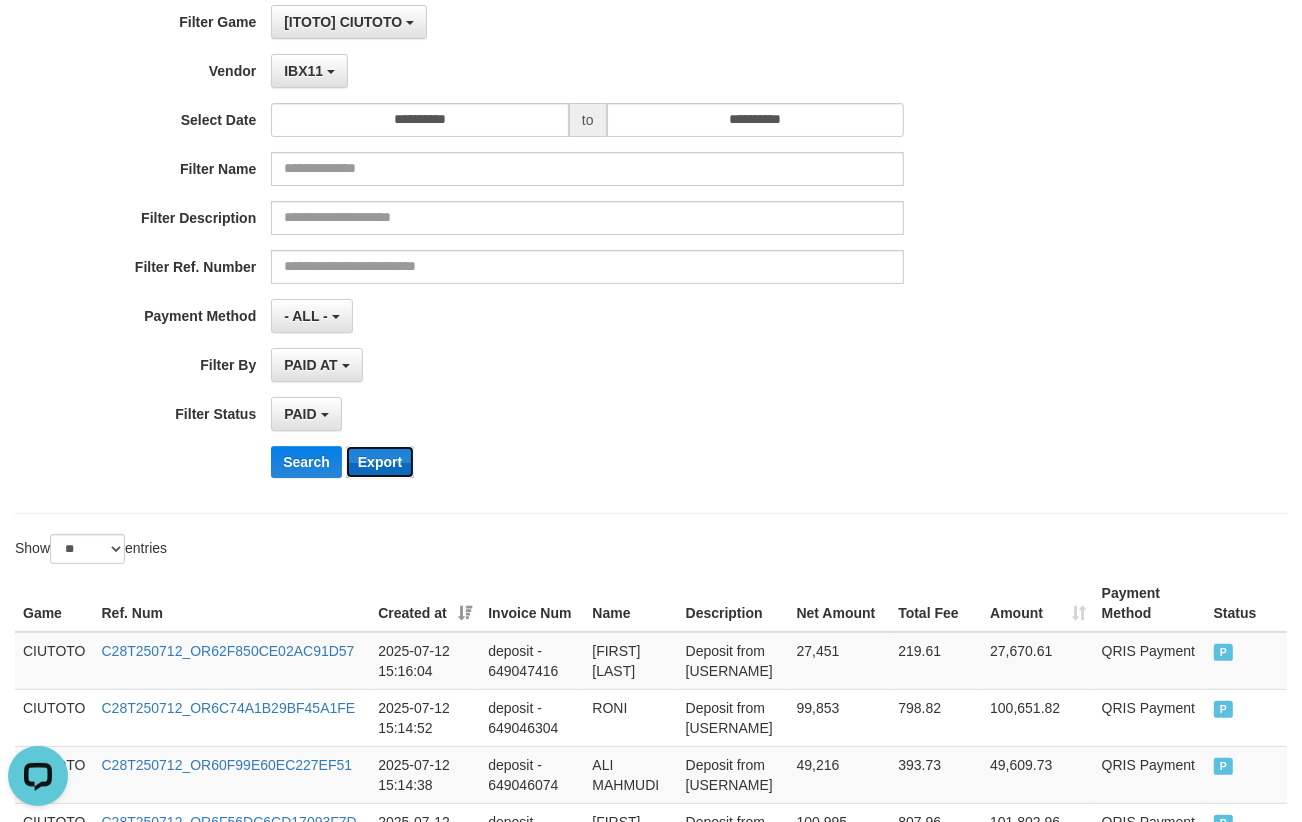 click on "Export" at bounding box center (380, 462) 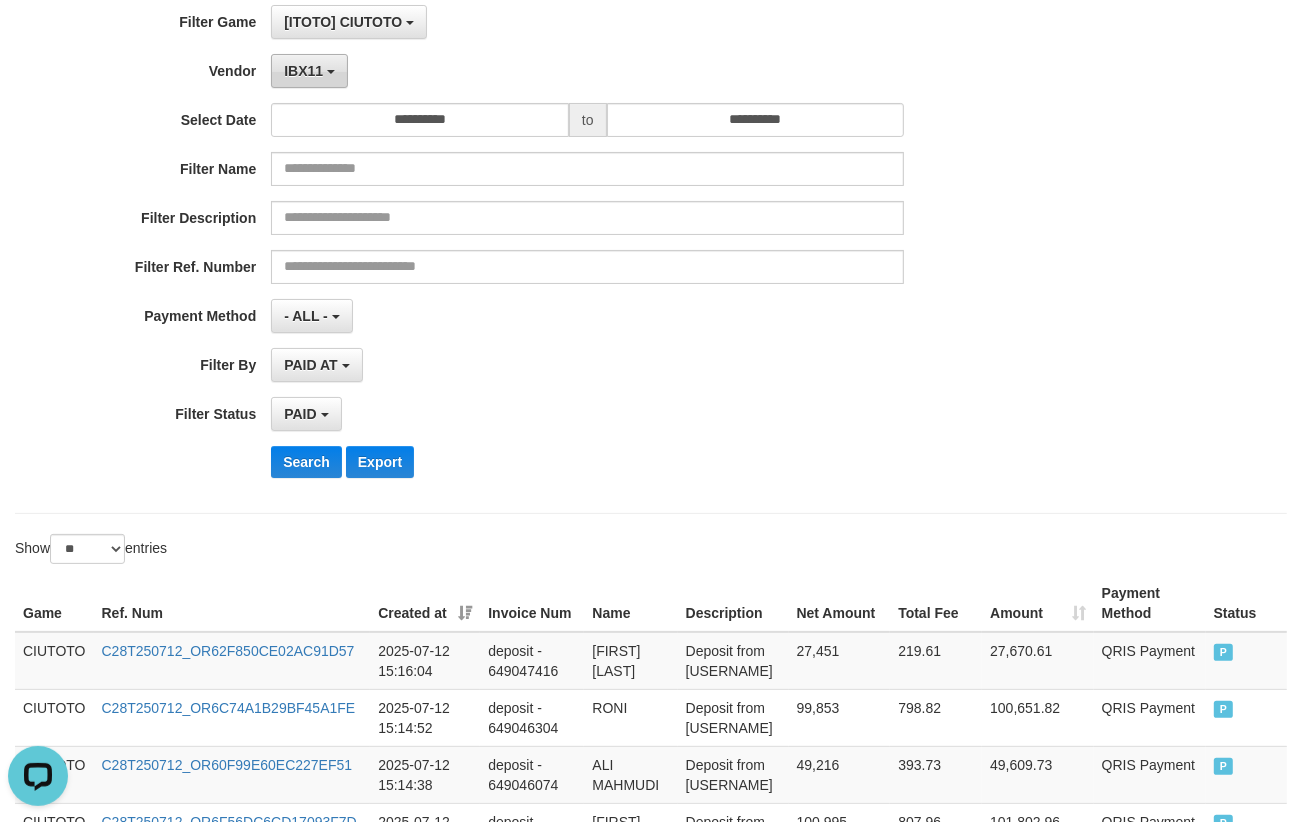 click on "IBX11" at bounding box center [309, 71] 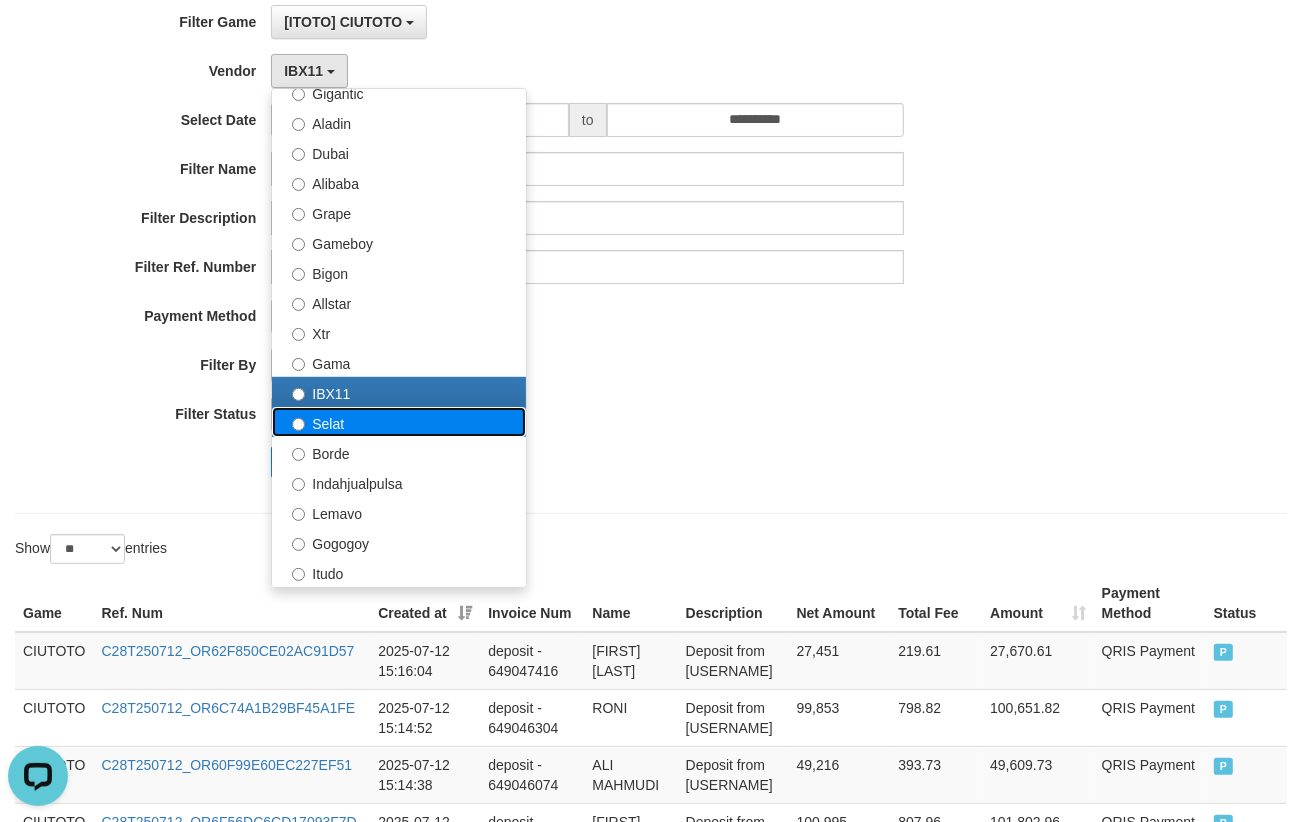 click on "Selat" at bounding box center (399, 422) 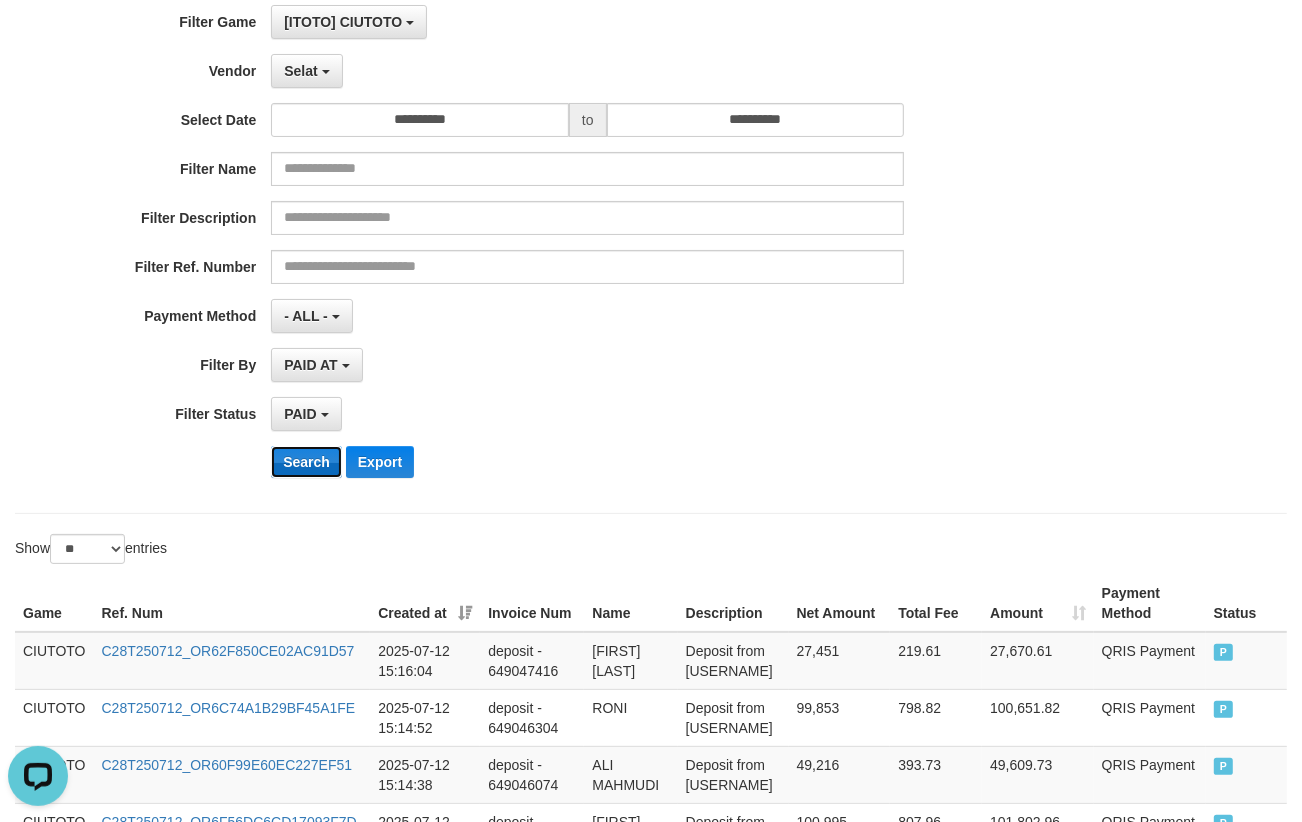 click on "Search" at bounding box center [306, 462] 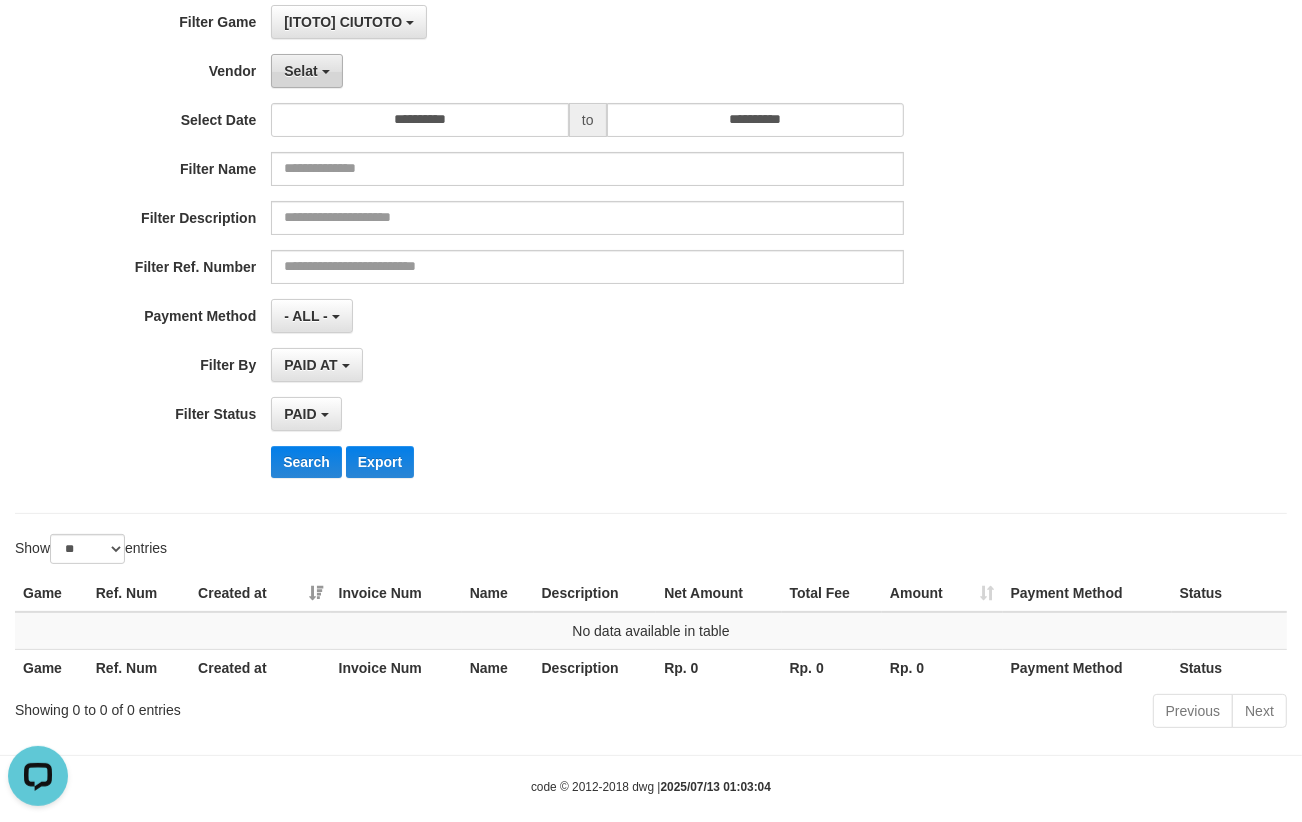 click on "Selat" at bounding box center [306, 71] 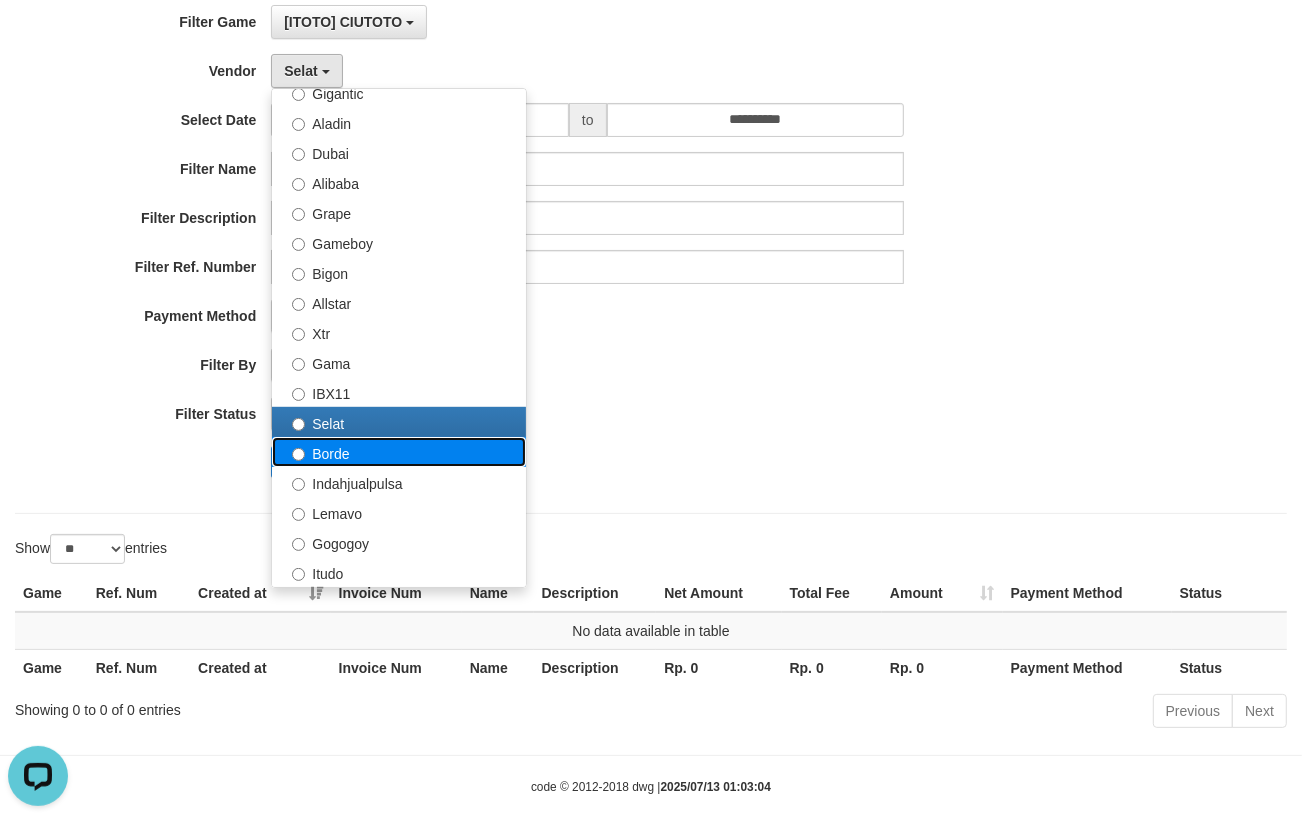 click on "Borde" at bounding box center [399, 452] 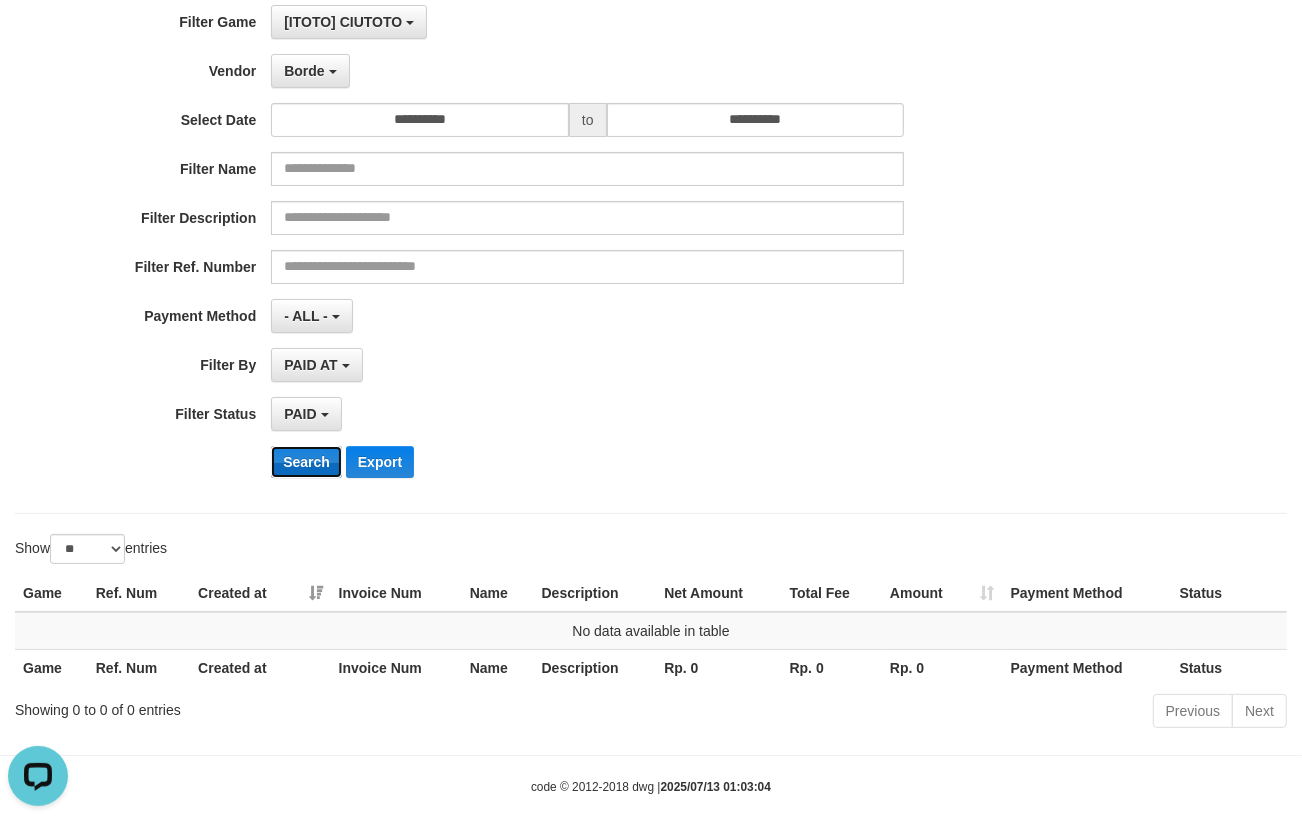 click on "Search" at bounding box center (306, 462) 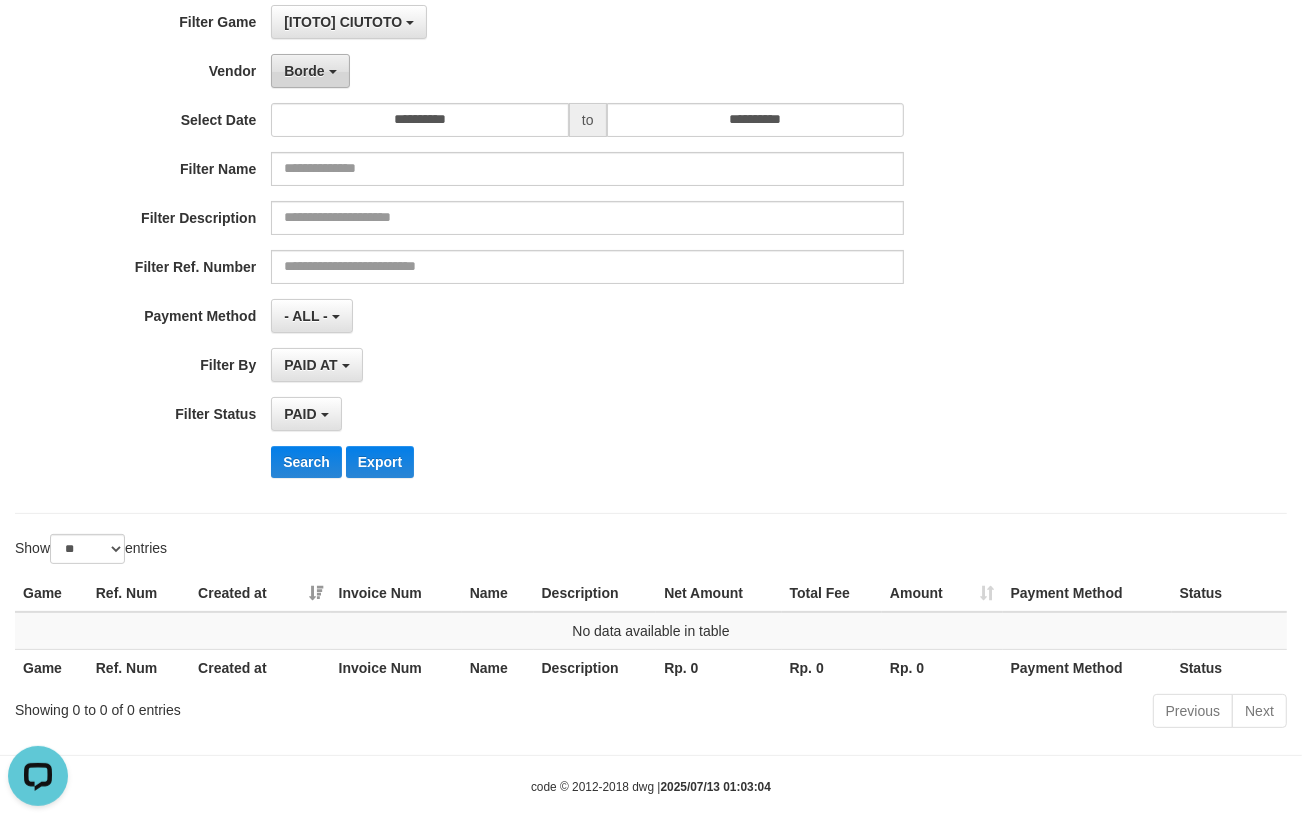 click on "Borde" at bounding box center [310, 71] 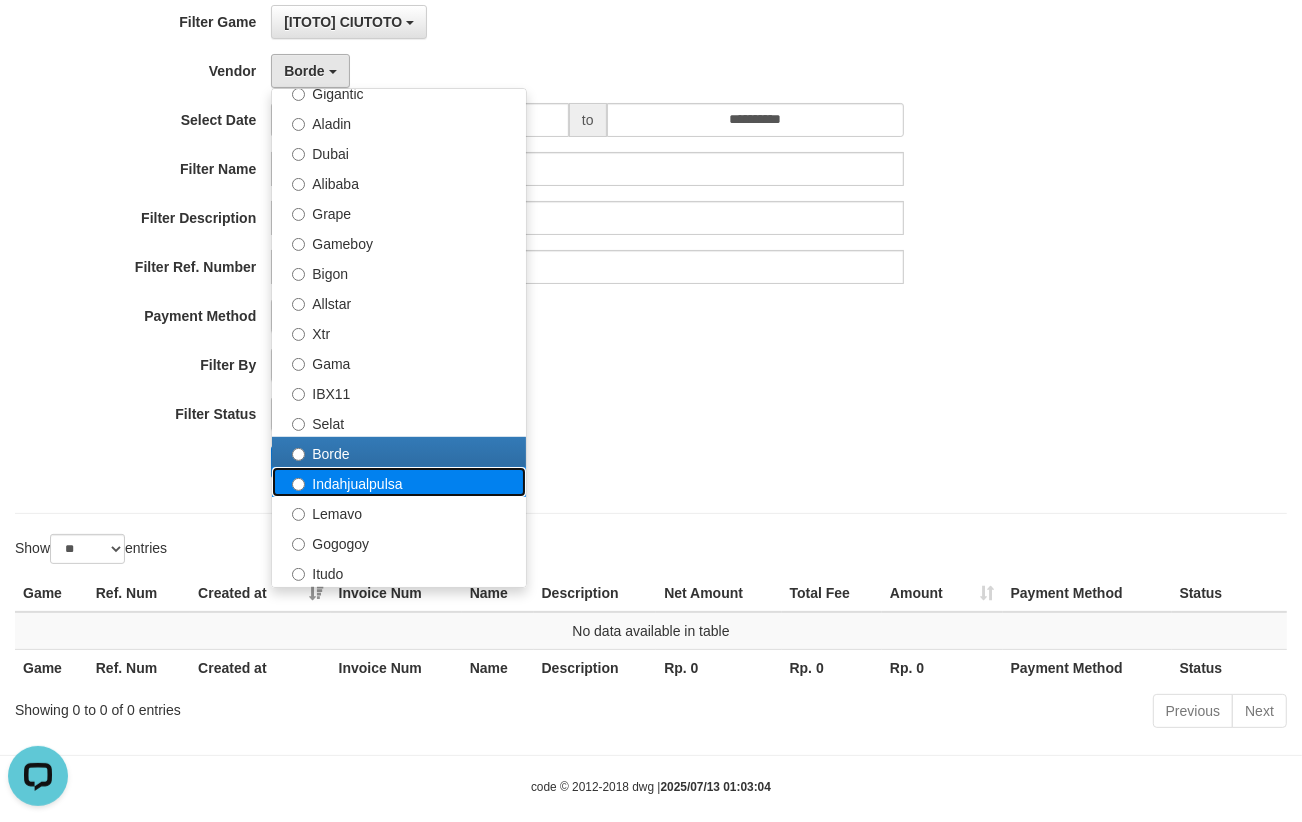 click on "Indahjualpulsa" at bounding box center [399, 482] 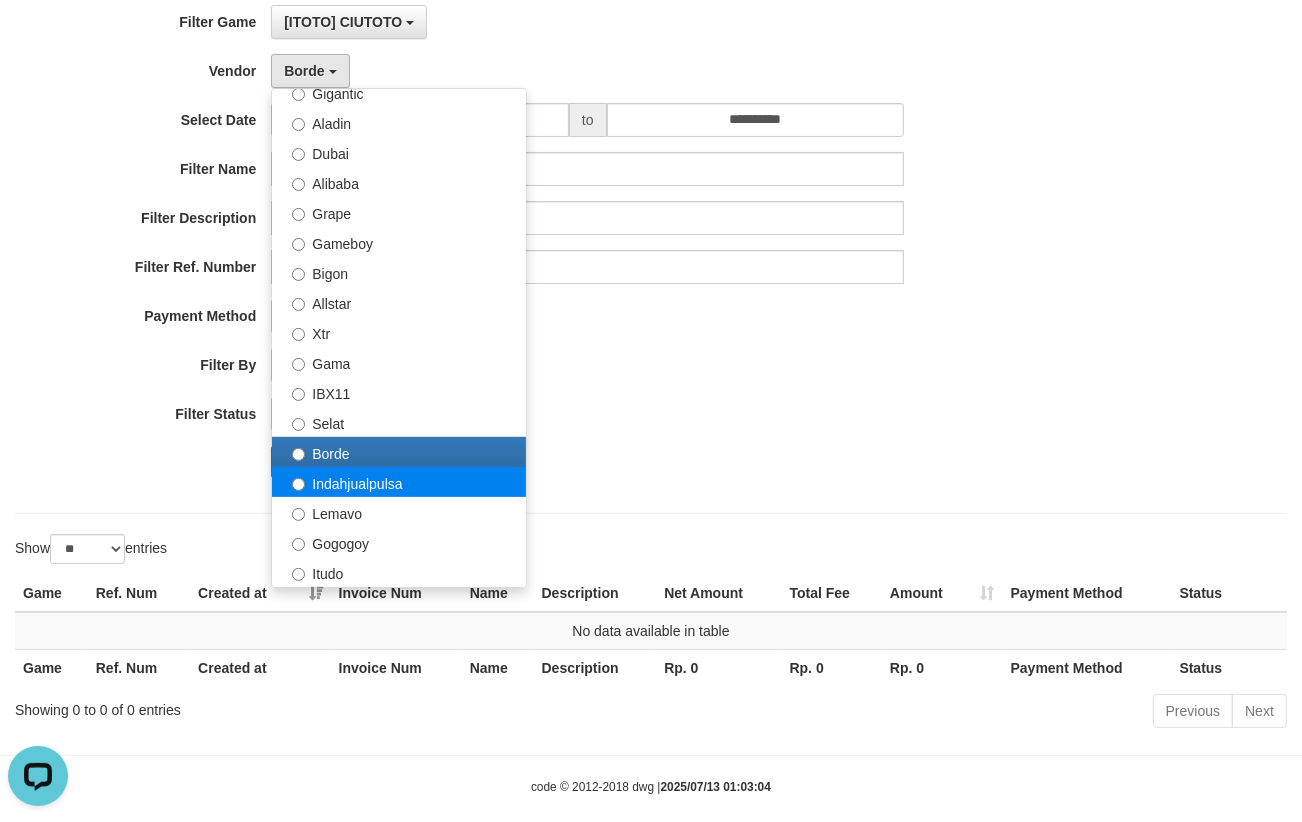 select on "**********" 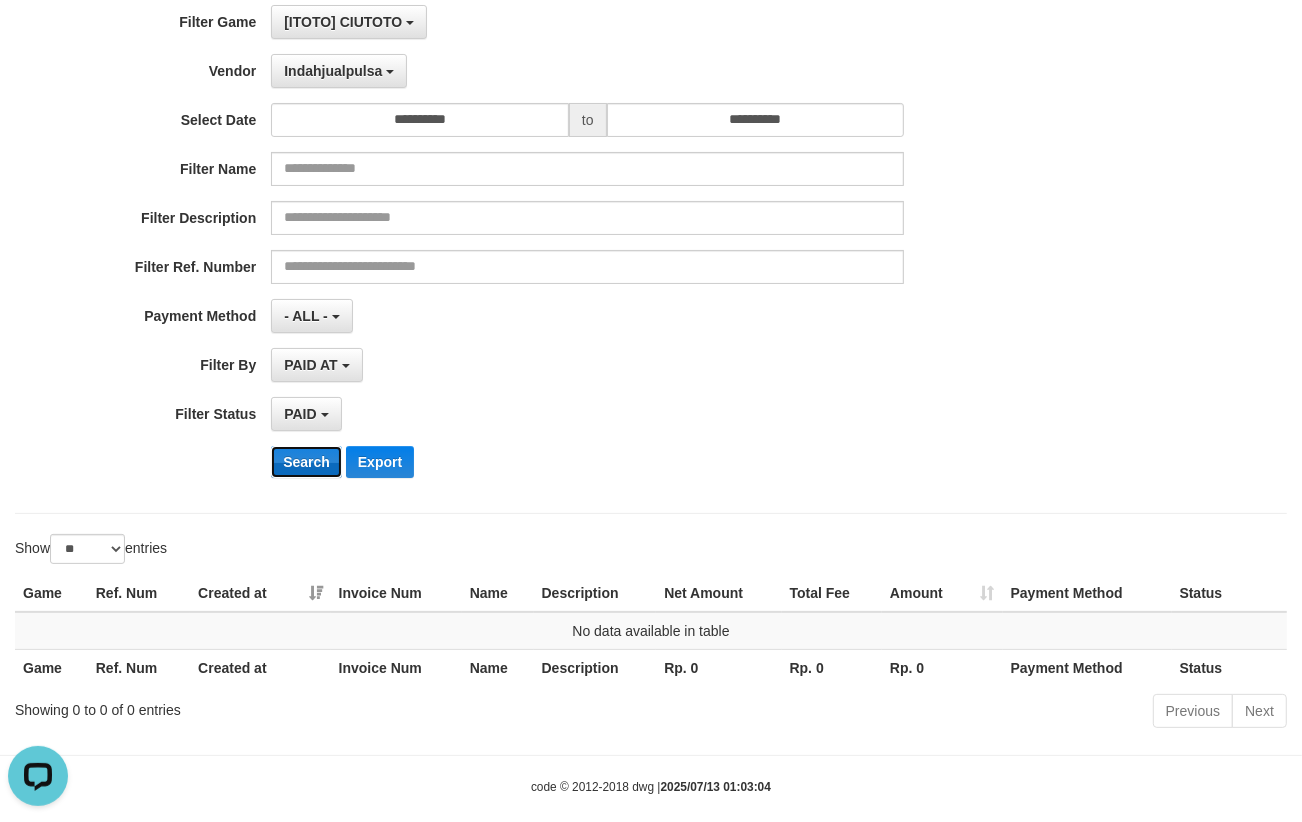 click on "Search" at bounding box center (306, 462) 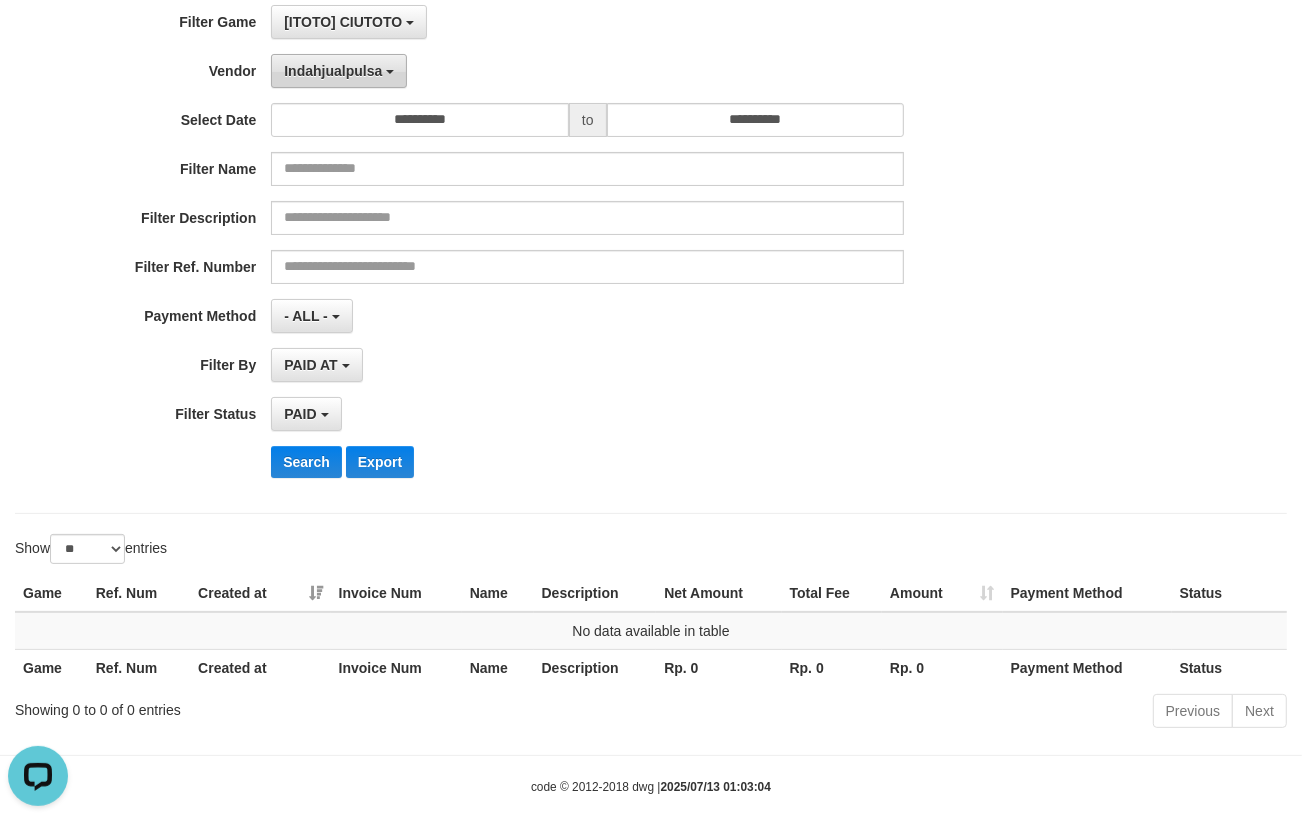 click on "Indahjualpulsa" at bounding box center [333, 71] 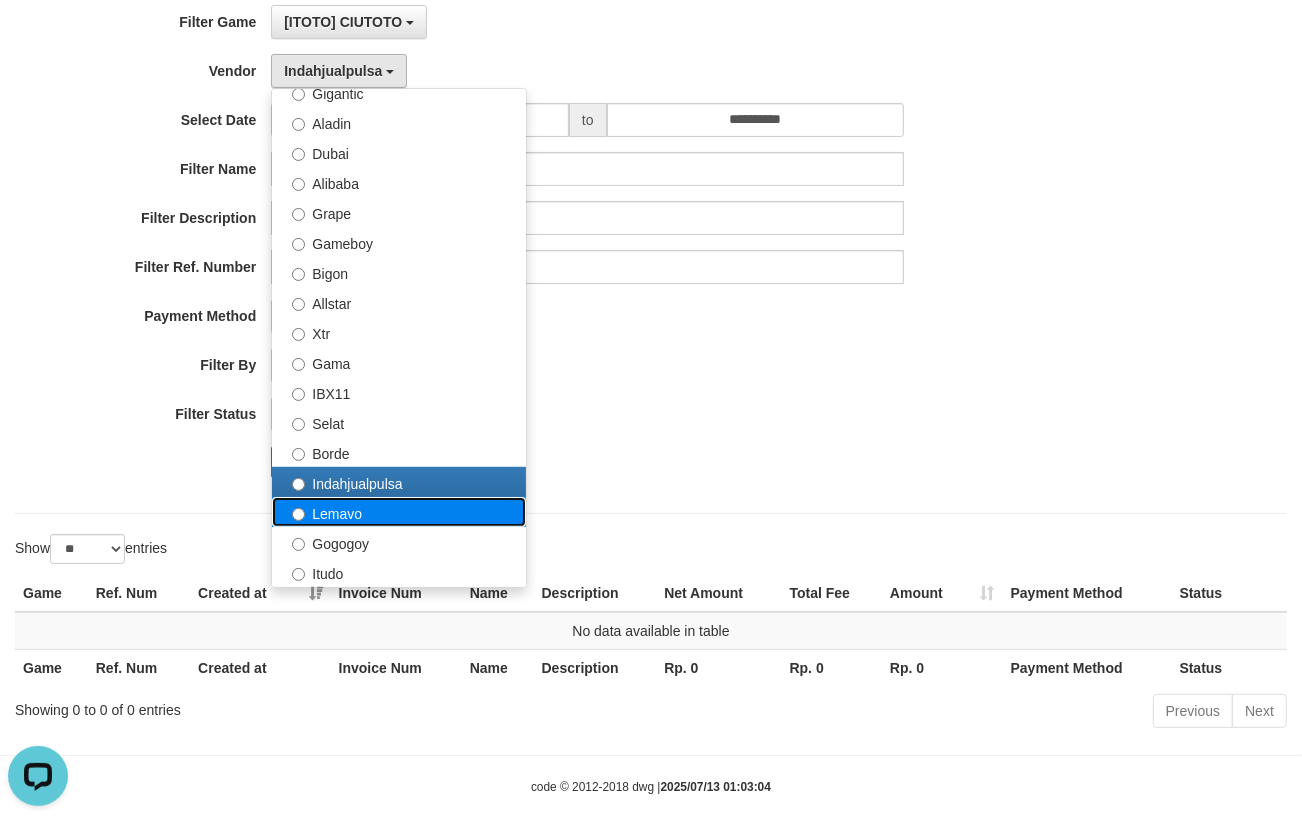 click on "Lemavo" at bounding box center (399, 512) 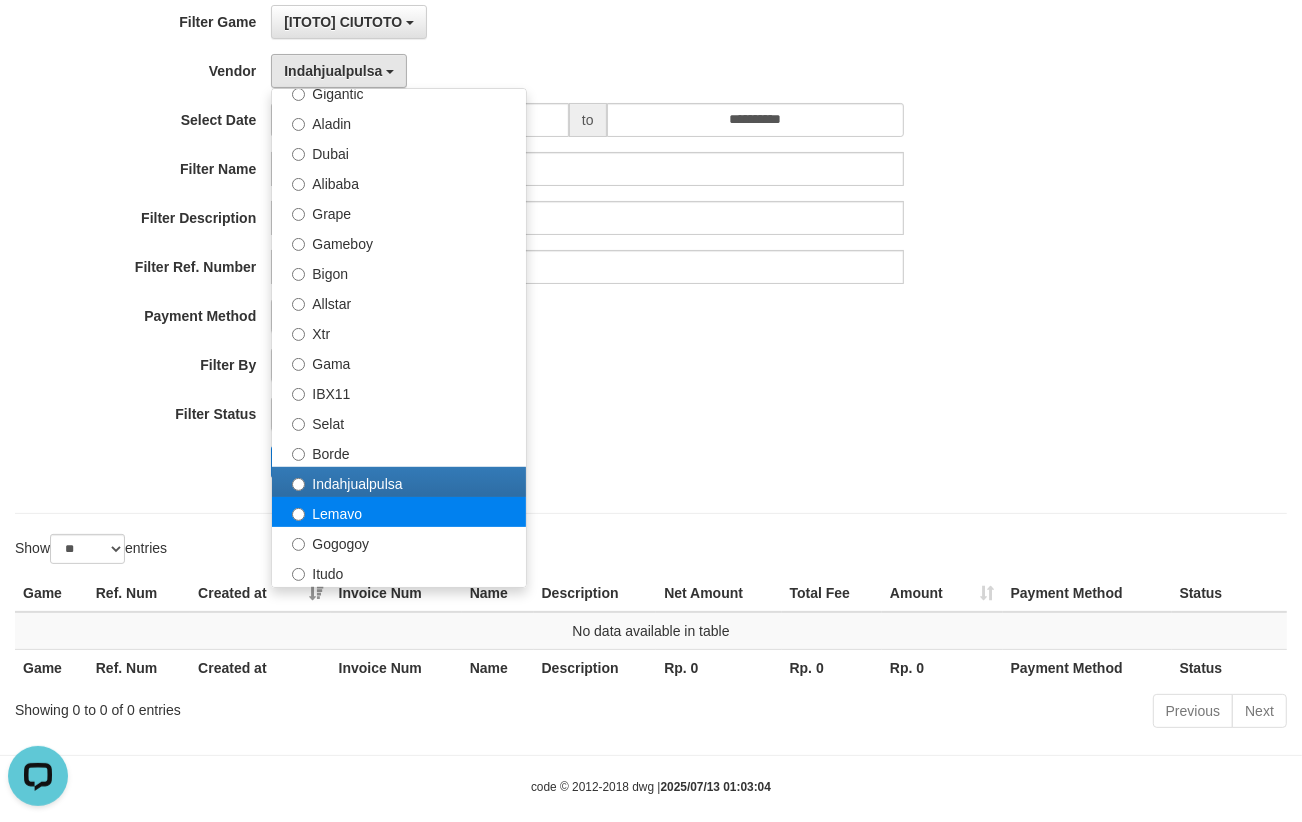 select on "**********" 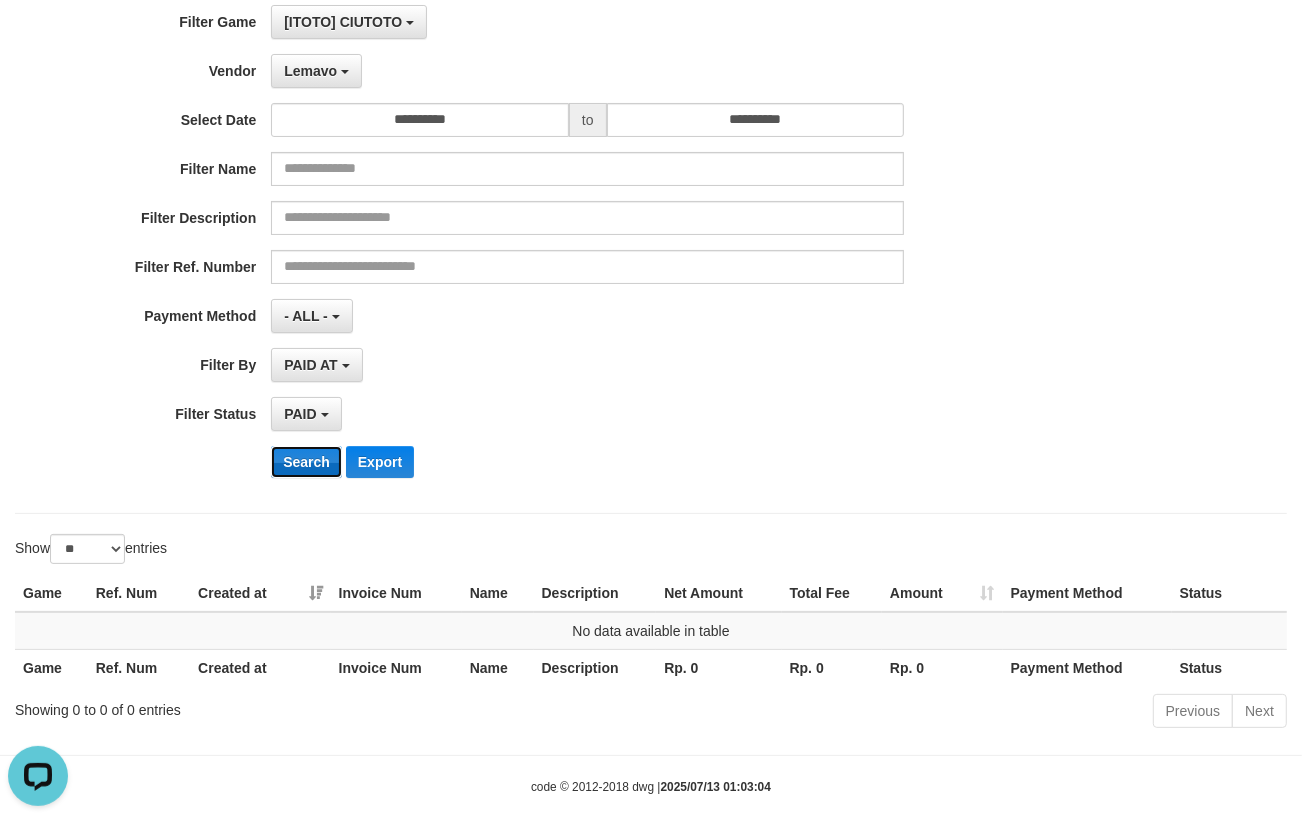 click on "Search" at bounding box center (306, 462) 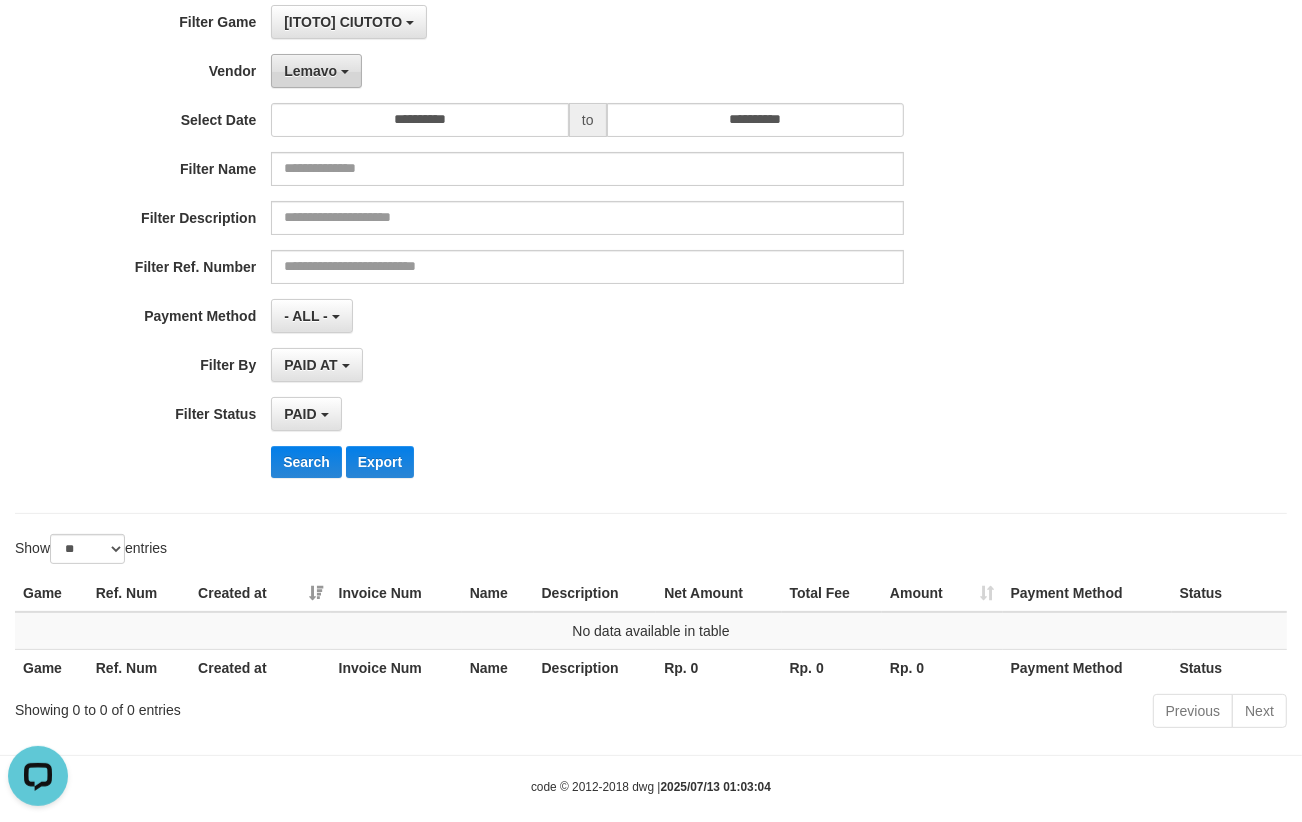 click on "Lemavo" at bounding box center (316, 71) 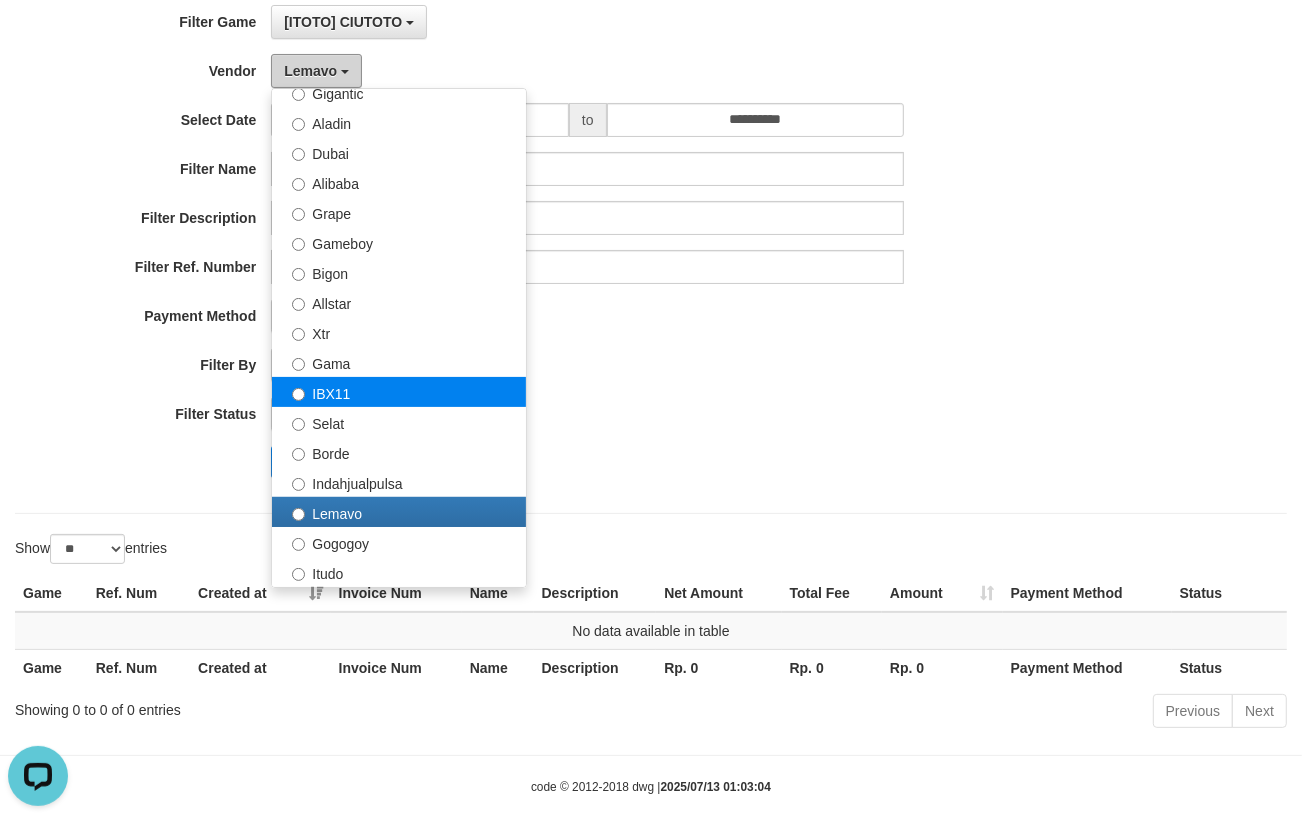 scroll, scrollTop: 444, scrollLeft: 0, axis: vertical 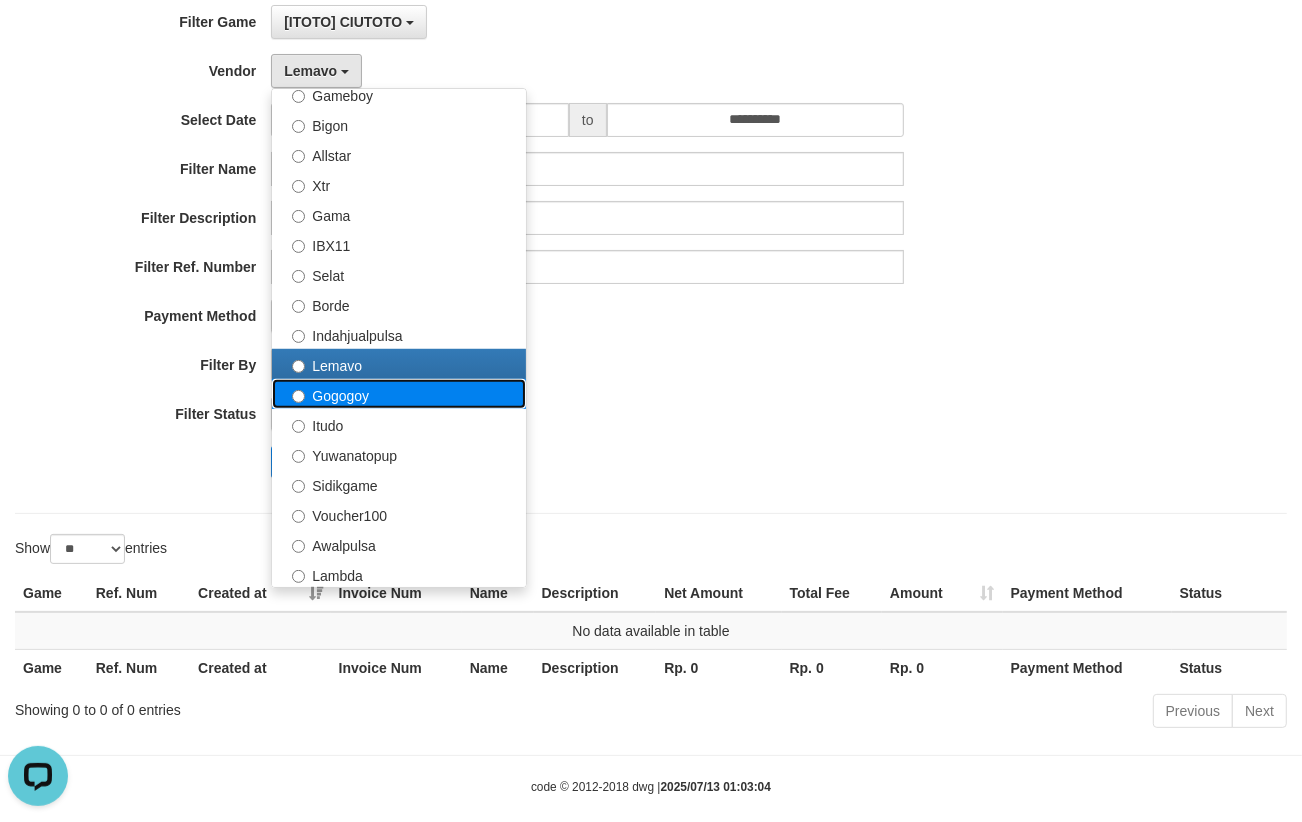 click on "Gogogoy" at bounding box center (399, 394) 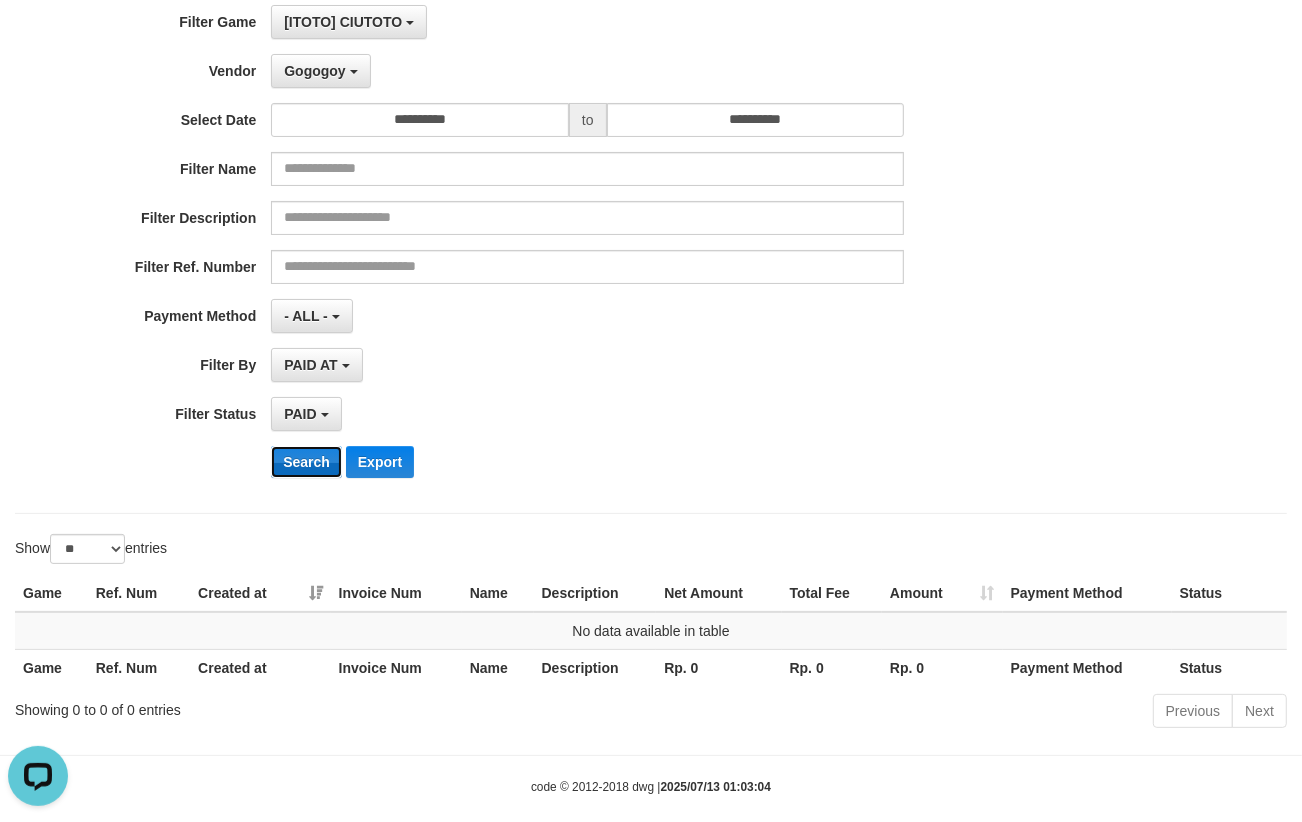 click on "Search" at bounding box center (306, 462) 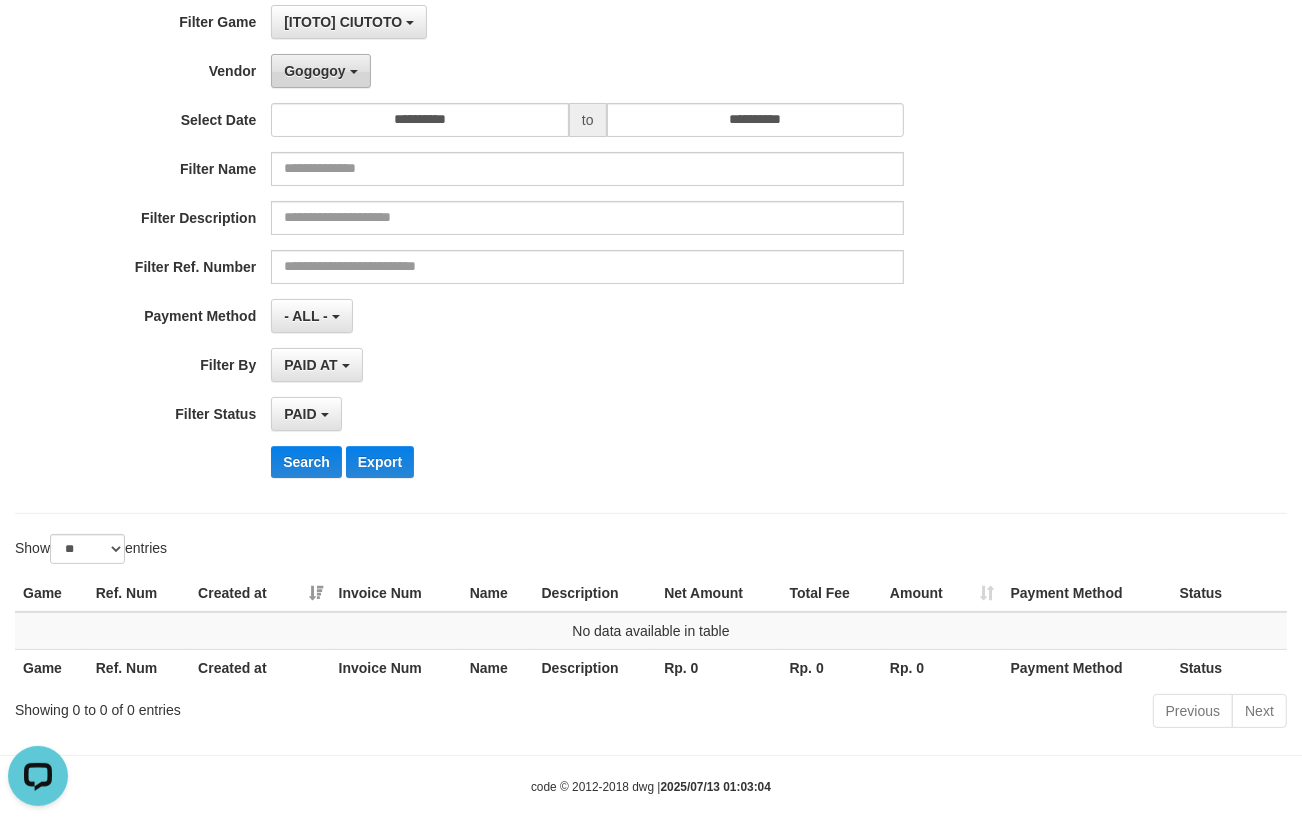 click on "Gogogoy" at bounding box center (314, 71) 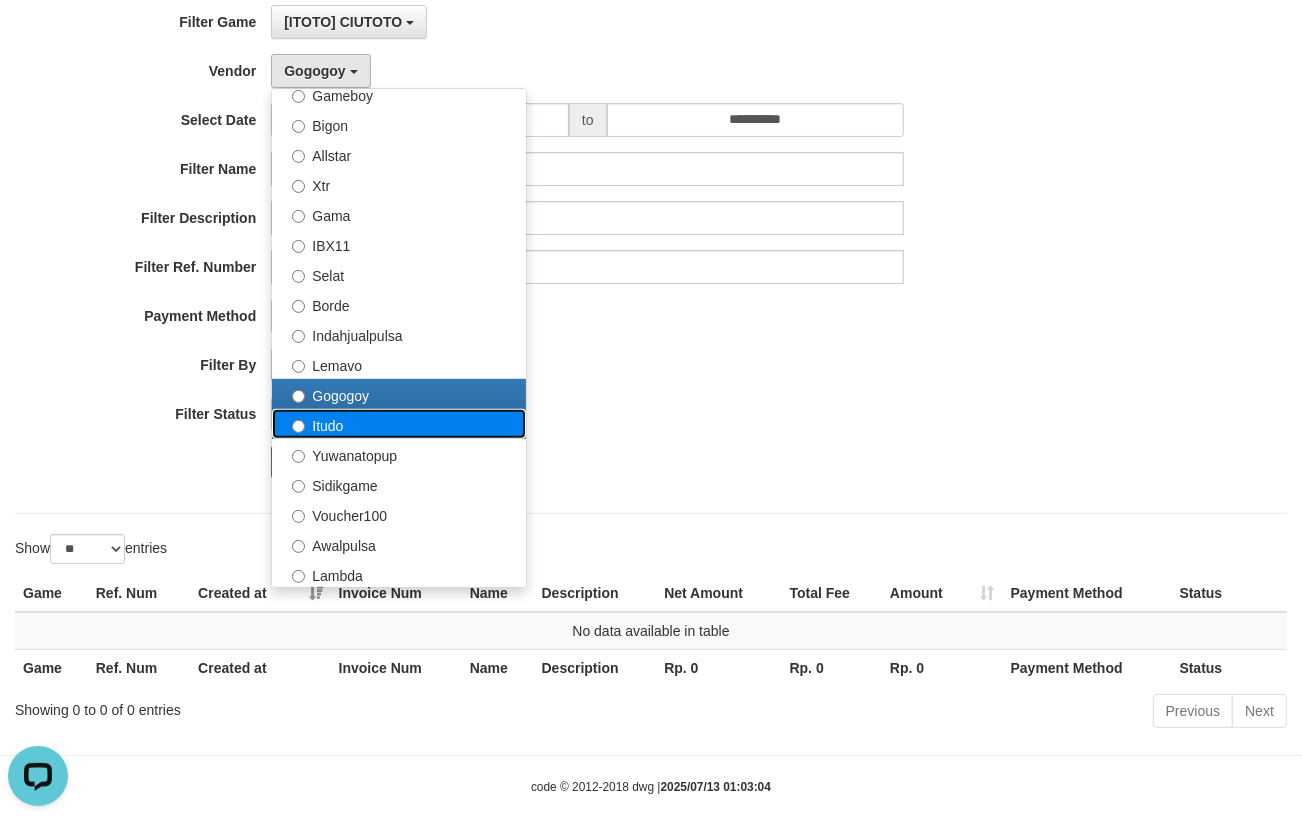 click on "Itudo" at bounding box center (399, 424) 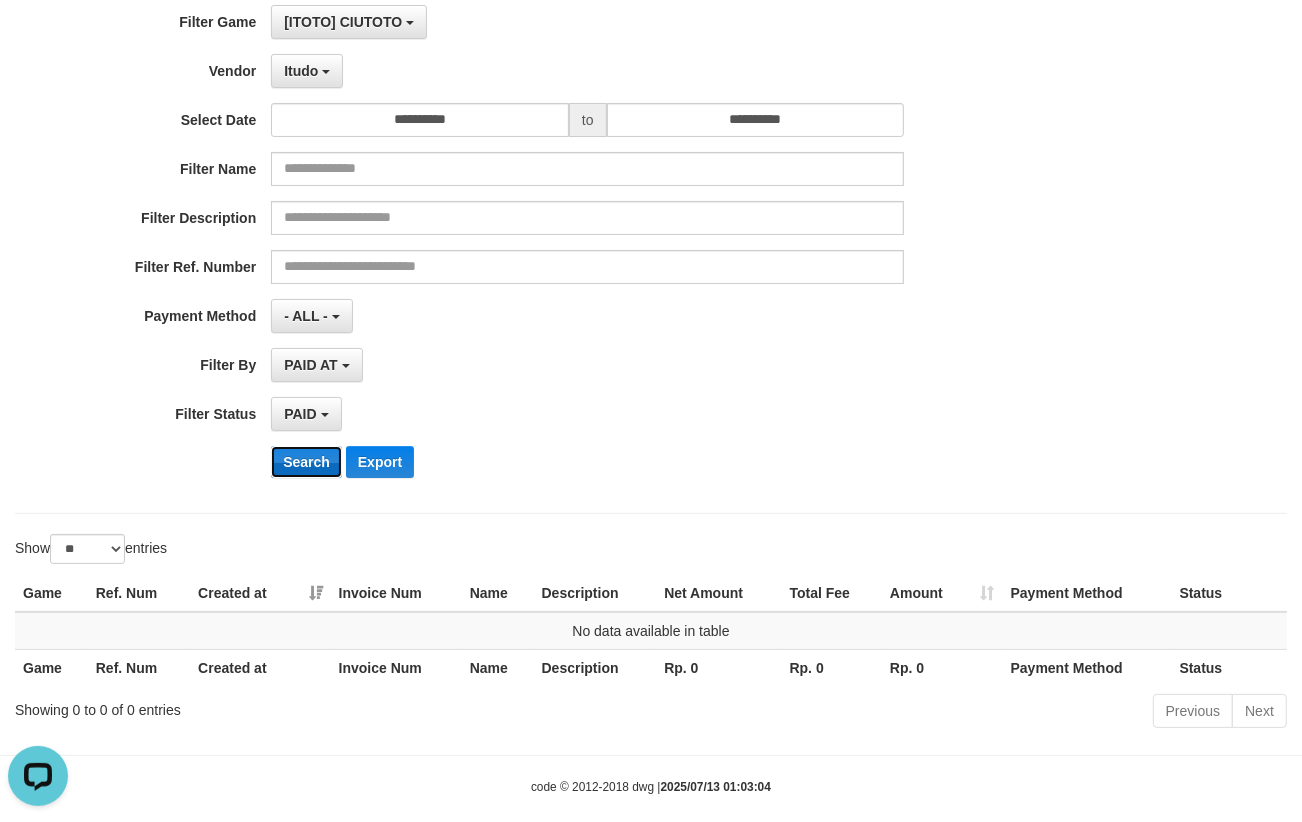click on "Search" at bounding box center [306, 462] 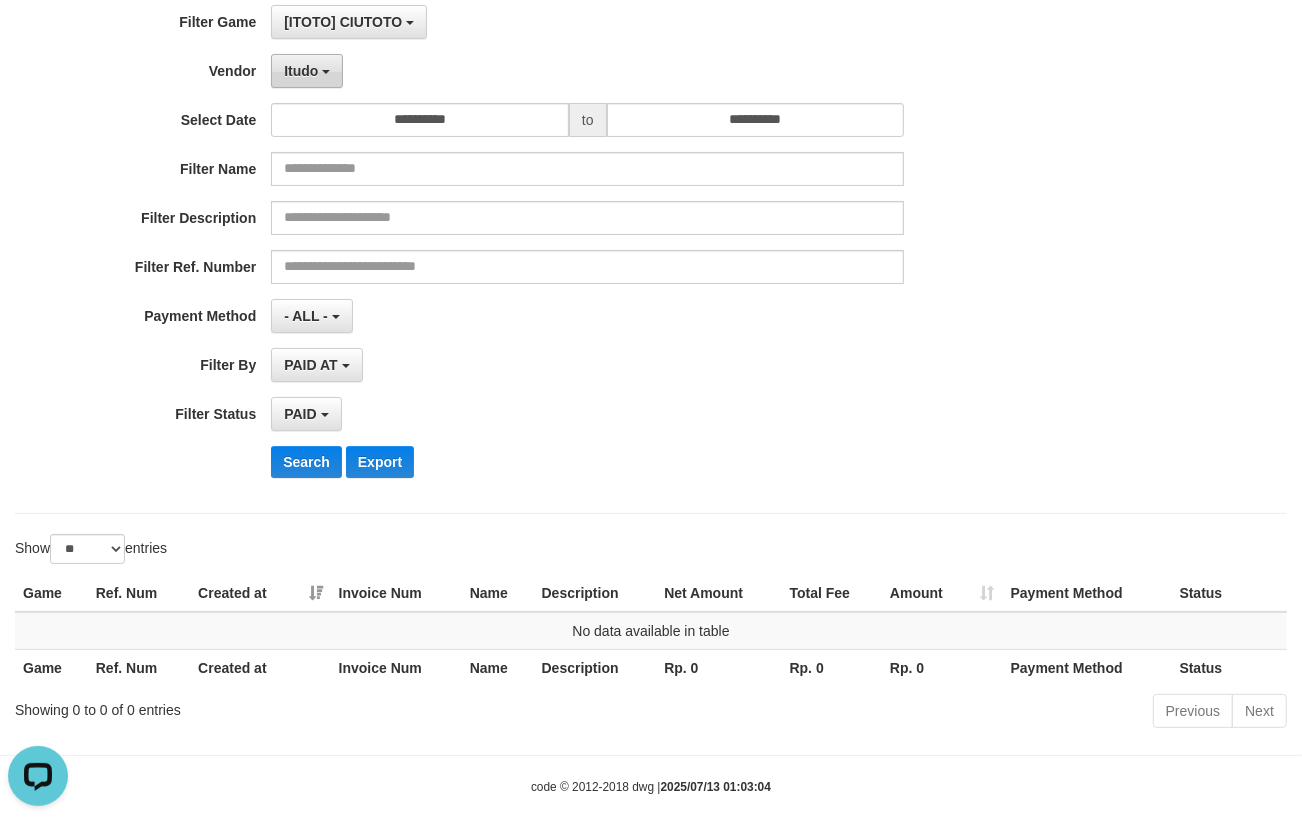 click on "Itudo" at bounding box center (307, 71) 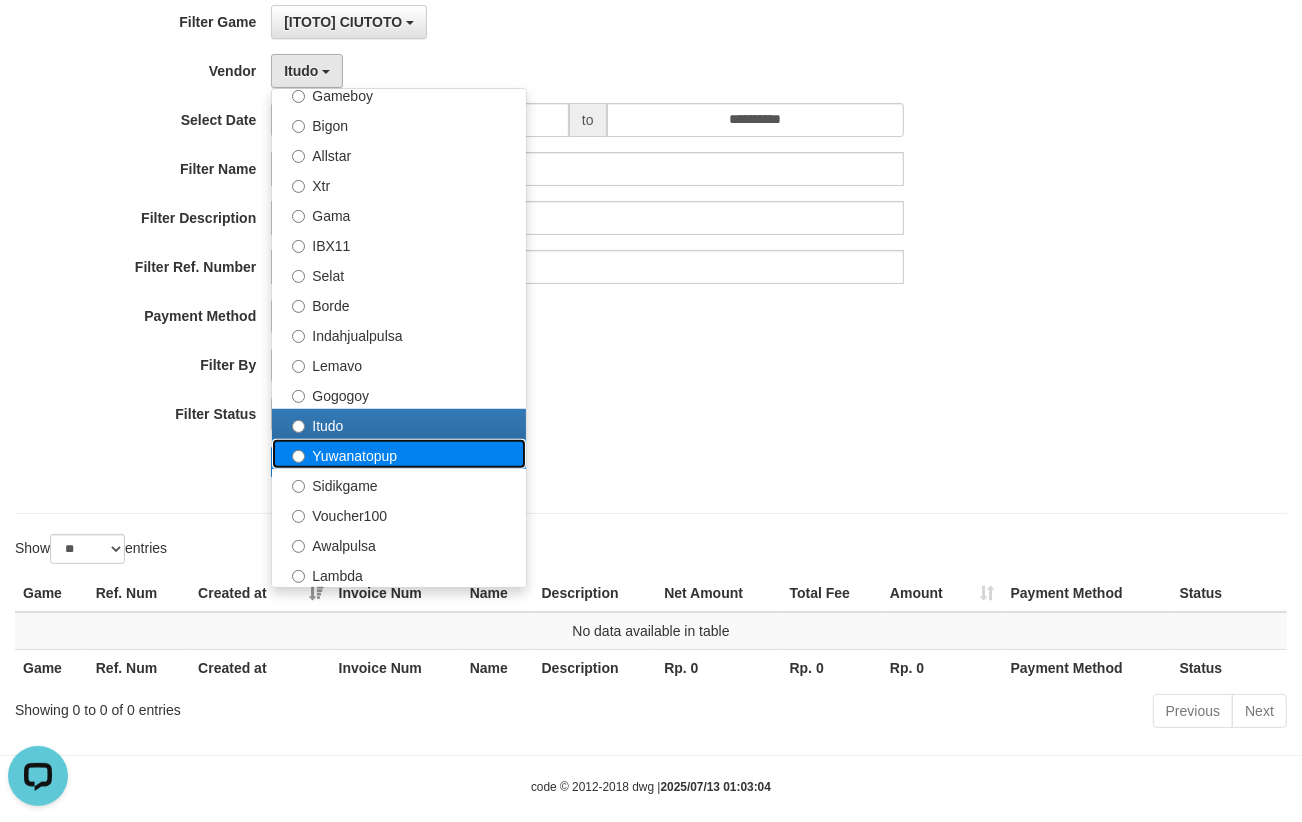 click on "Yuwanatopup" at bounding box center [399, 454] 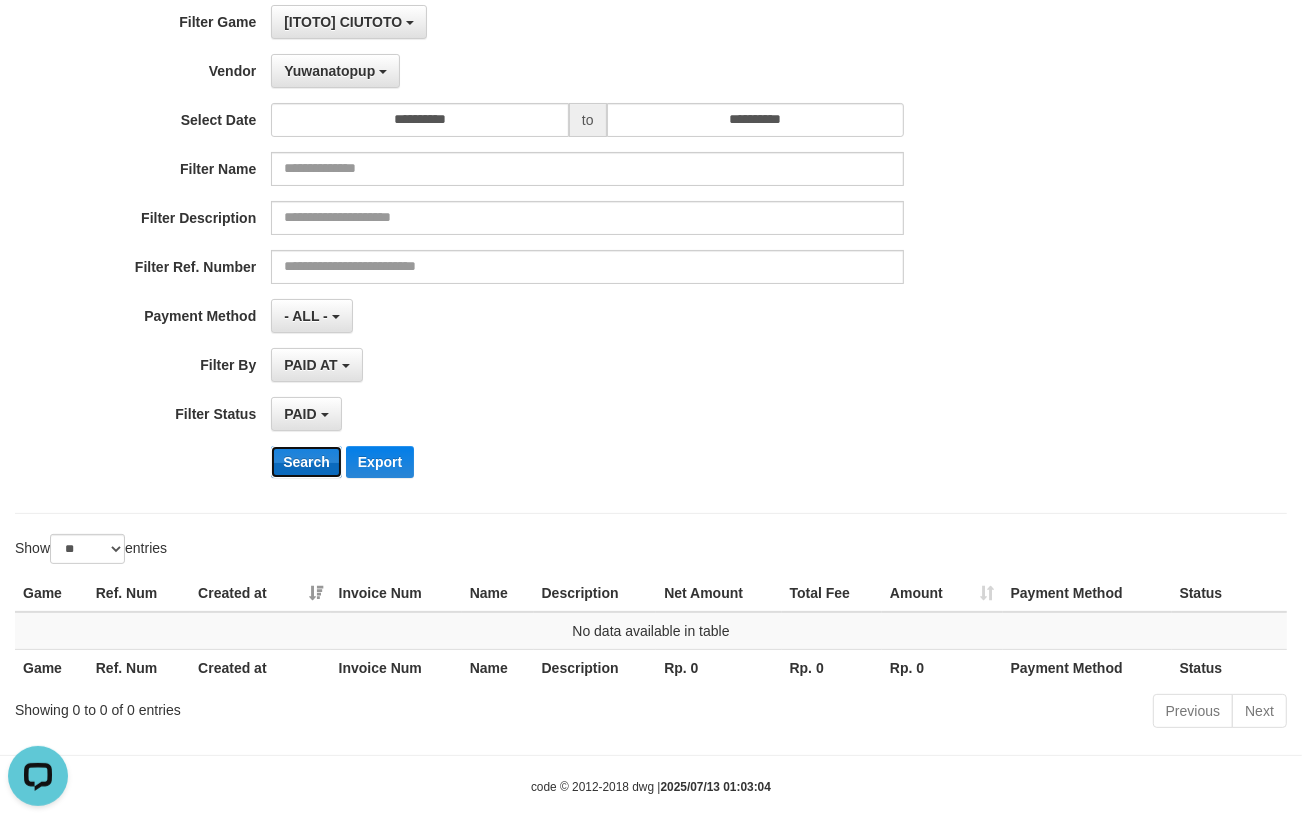 click on "Search" at bounding box center [306, 462] 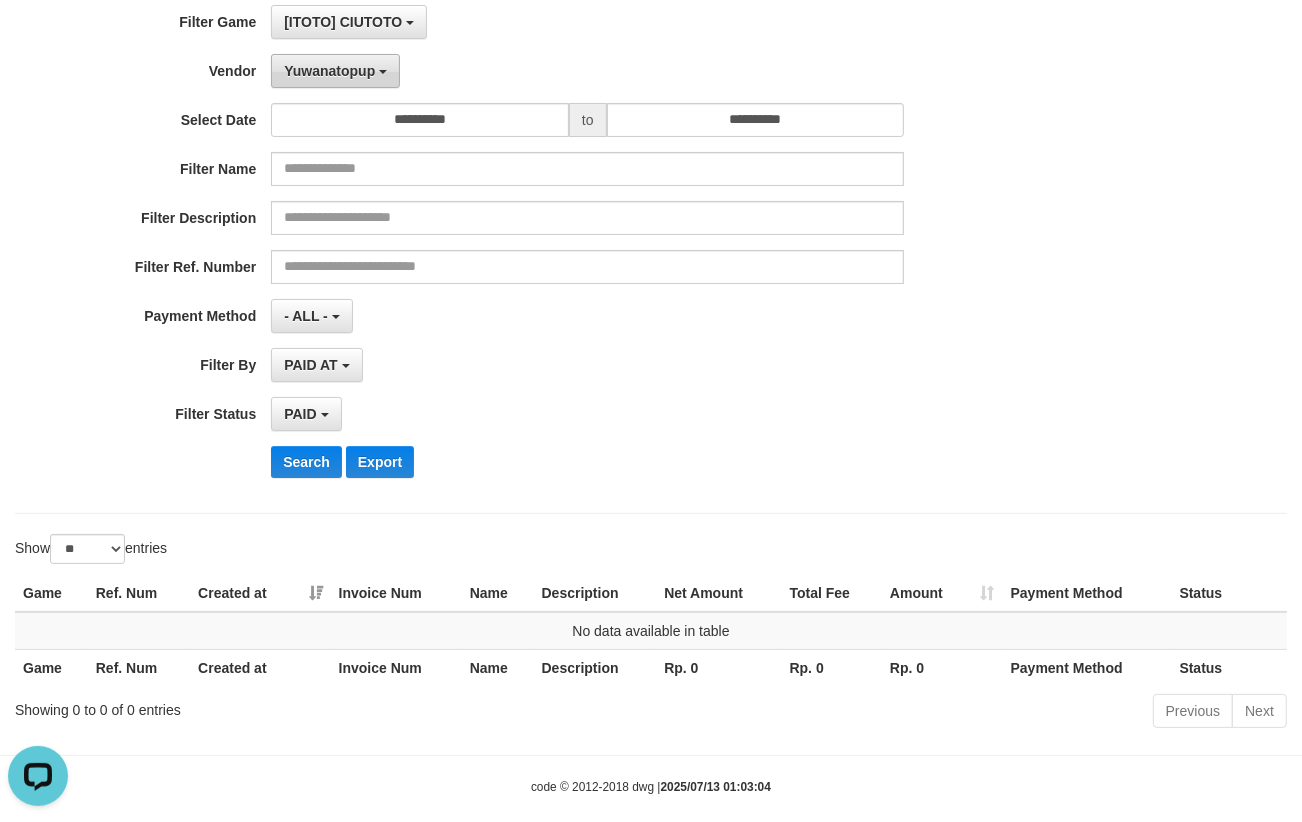 click on "Yuwanatopup" at bounding box center [335, 71] 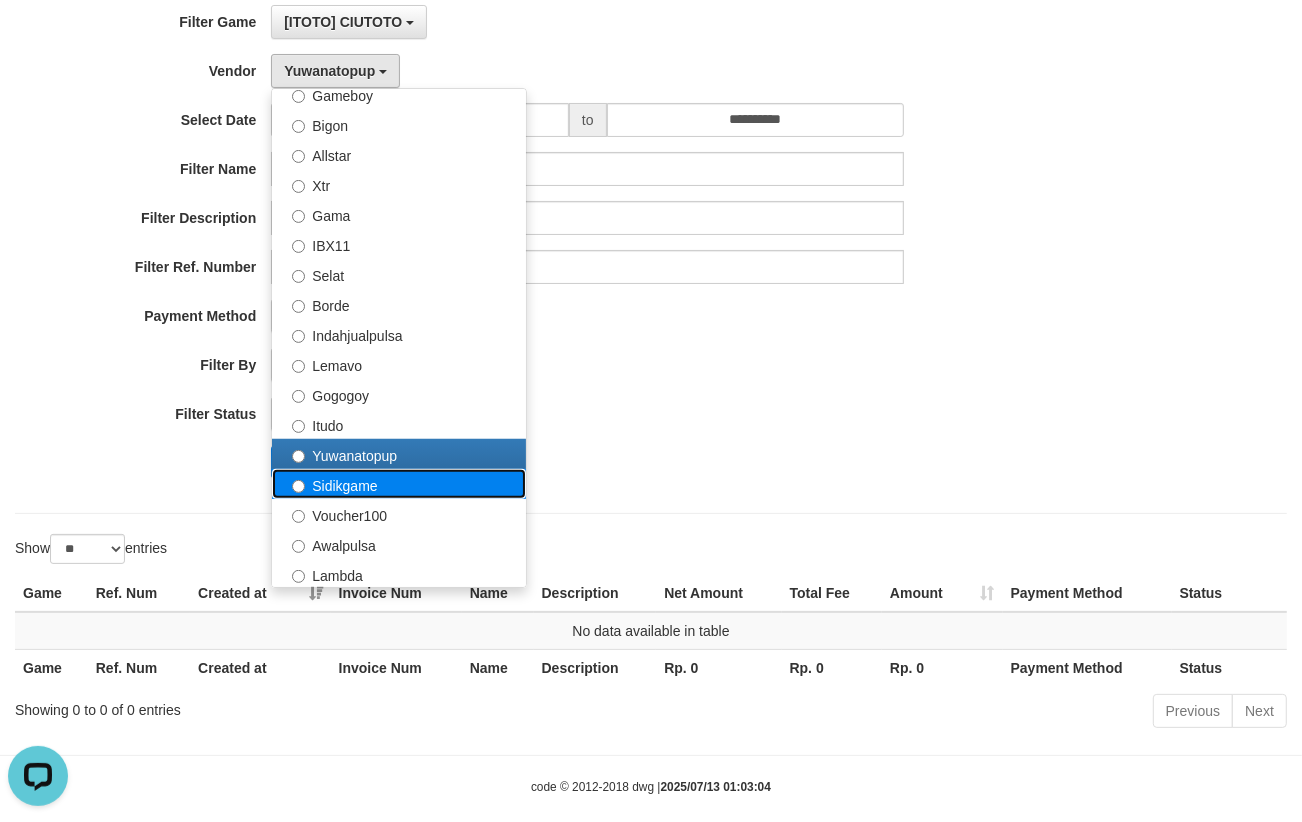 click on "Sidikgame" at bounding box center (399, 484) 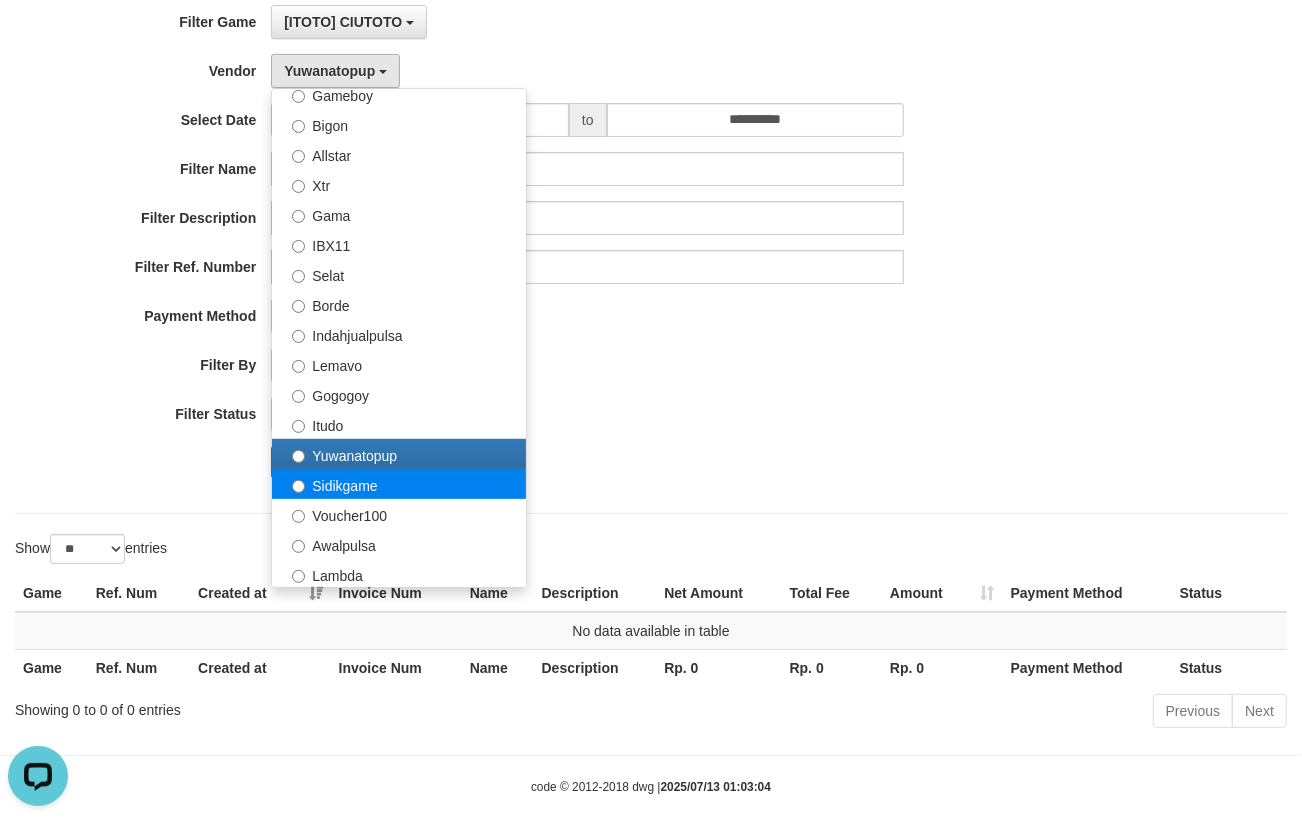 select on "**********" 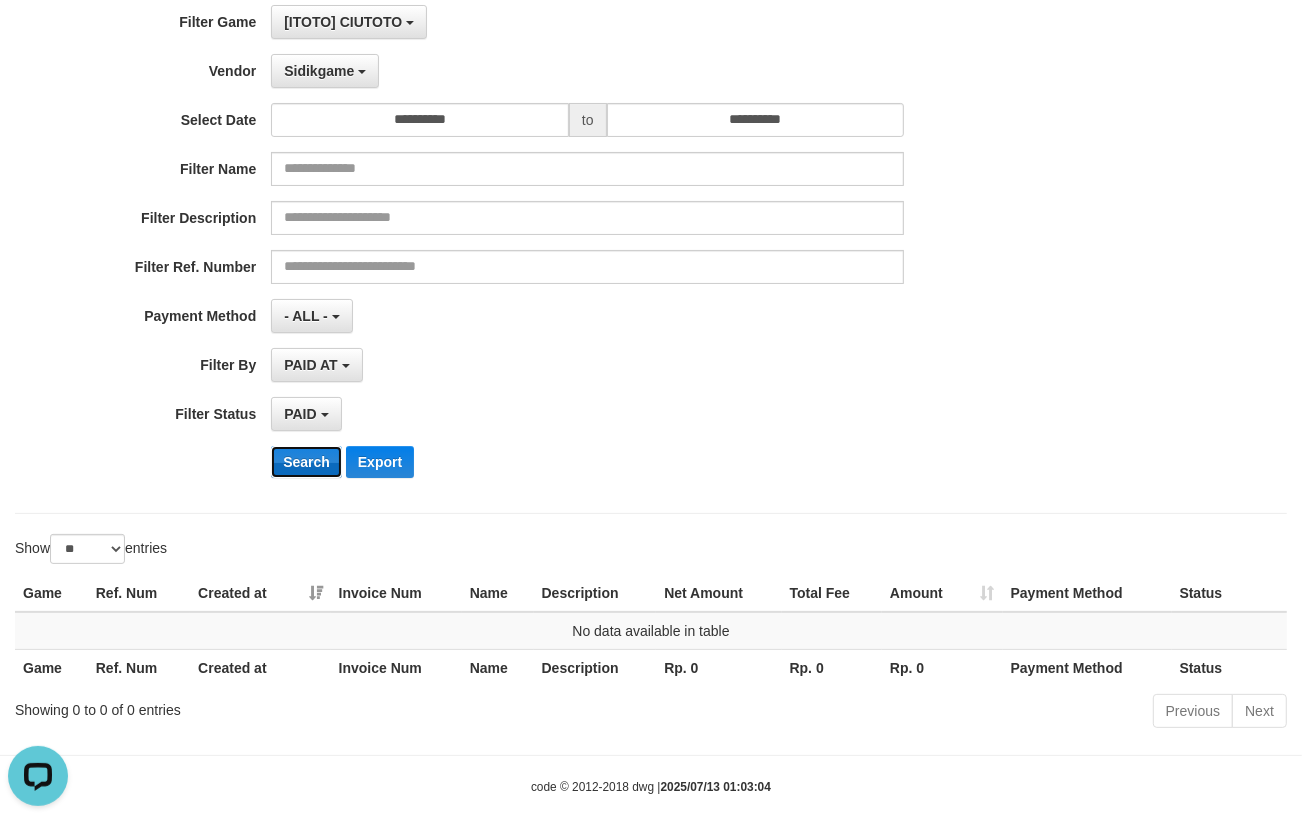 click on "Search" at bounding box center (306, 462) 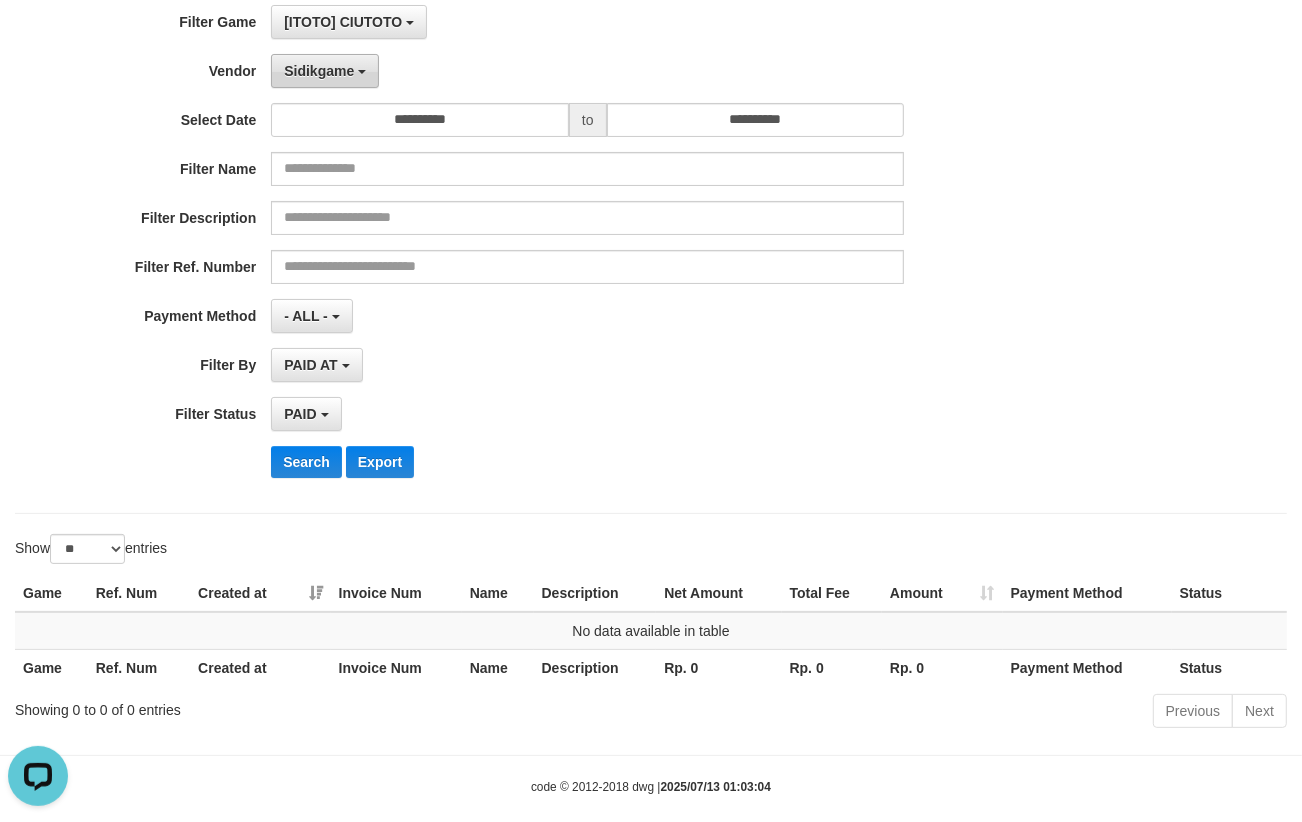 click on "Sidikgame" at bounding box center [325, 71] 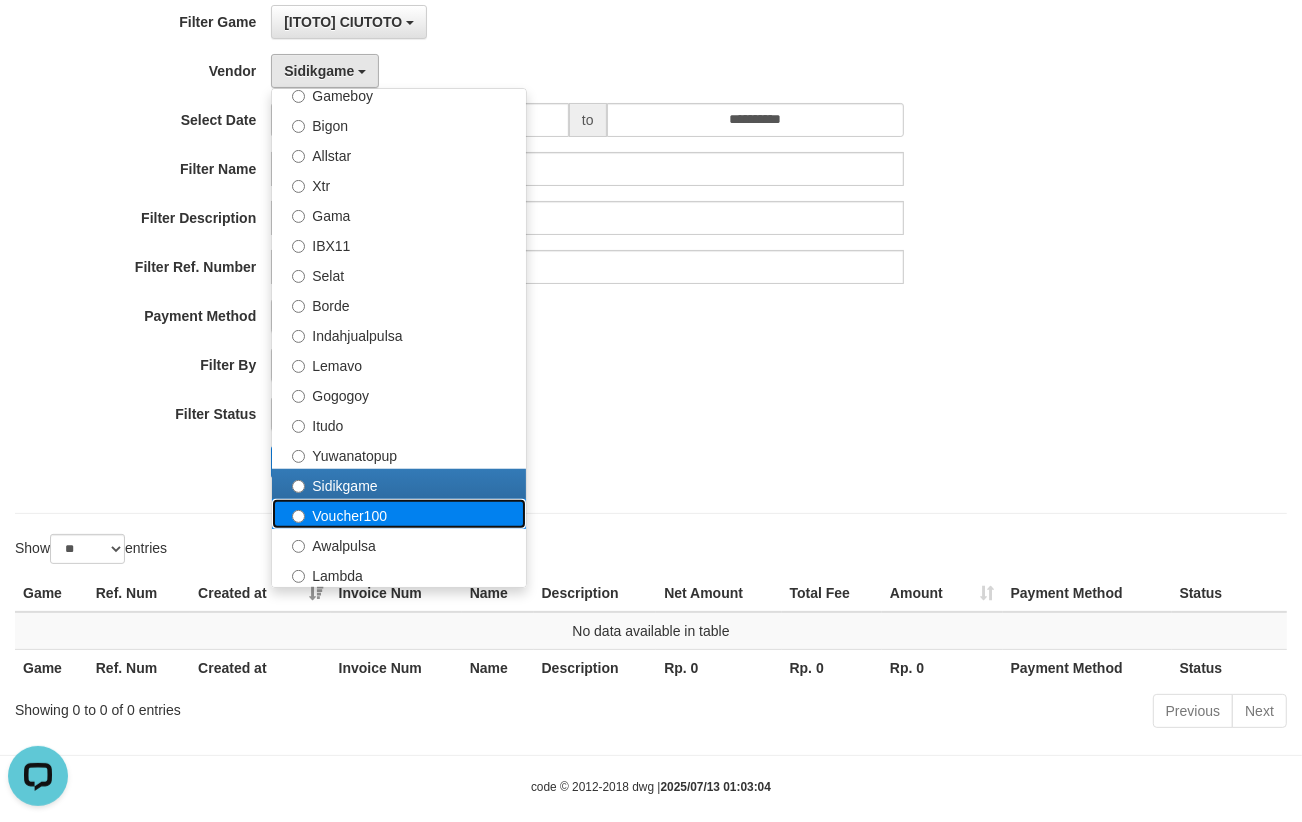 click on "Voucher100" at bounding box center (399, 514) 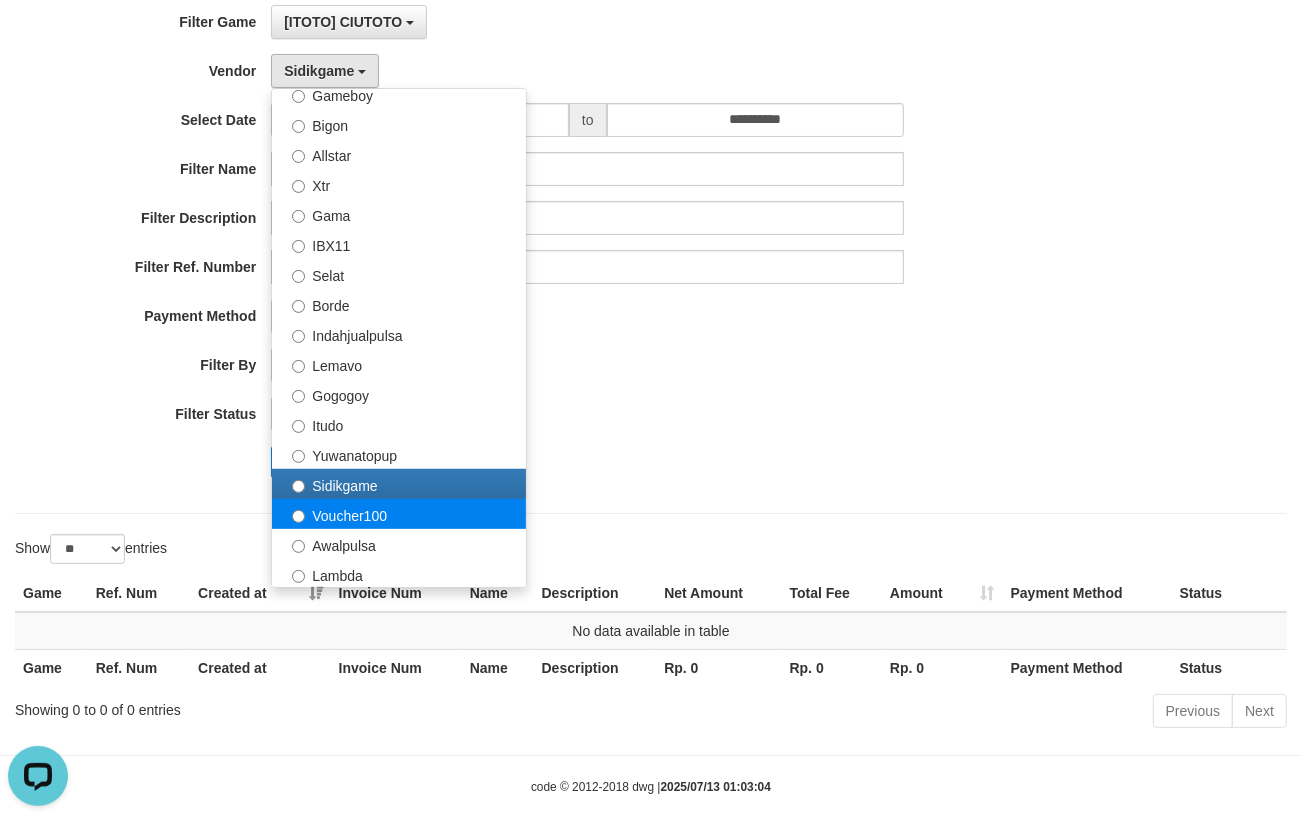 select on "**********" 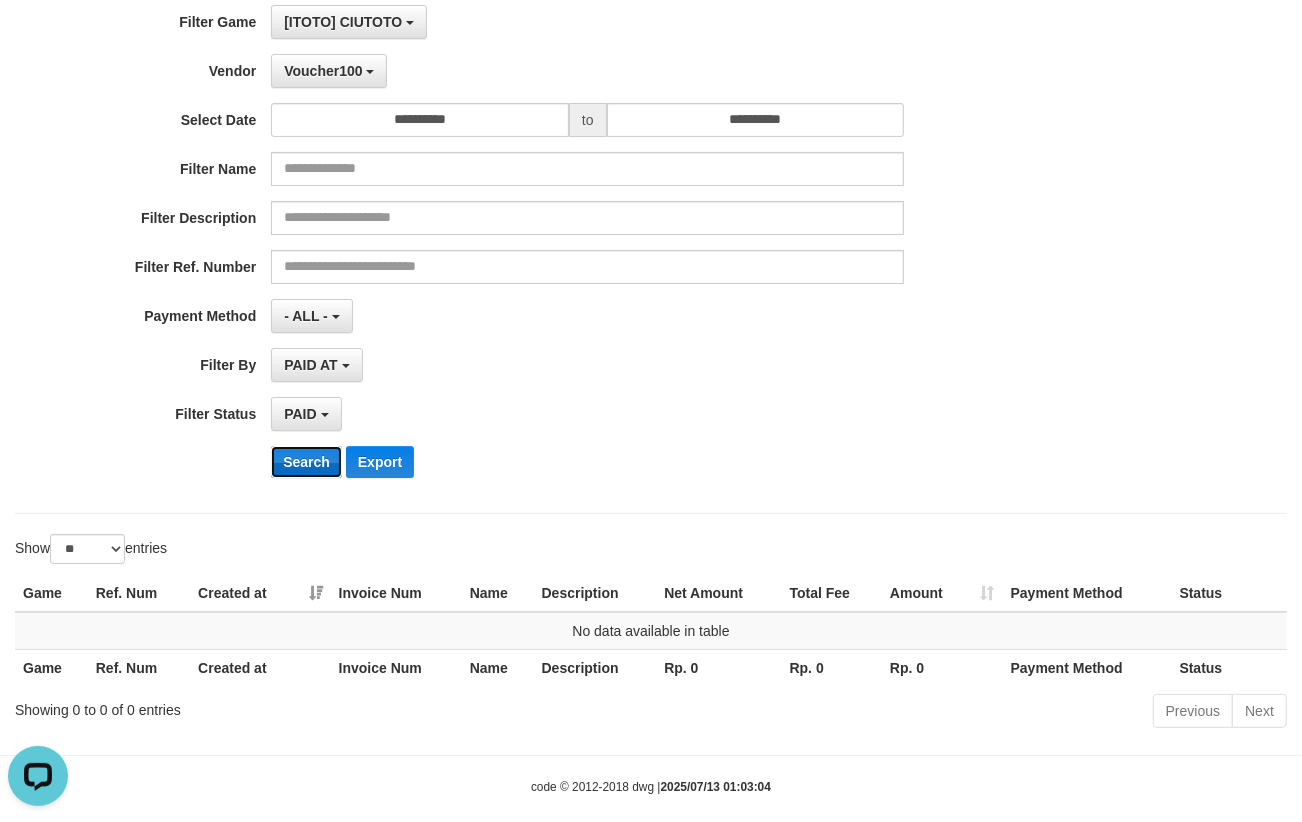 click on "Search" at bounding box center [306, 462] 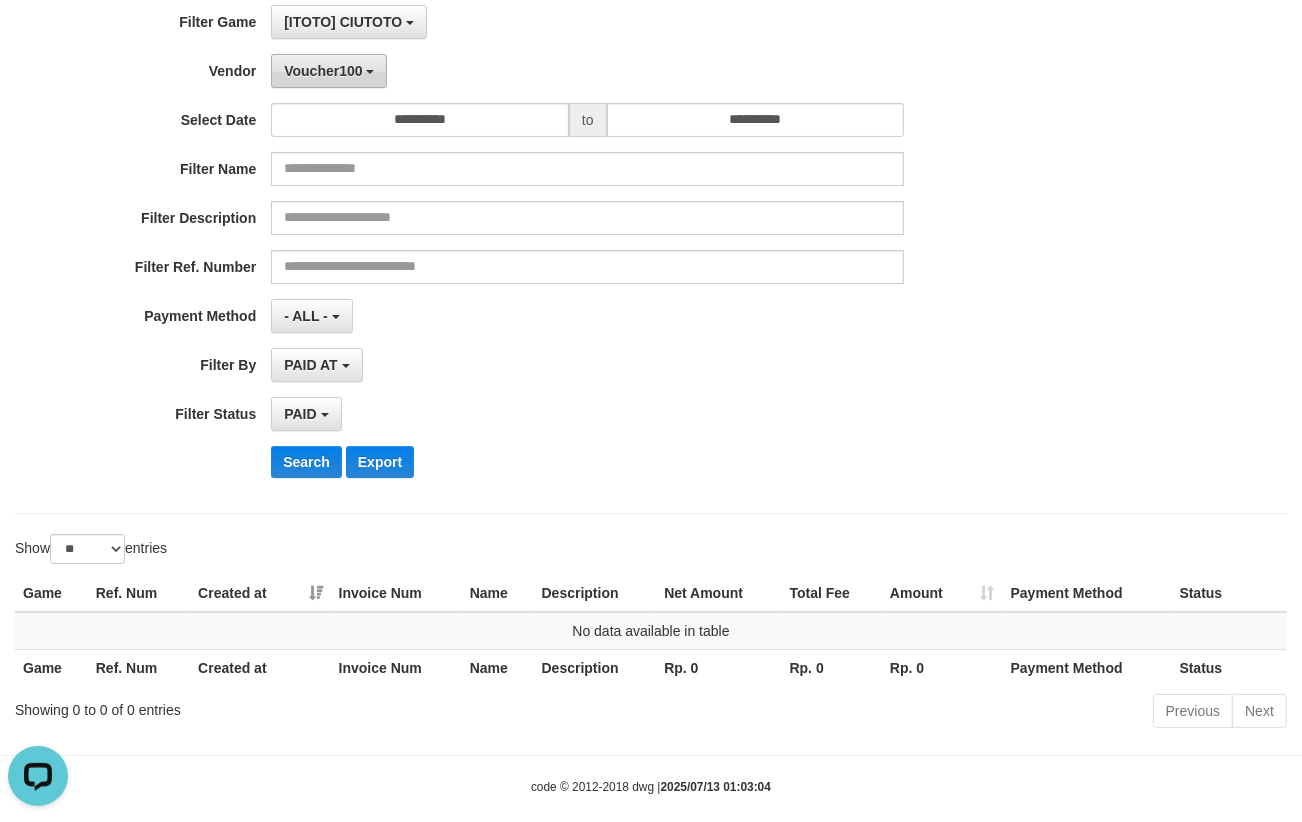 click on "Voucher100" at bounding box center (329, 71) 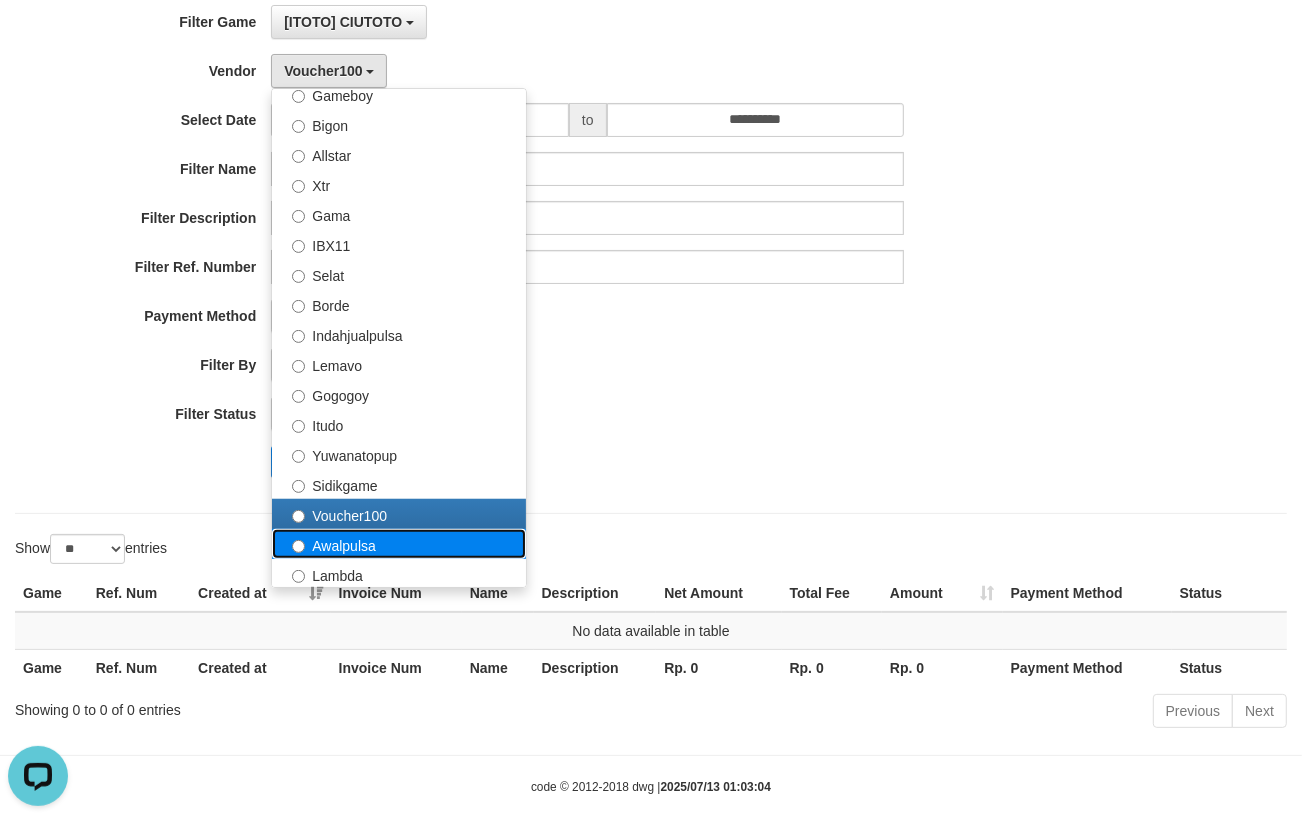 click on "Awalpulsa" at bounding box center [399, 544] 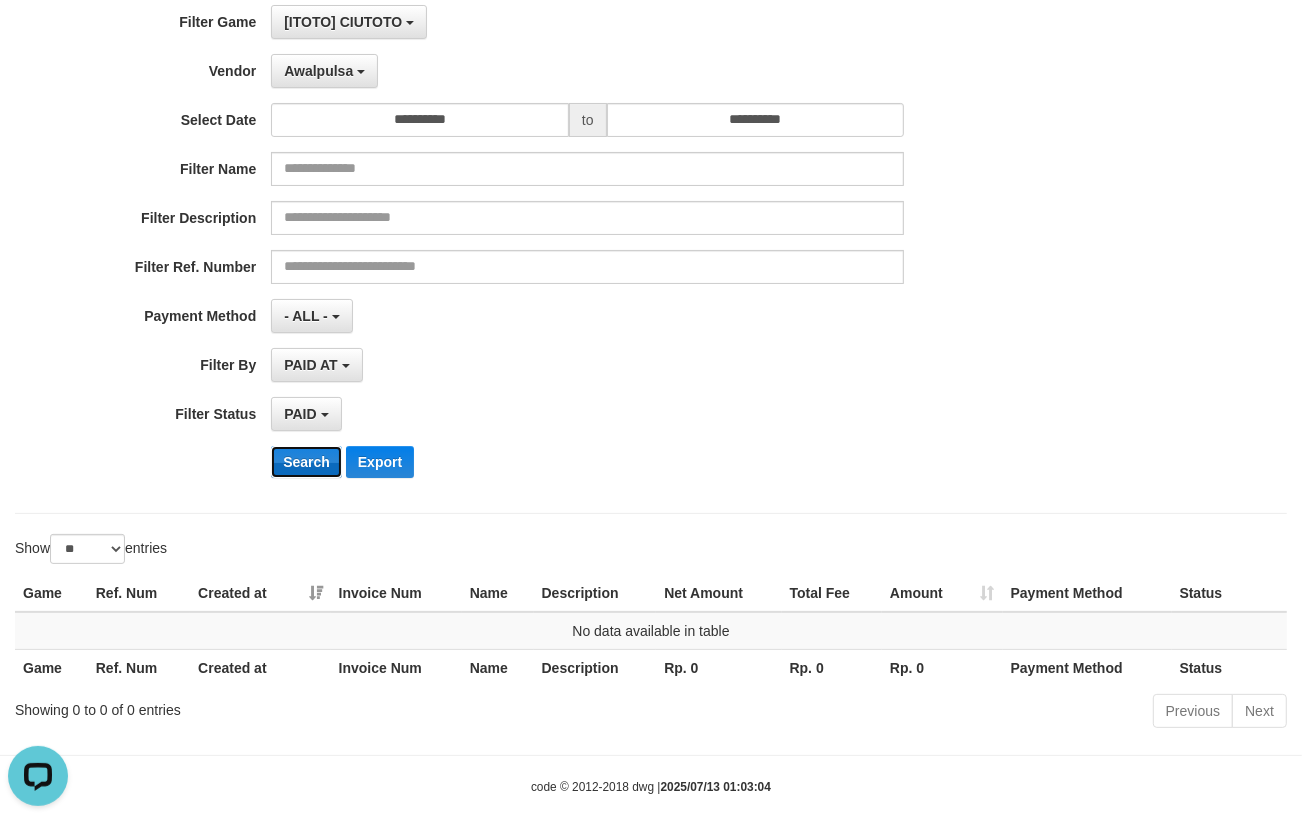 click on "Search" at bounding box center [306, 462] 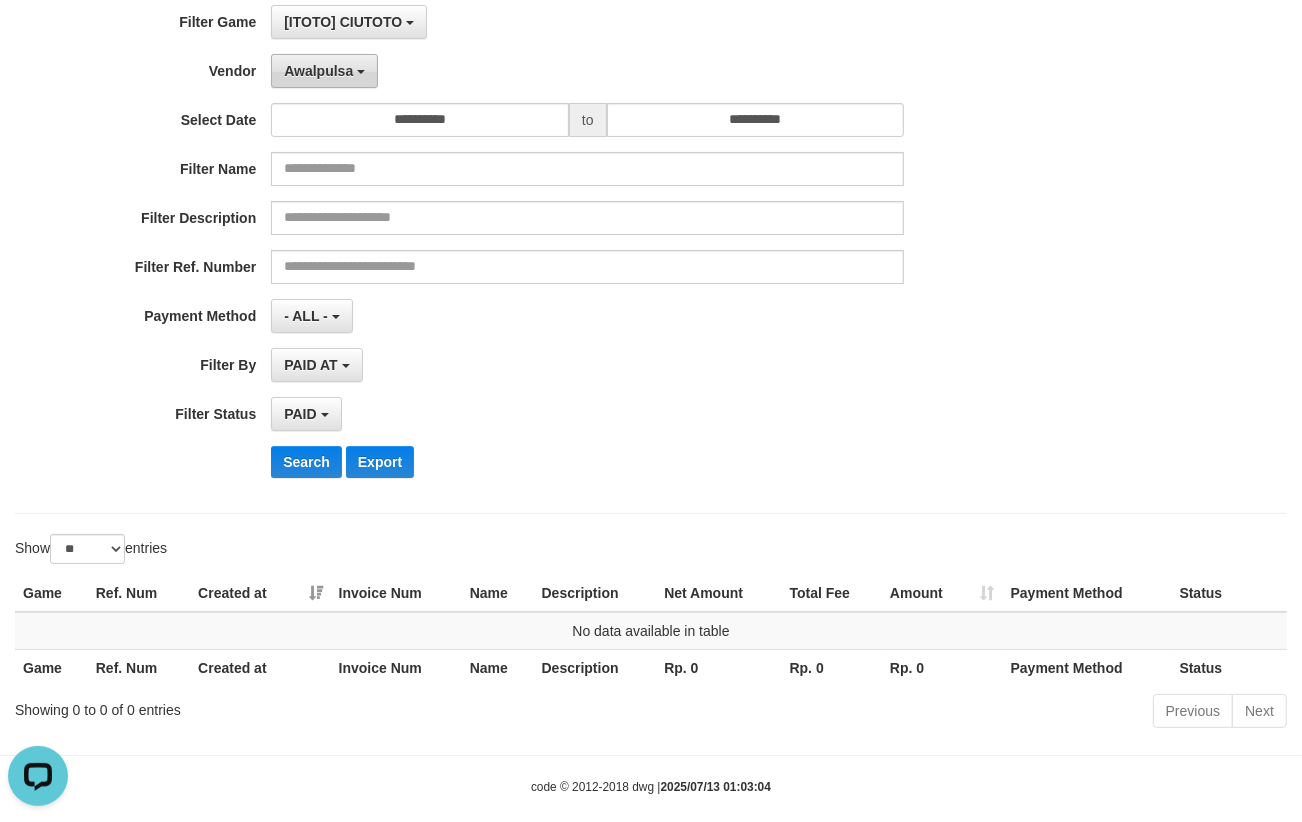 click on "Awalpulsa" at bounding box center [324, 71] 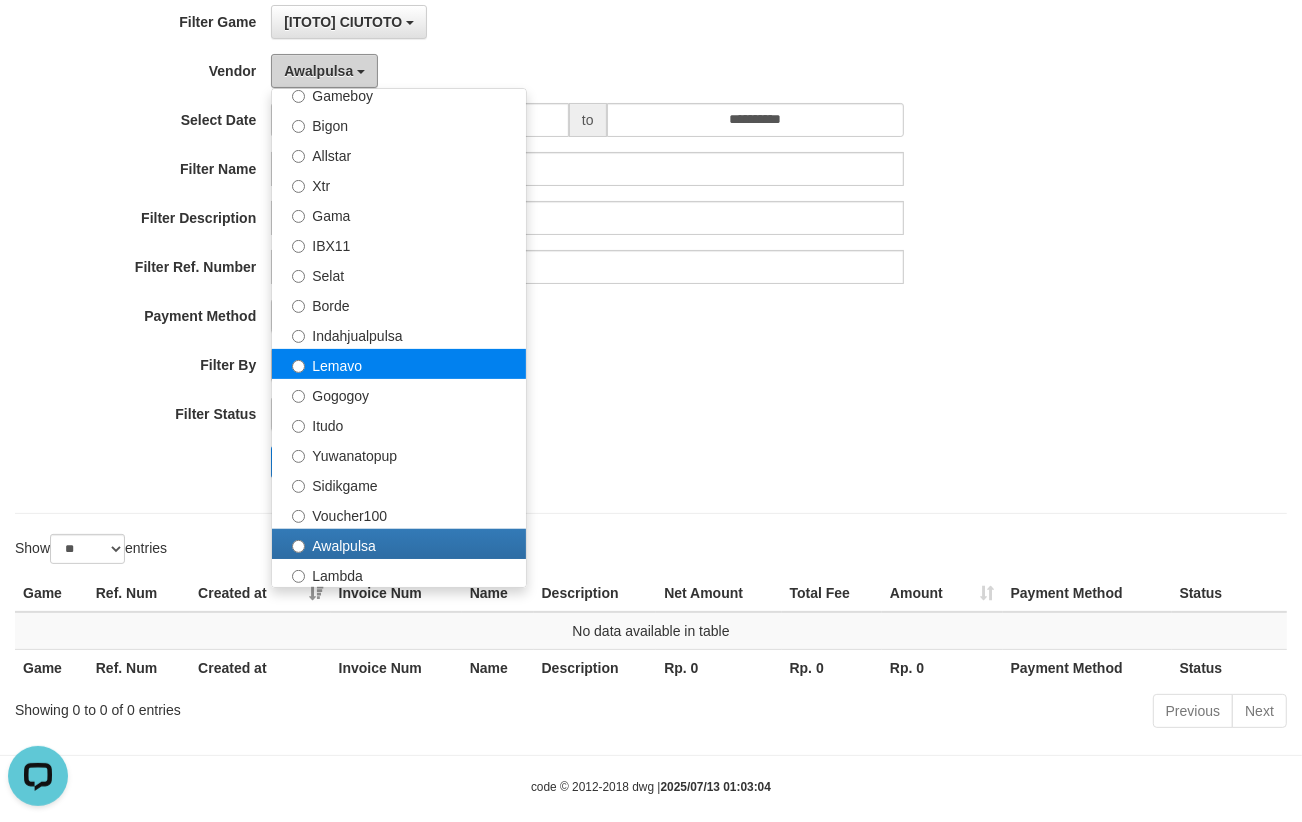 scroll, scrollTop: 592, scrollLeft: 0, axis: vertical 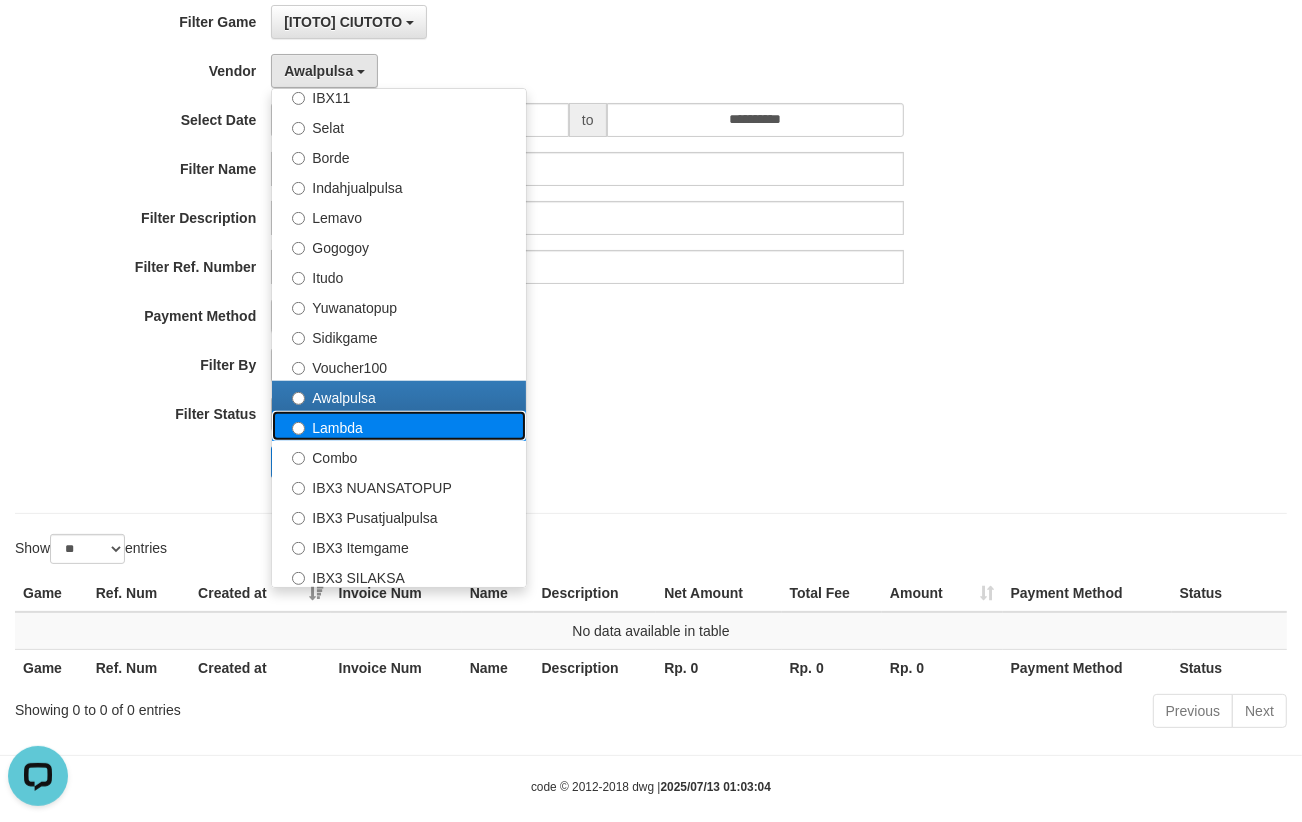 click on "Lambda" at bounding box center [399, 426] 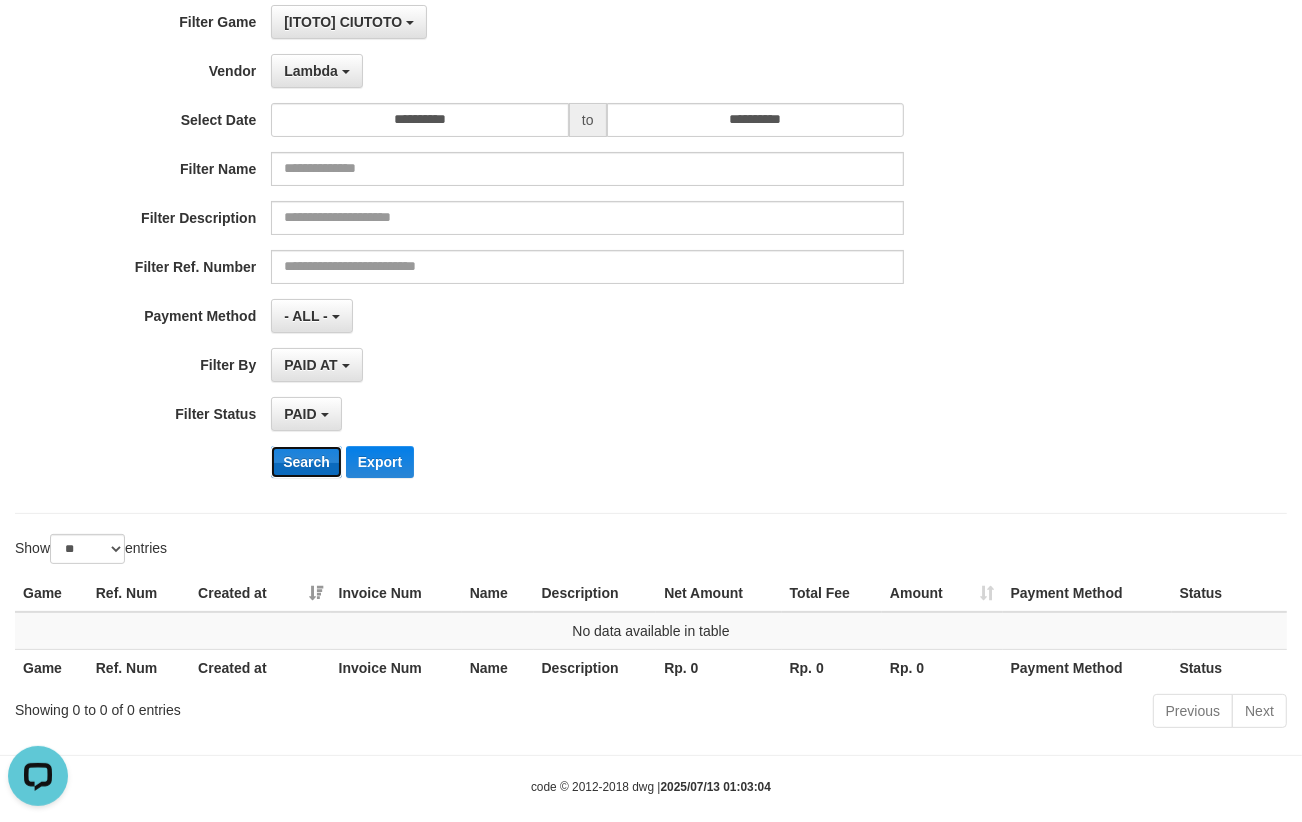 click on "Search" at bounding box center [306, 462] 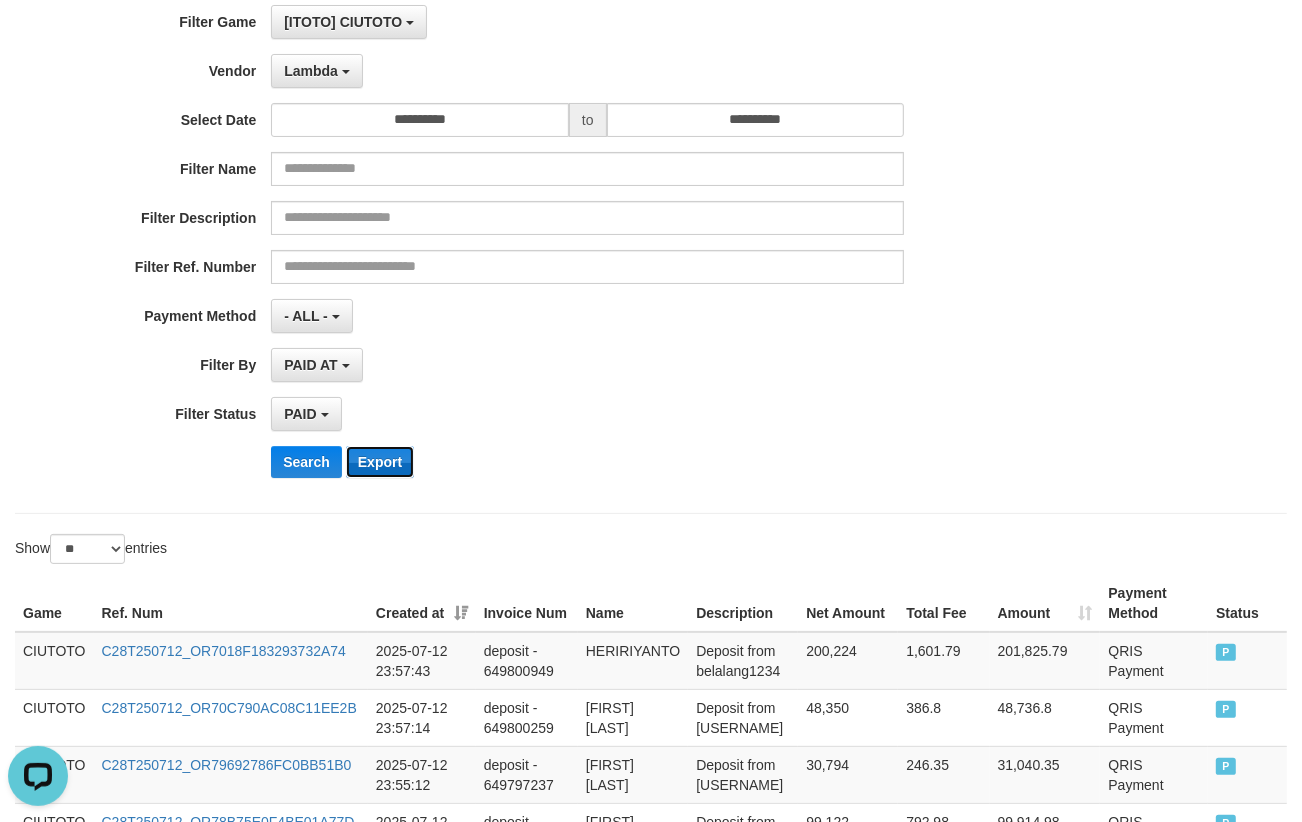 click on "Export" at bounding box center (380, 462) 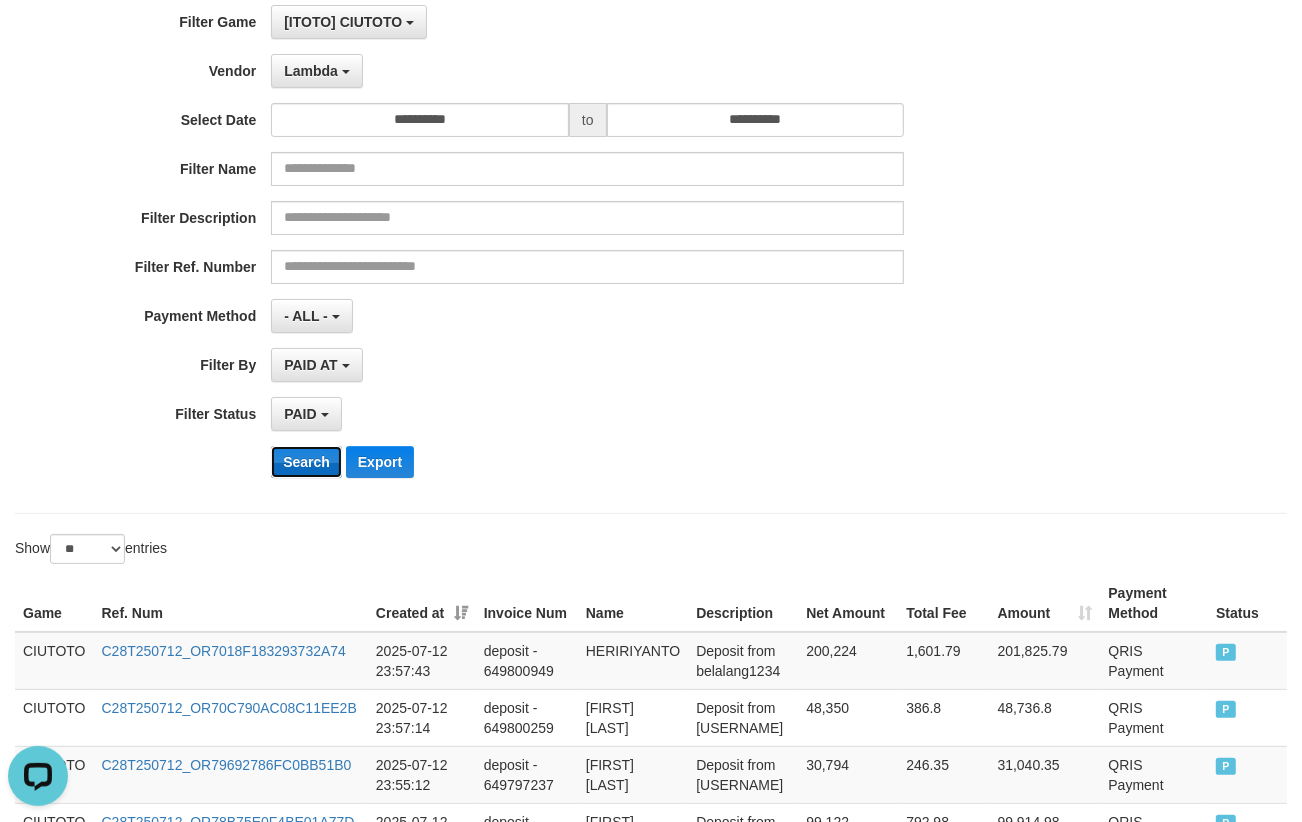 click on "Search" at bounding box center (306, 462) 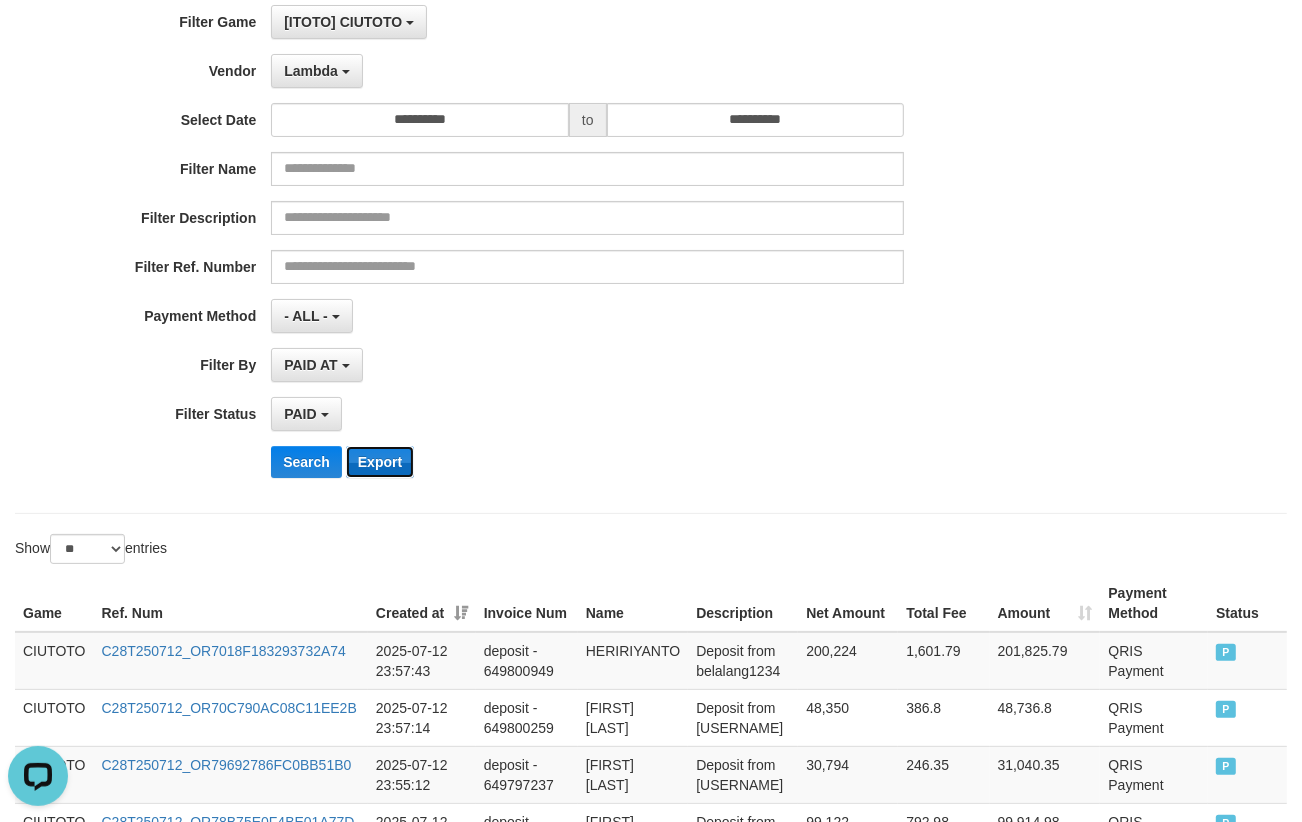 click on "Export" at bounding box center [380, 462] 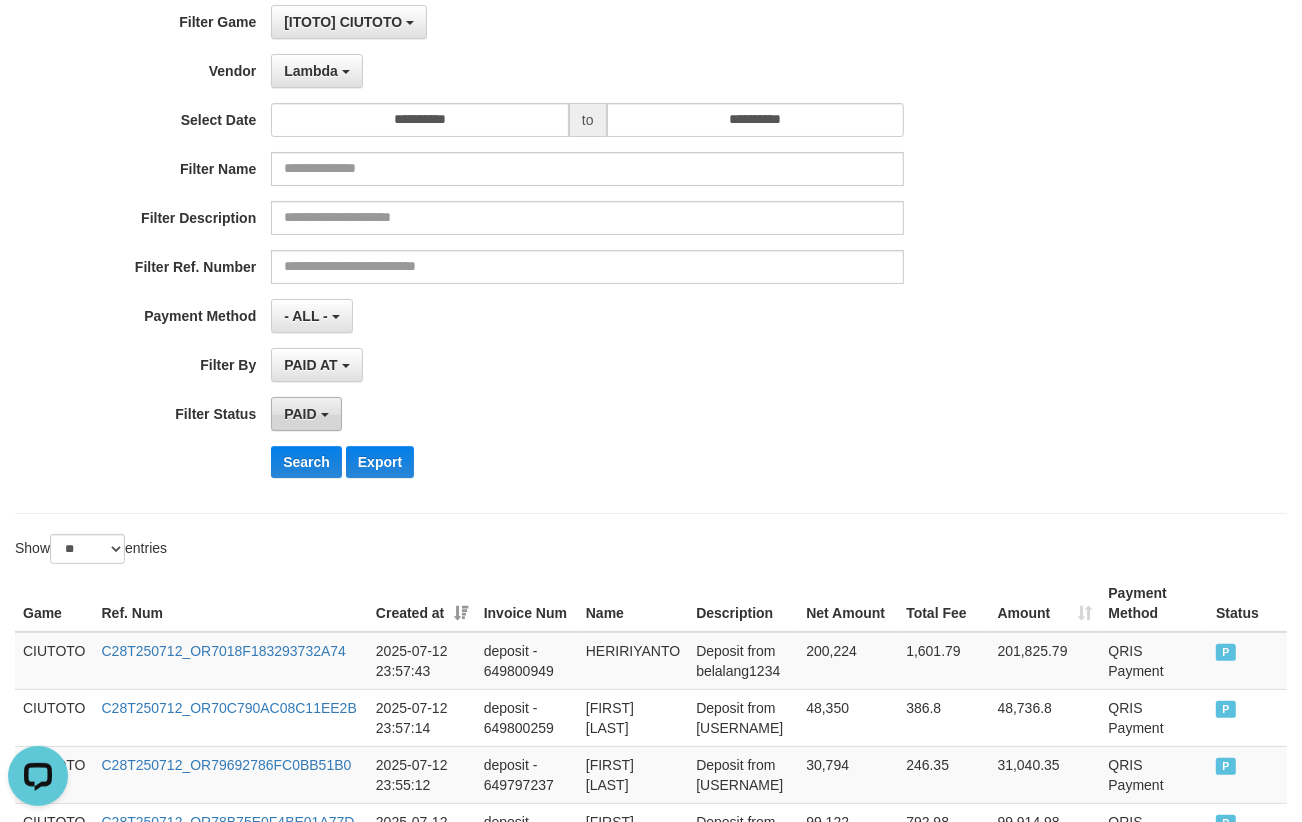 click on "PAID" at bounding box center [300, 414] 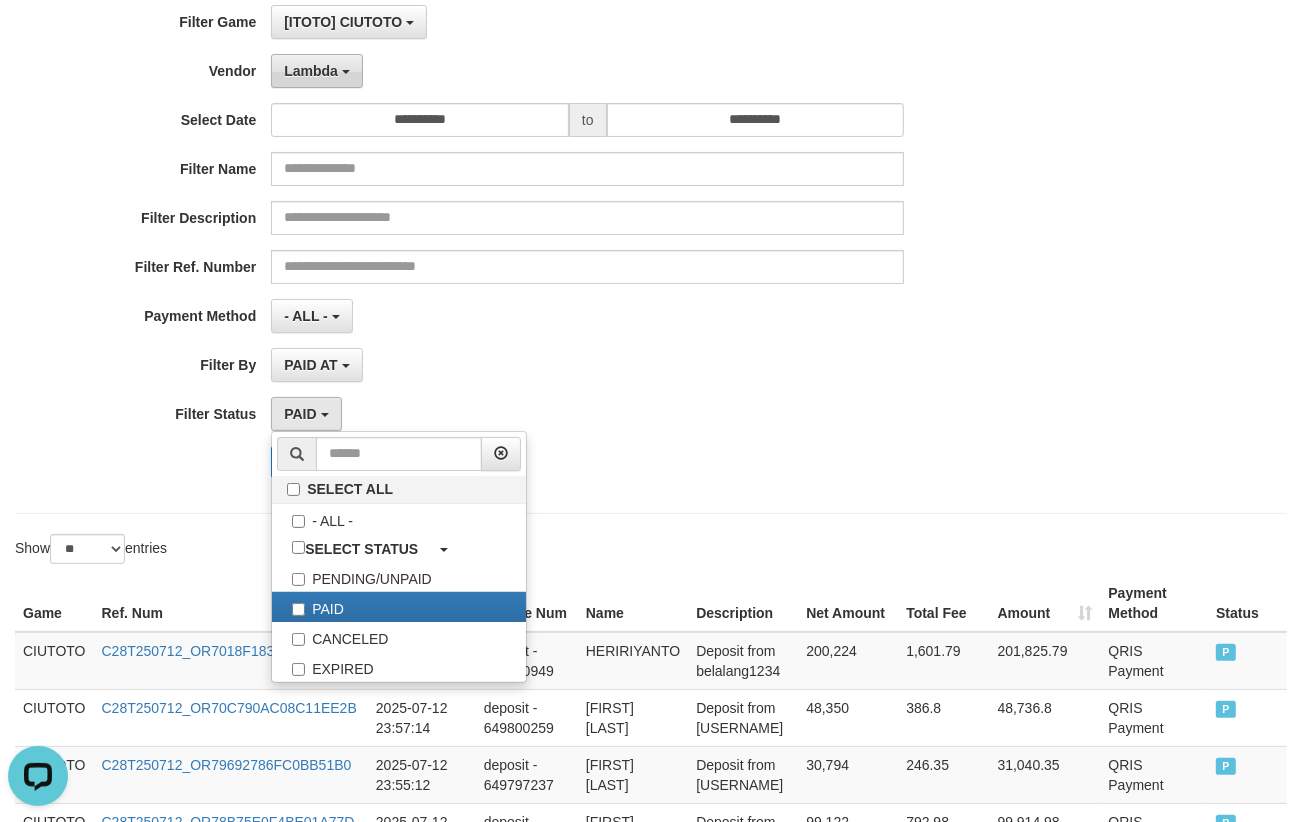 click on "Lambda" at bounding box center [317, 71] 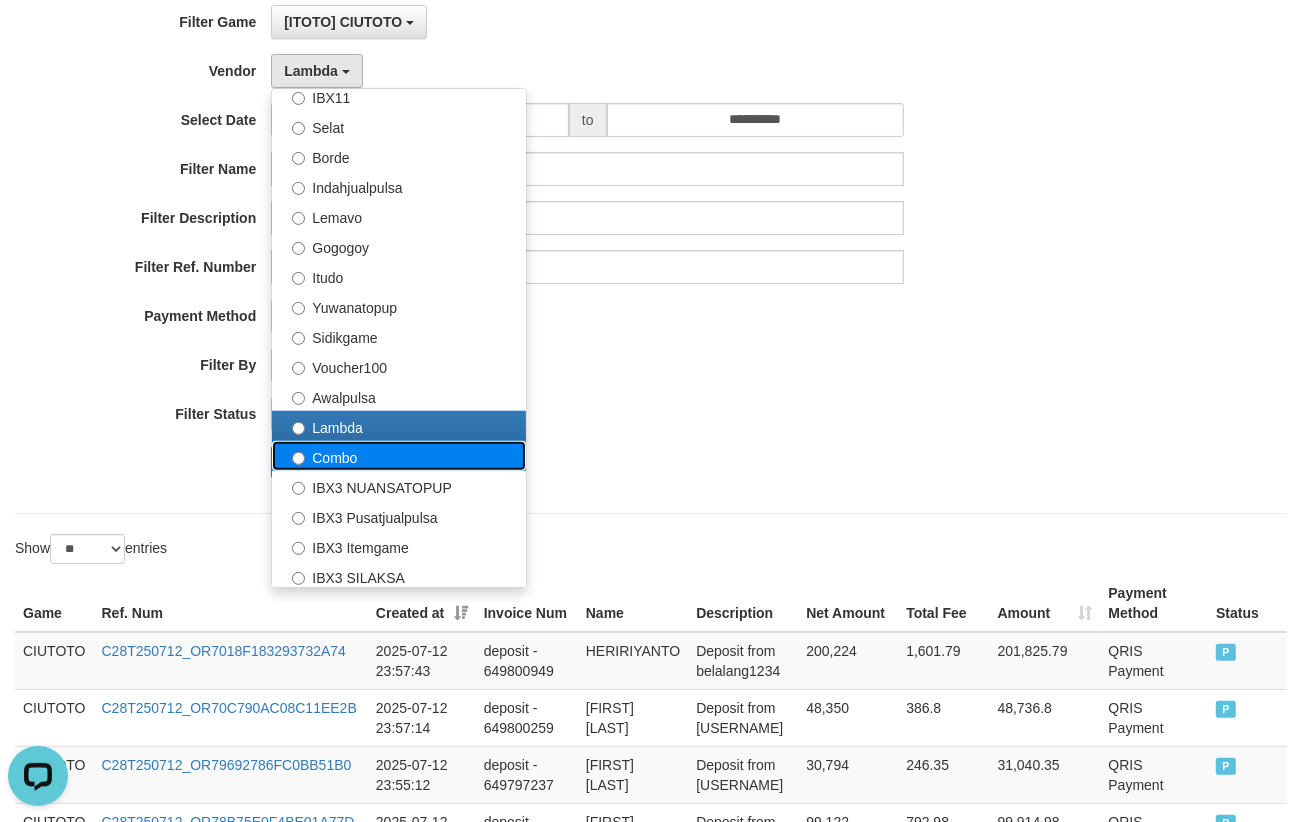 click on "Combo" at bounding box center (399, 456) 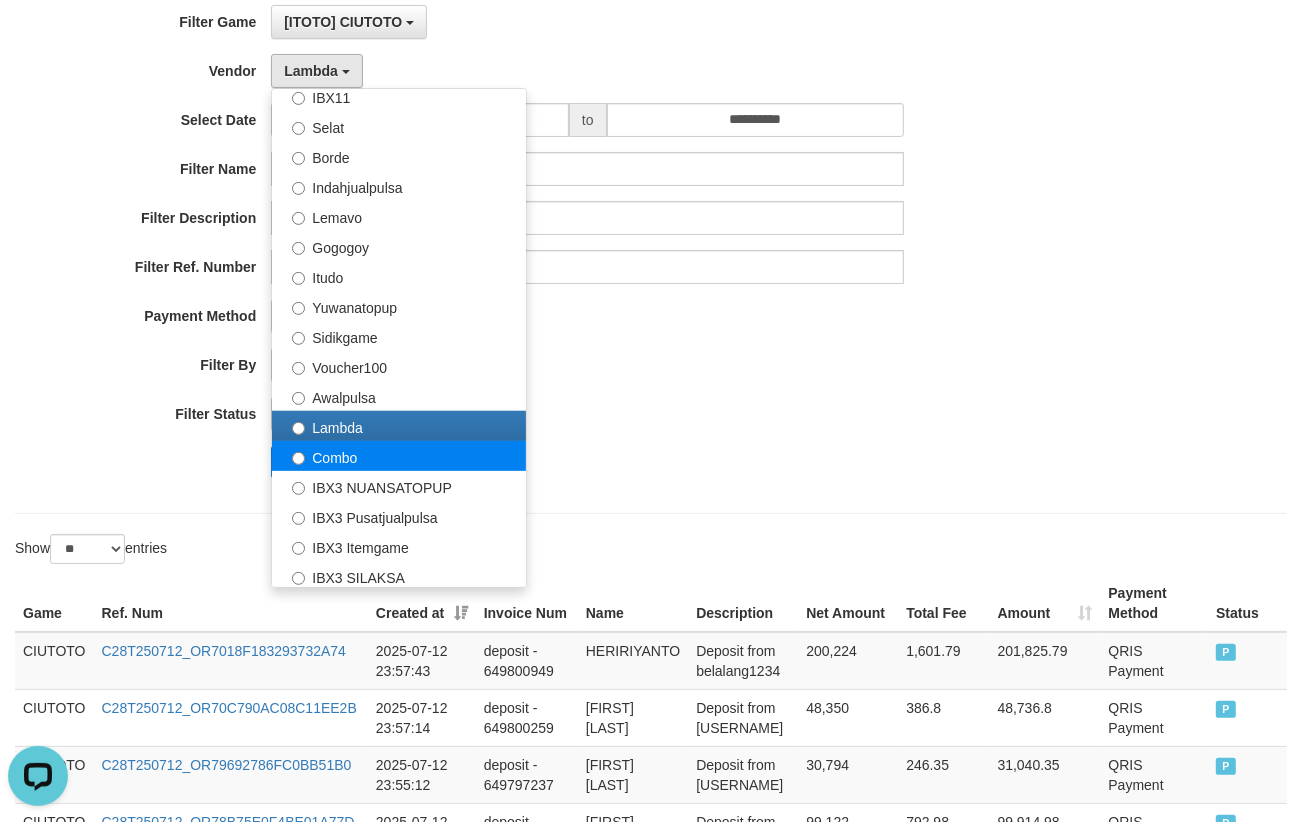 select on "**********" 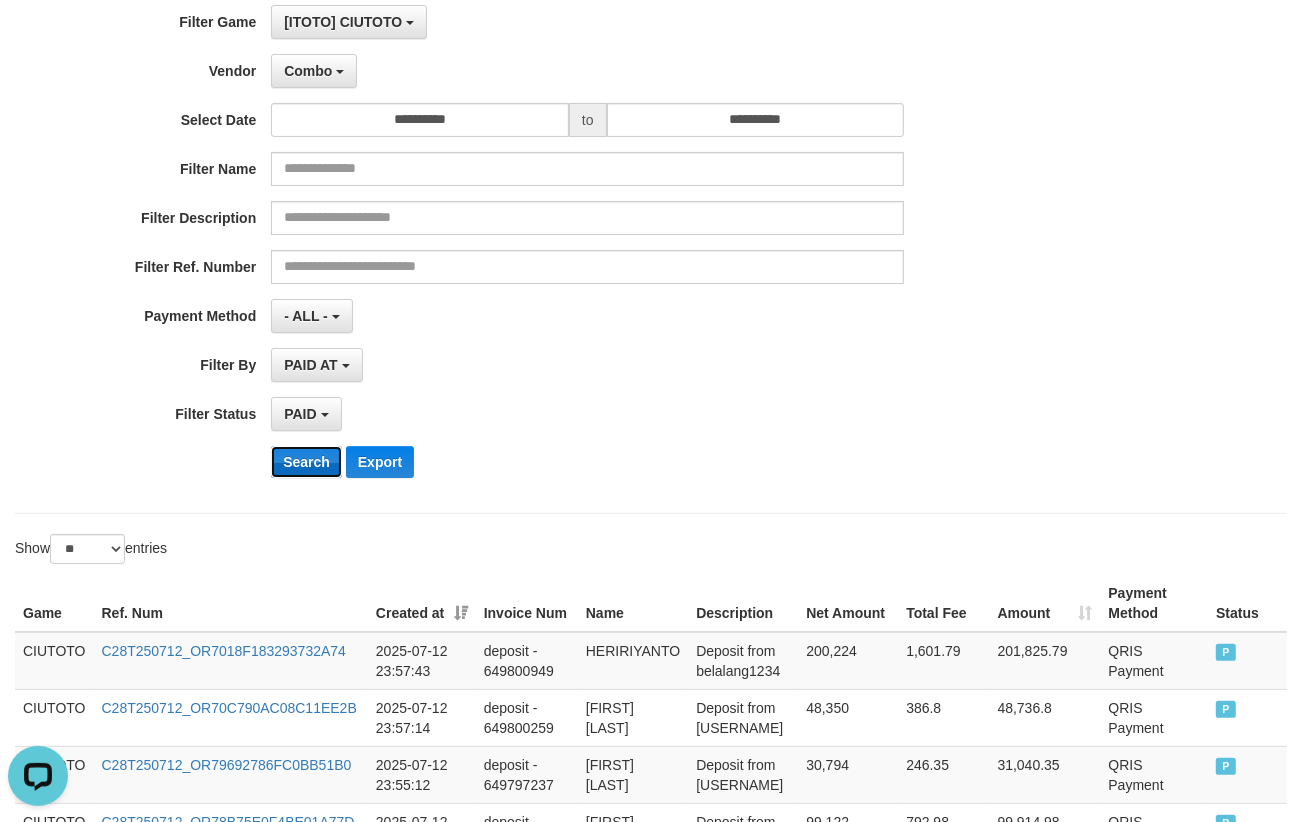 click on "Search" at bounding box center (306, 462) 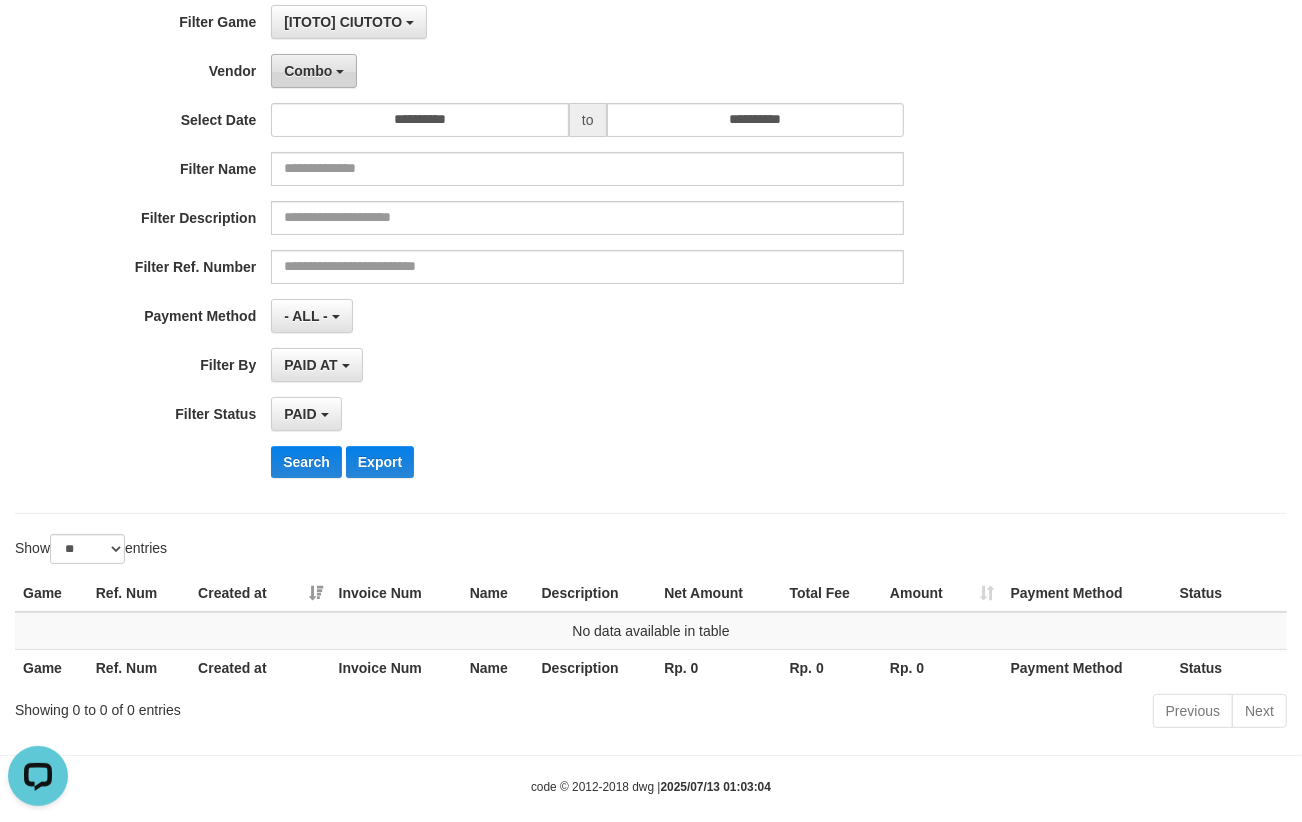 click on "Combo" at bounding box center (314, 71) 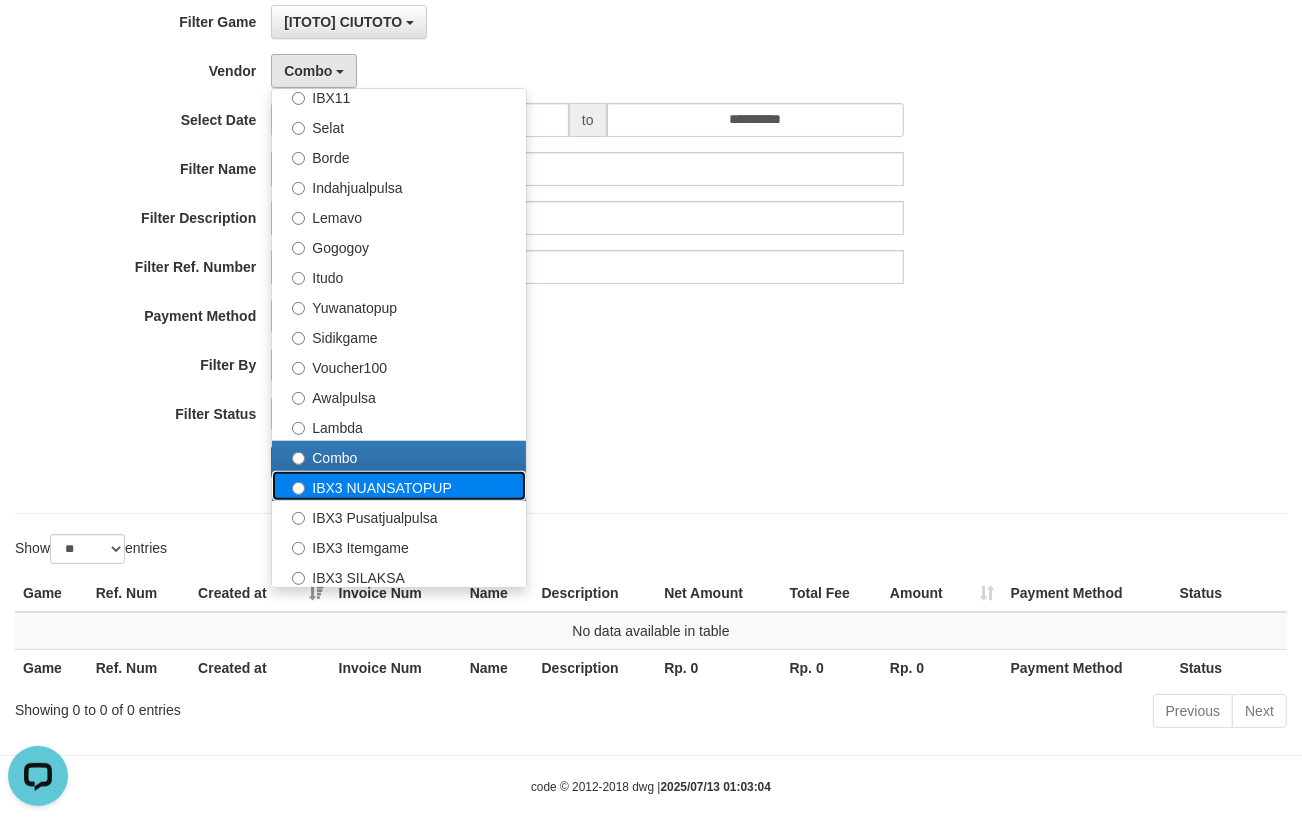 click on "IBX3 NUANSATOPUP" at bounding box center [399, 486] 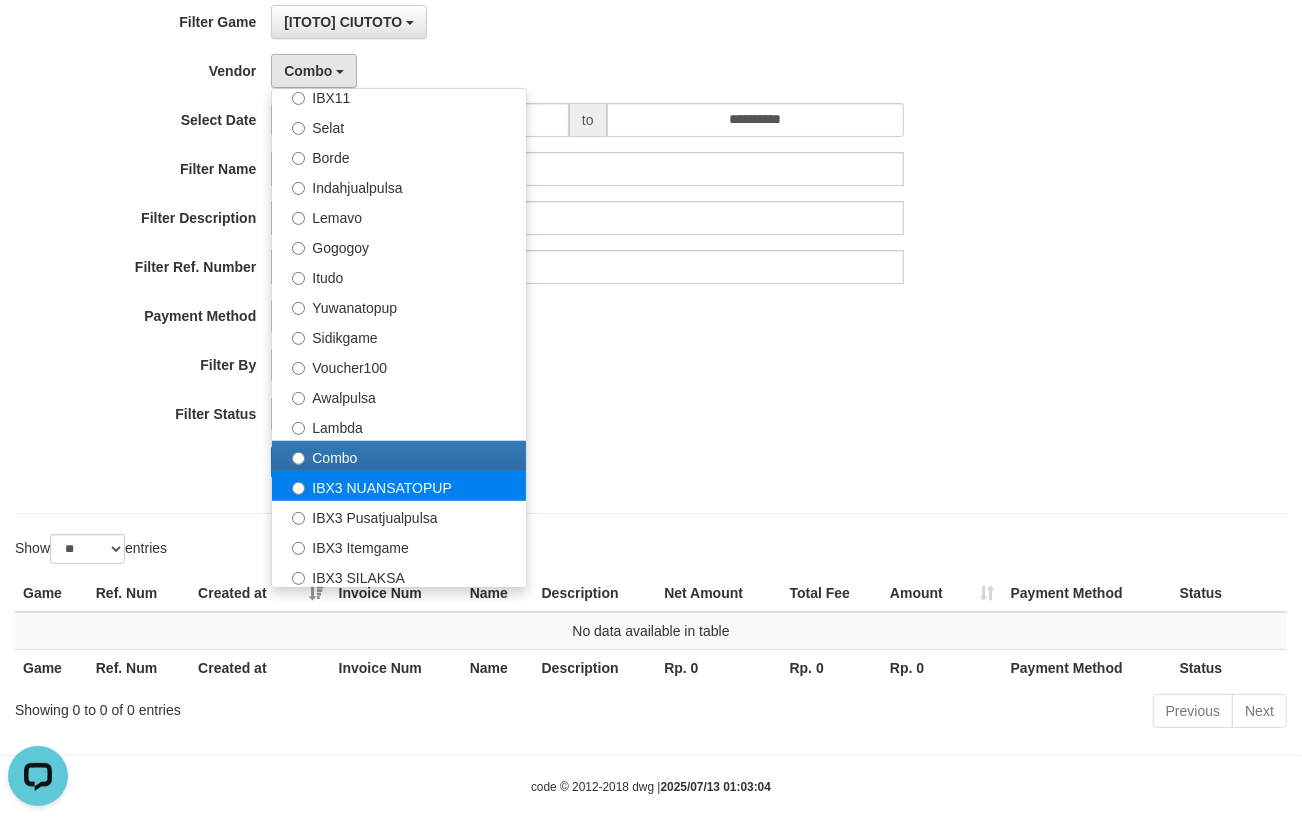 select on "**********" 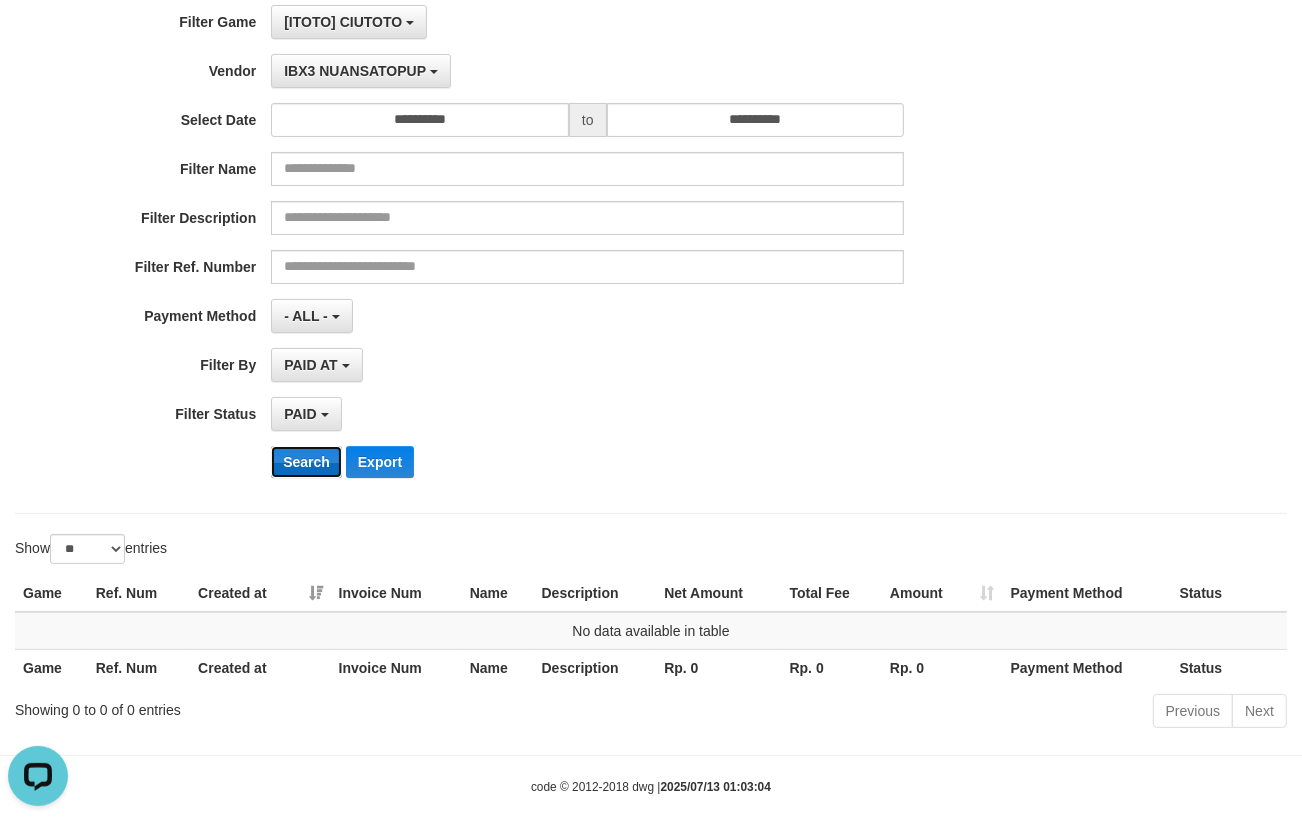 click on "Search" at bounding box center (306, 462) 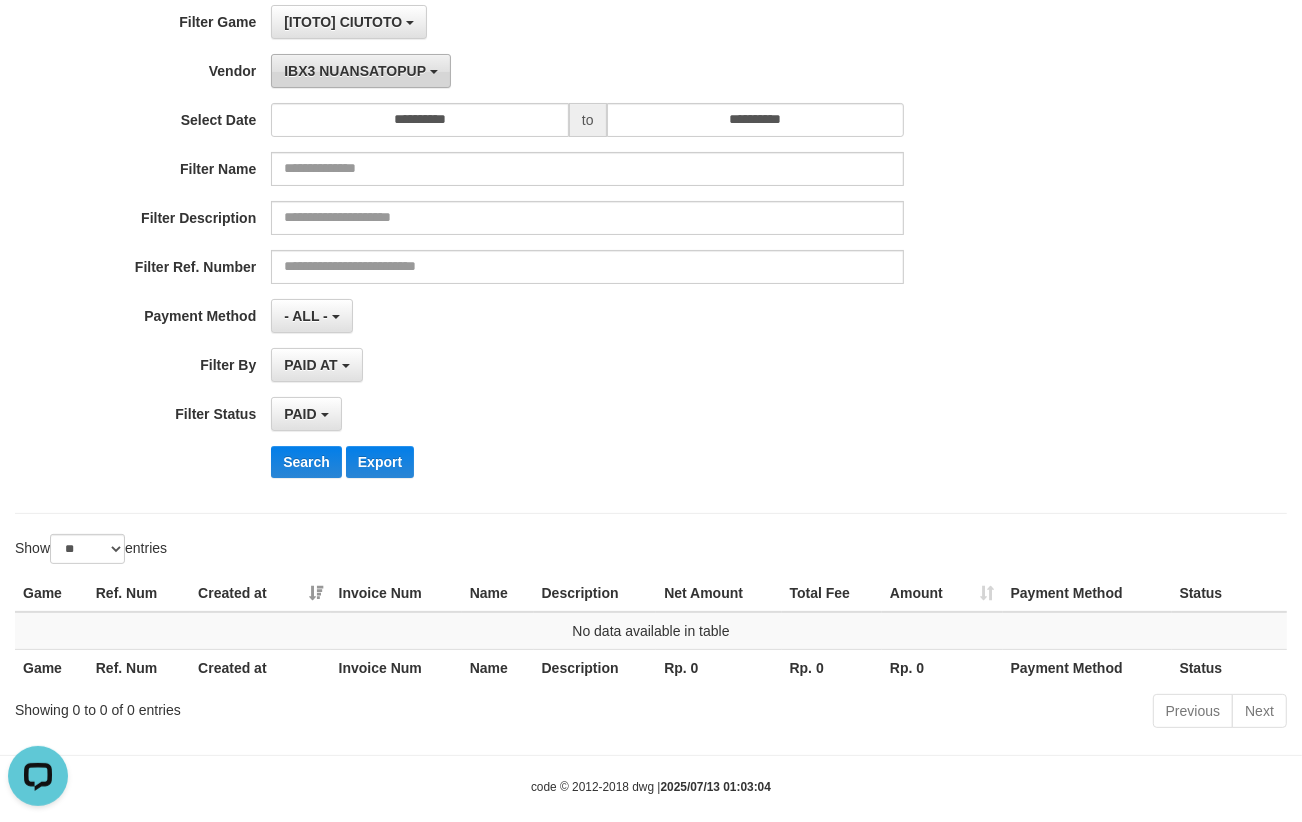 click on "IBX3 NUANSATOPUP" at bounding box center (355, 71) 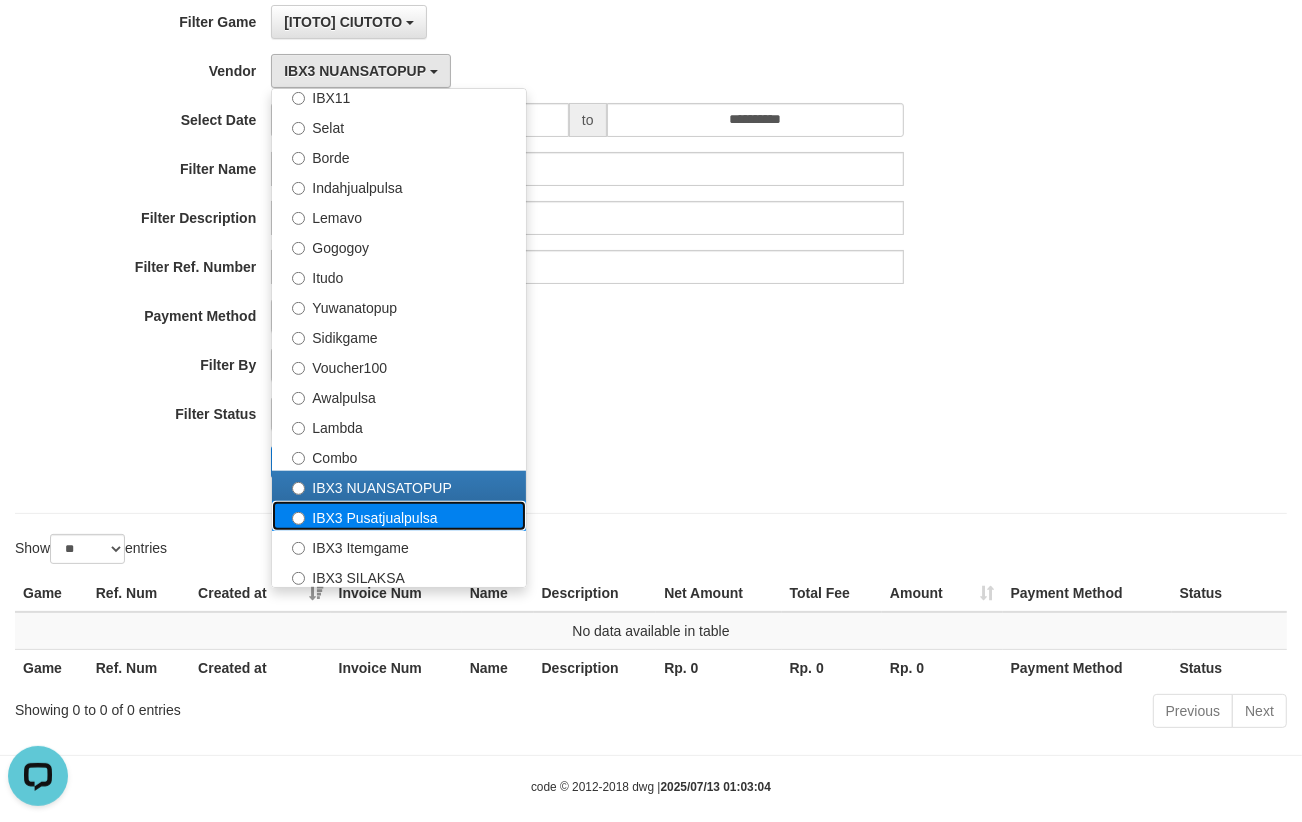 click on "IBX3 Pusatjualpulsa" at bounding box center [399, 516] 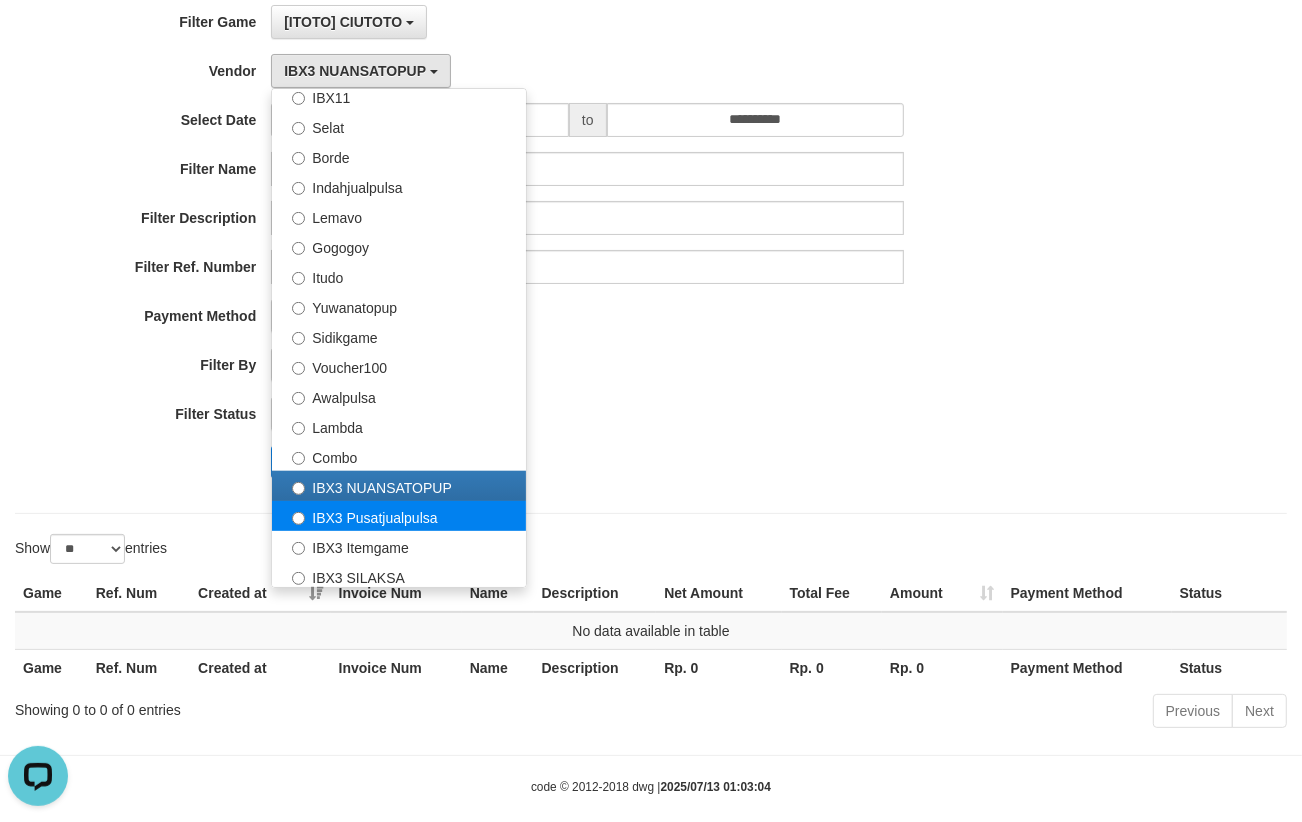 select on "**********" 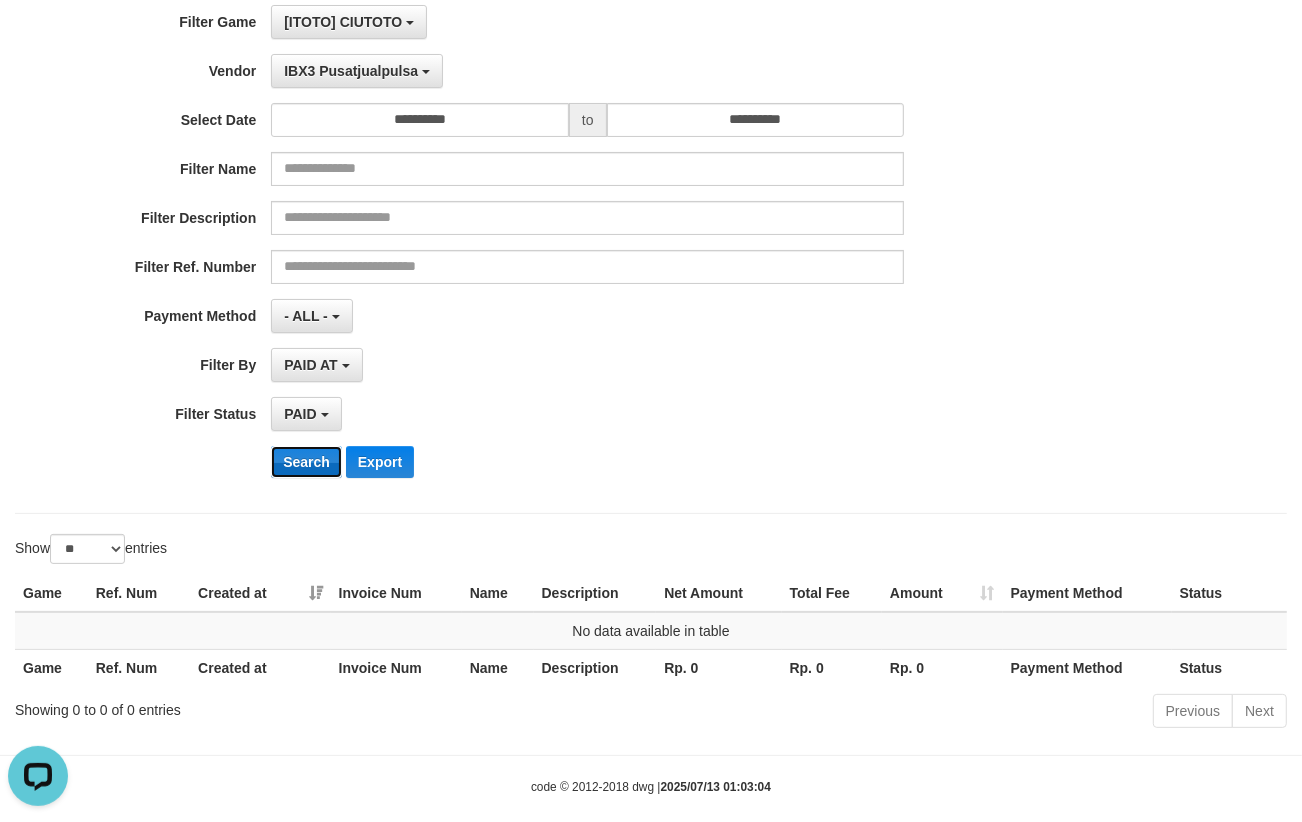 click on "Search" at bounding box center [306, 462] 